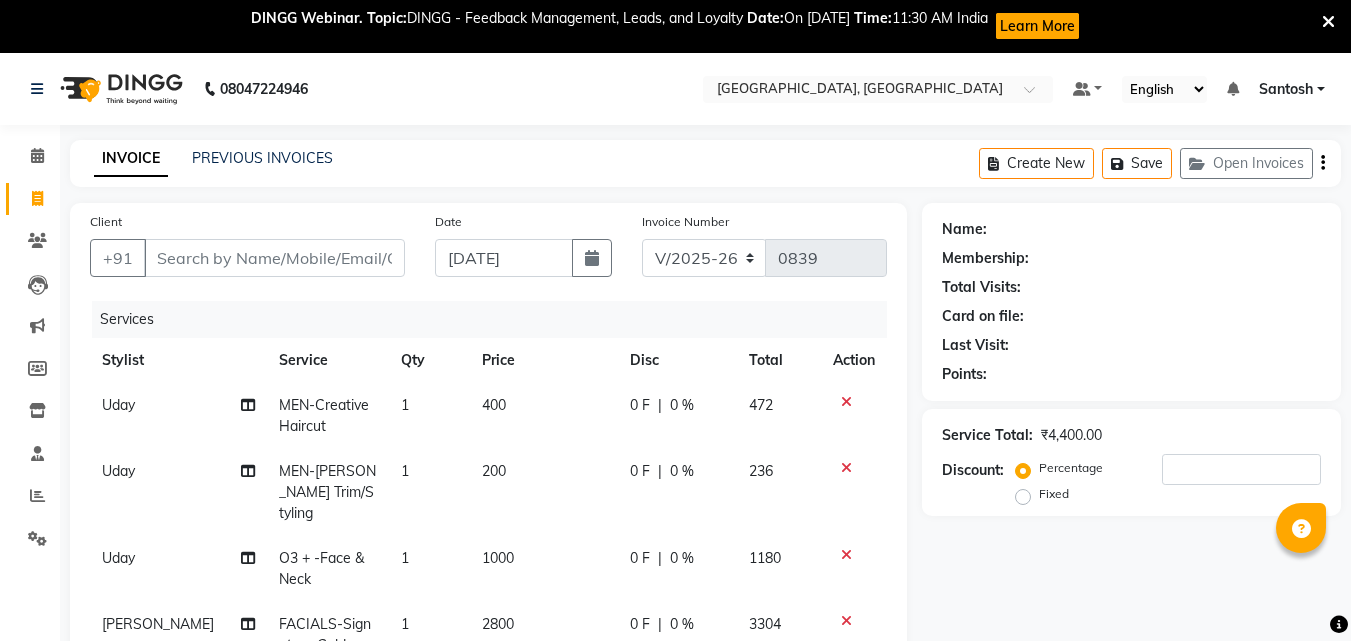 select on "5506" 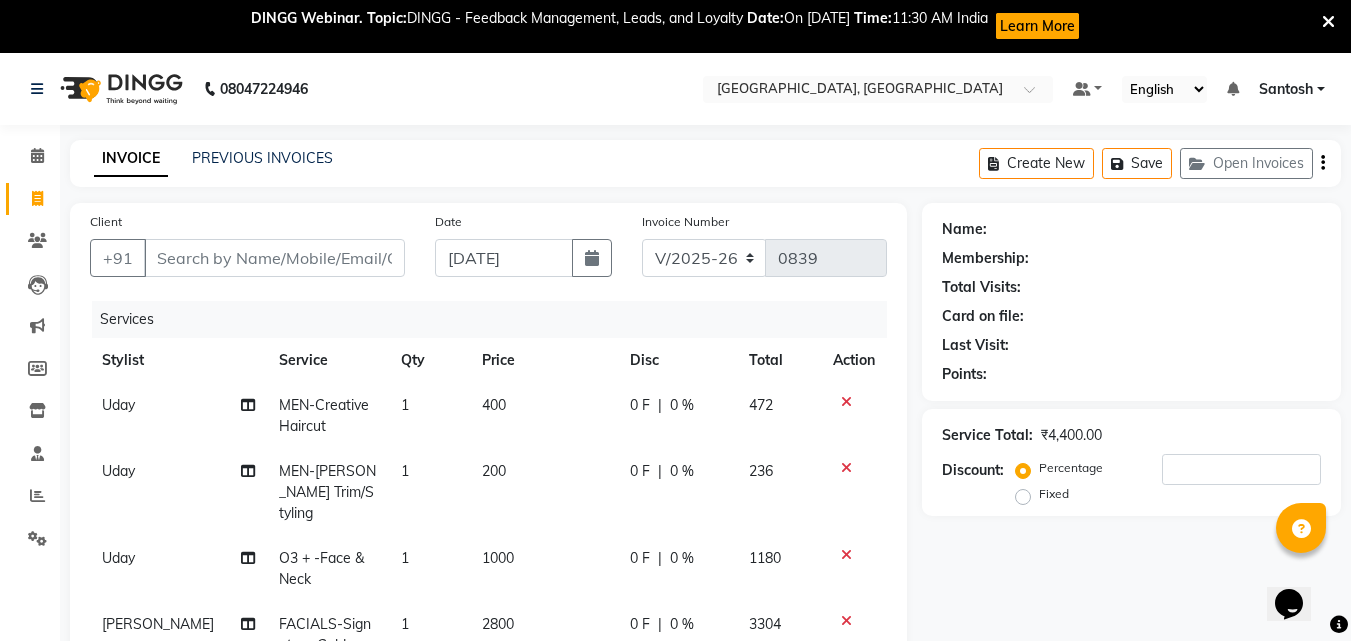 scroll, scrollTop: 0, scrollLeft: 0, axis: both 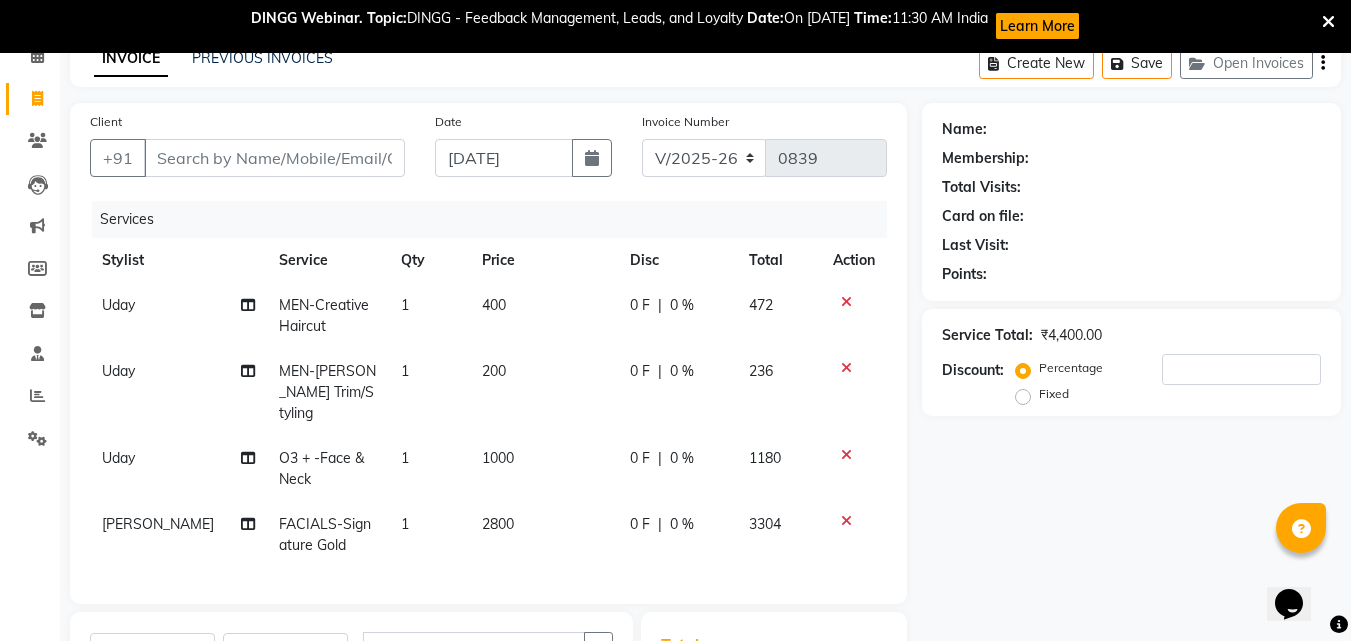 click at bounding box center (1328, 22) 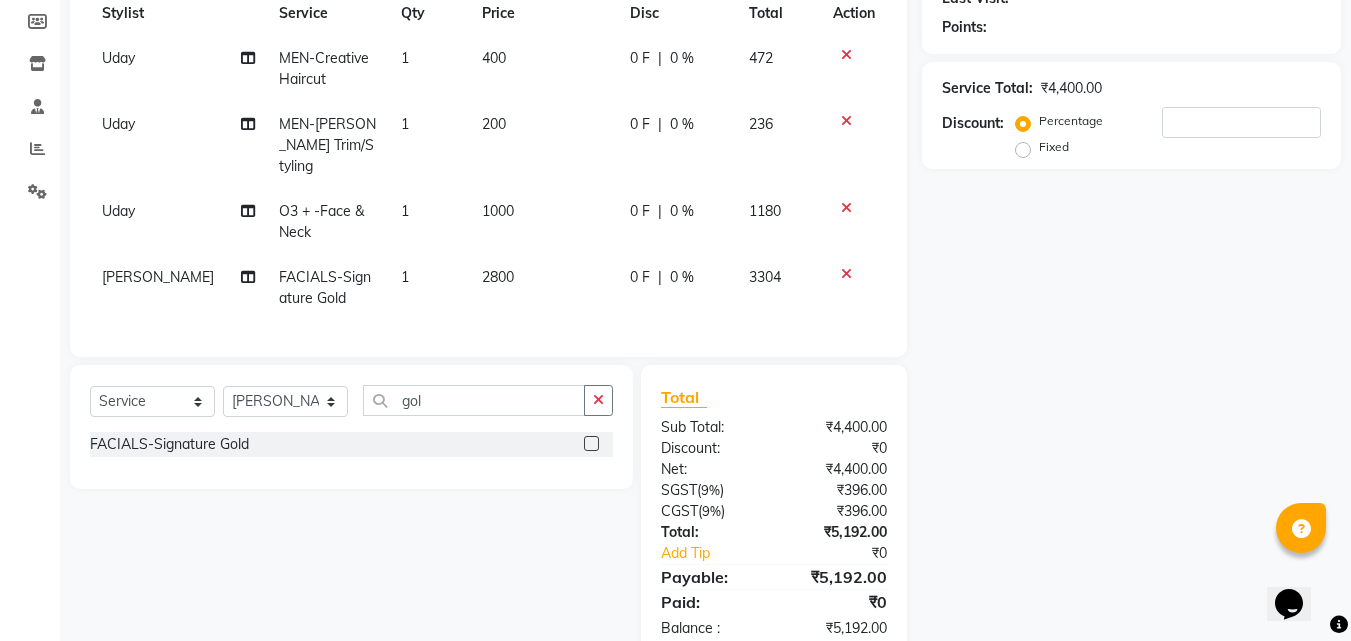 scroll, scrollTop: 336, scrollLeft: 0, axis: vertical 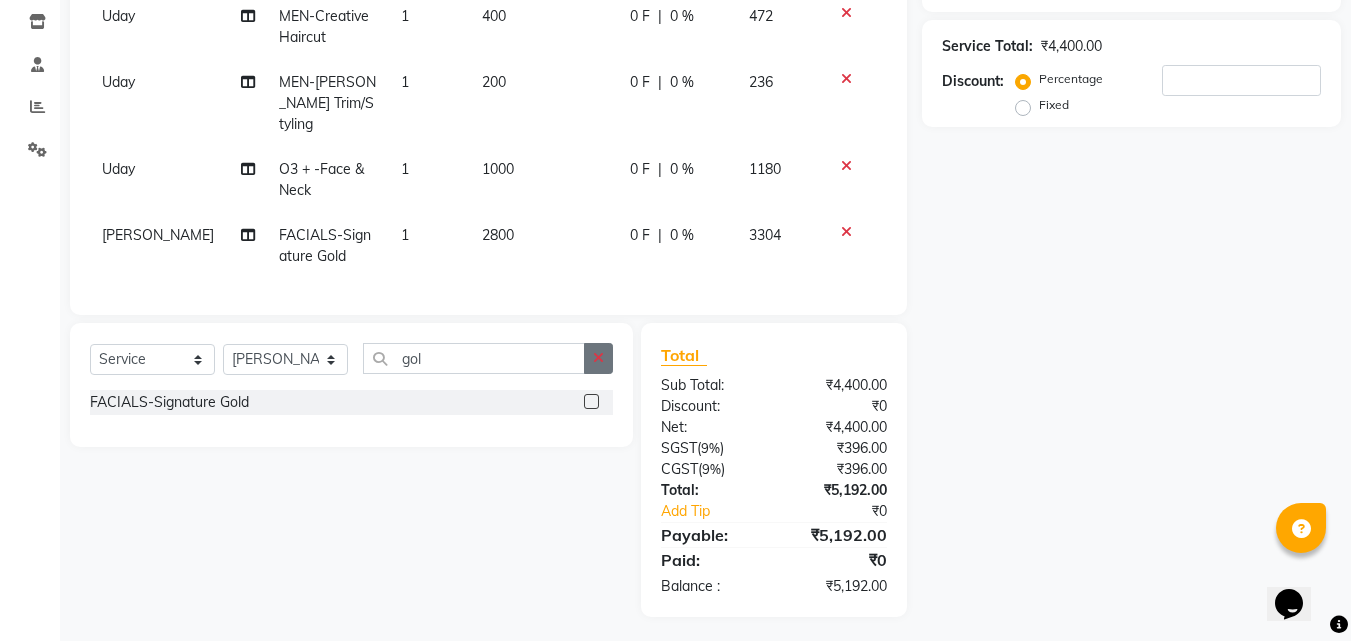 click 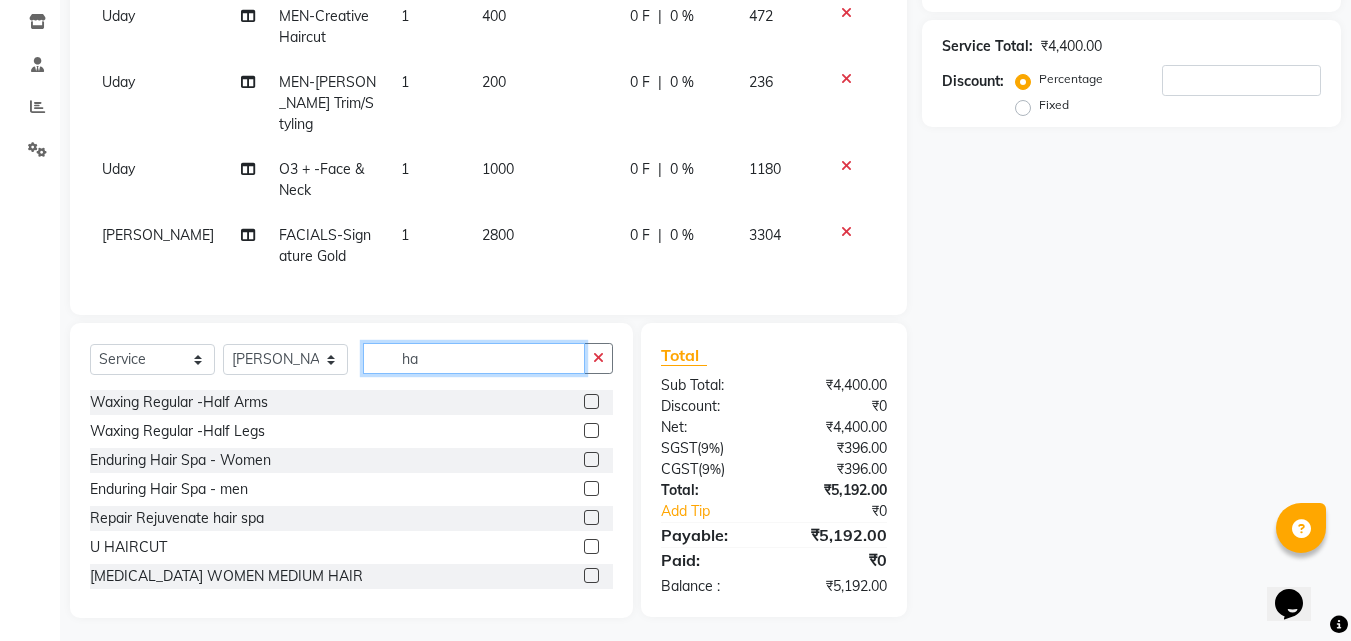type on "h" 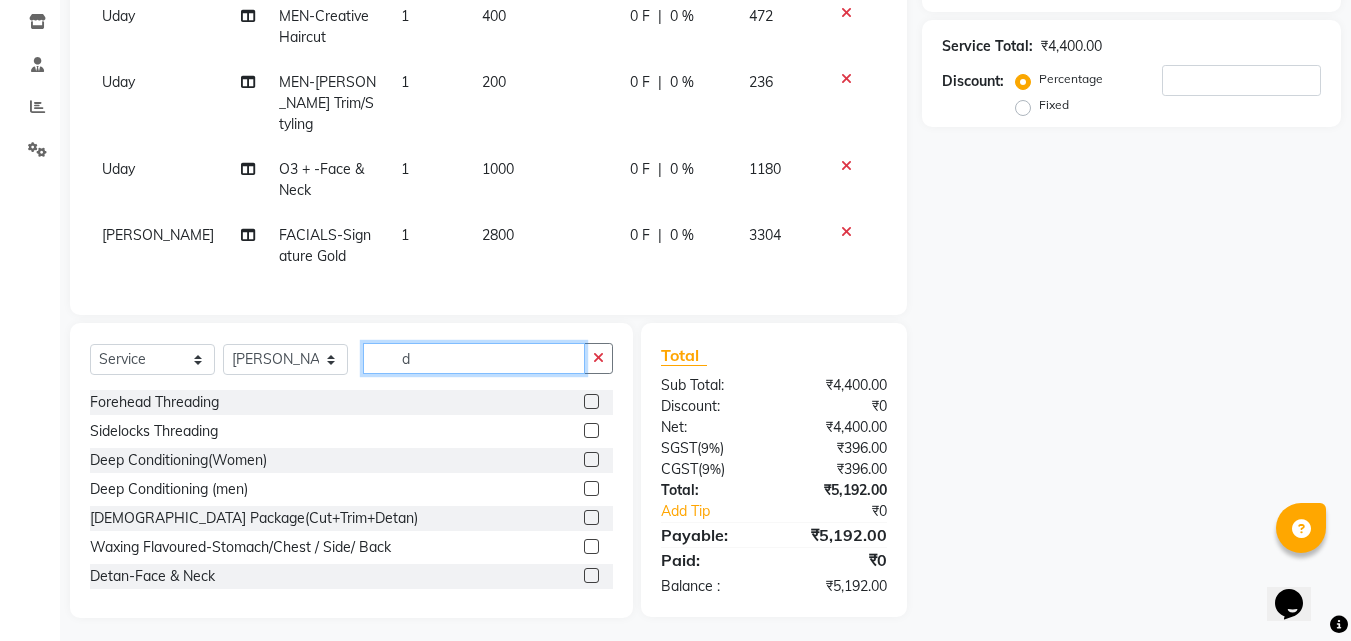 type on "d" 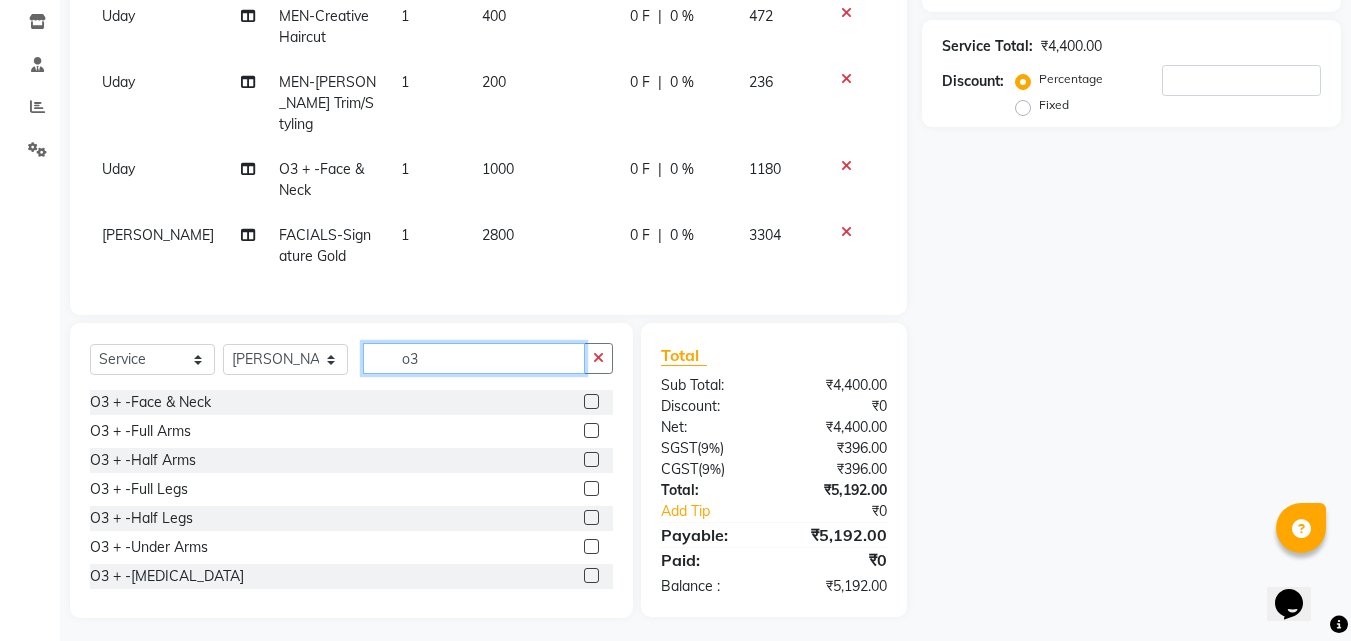 type on "o3" 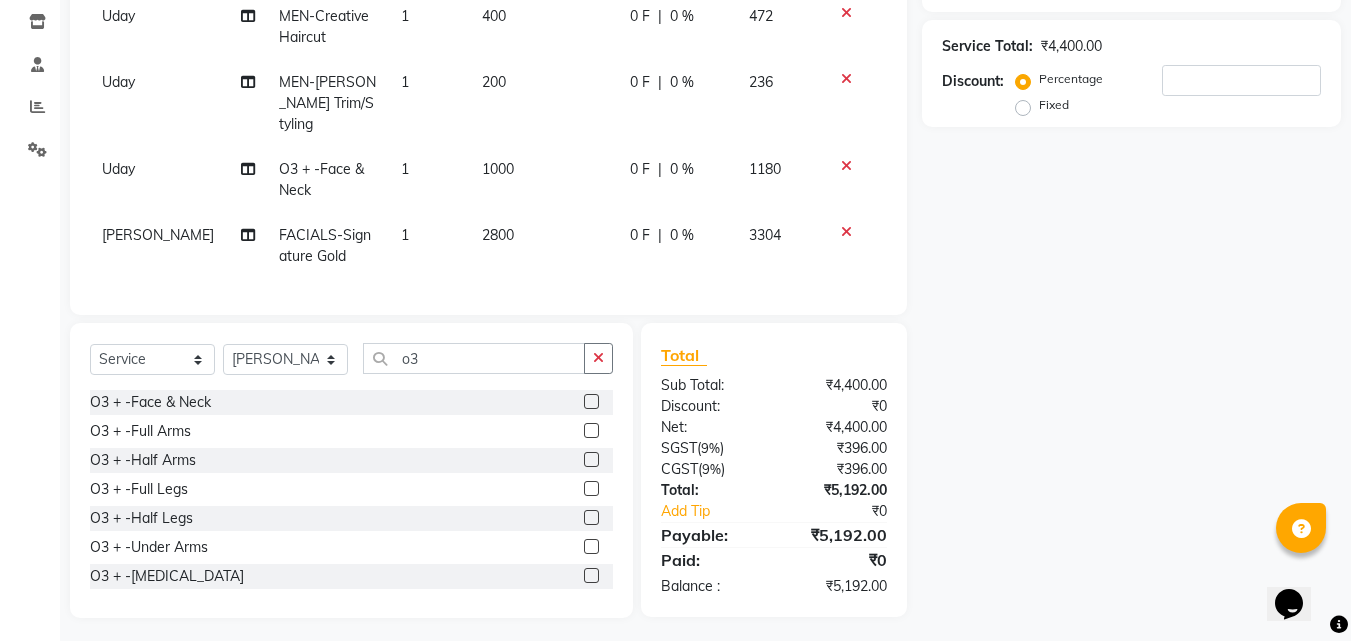 click 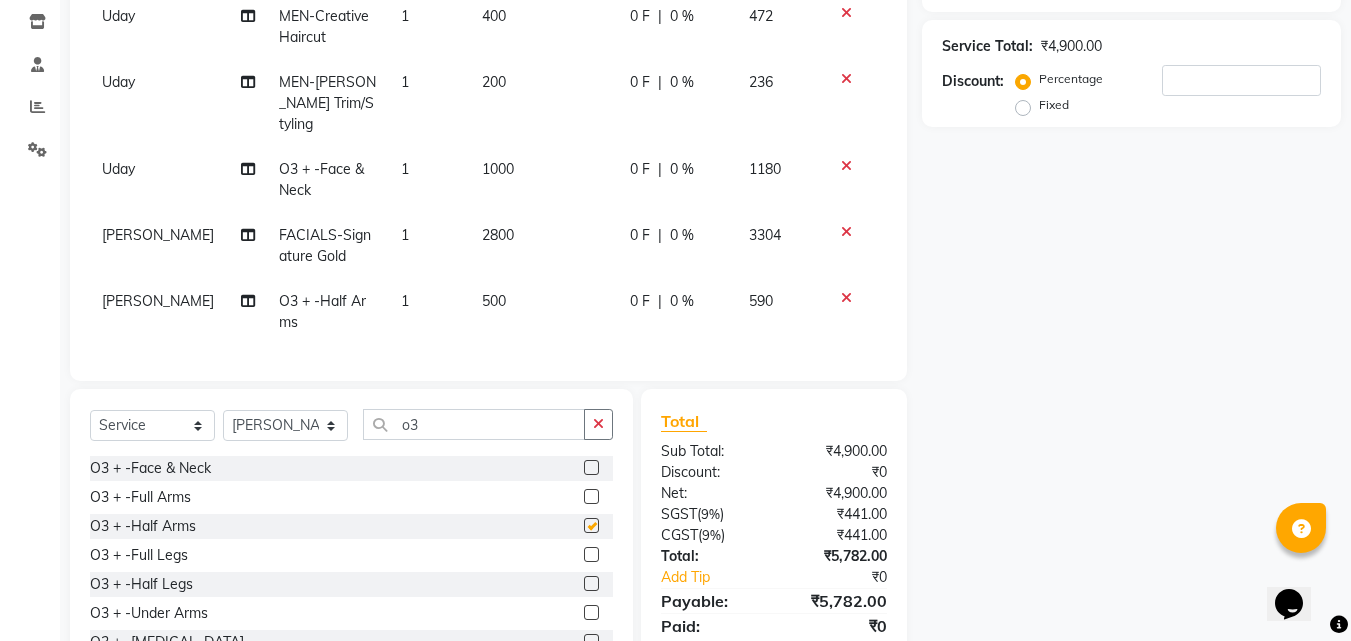 checkbox on "false" 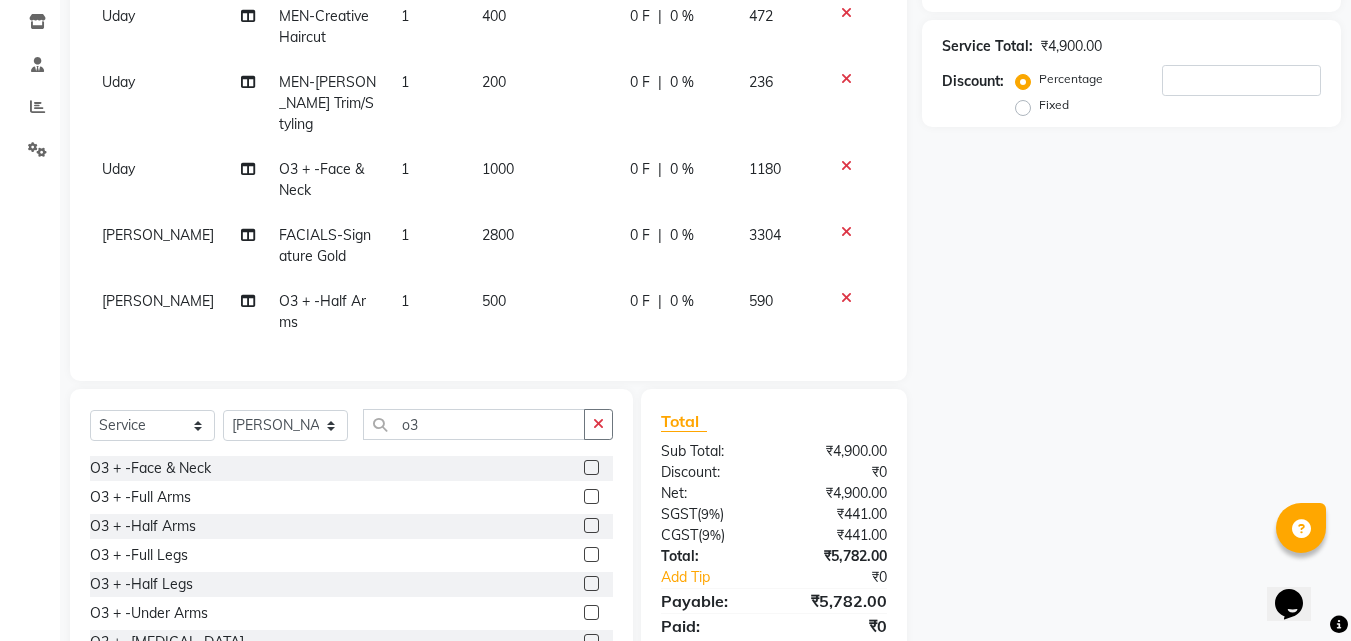 click on "Select  Service  Product  Membership  Package Voucher Prepaid Gift Card  Select Stylist Ashif Ashwini Farhana Manager  Nirutha Prashanth Rohtash Sirisha  Uday Zoya o3 O3 + -Face & Neck  O3 + -Full Arms  O3 + -Half Arms  O3 + -Full Legs  O3 + -Half Legs  O3 + -Under Arms  O3 + -Midriff  O3 + -Full Body" 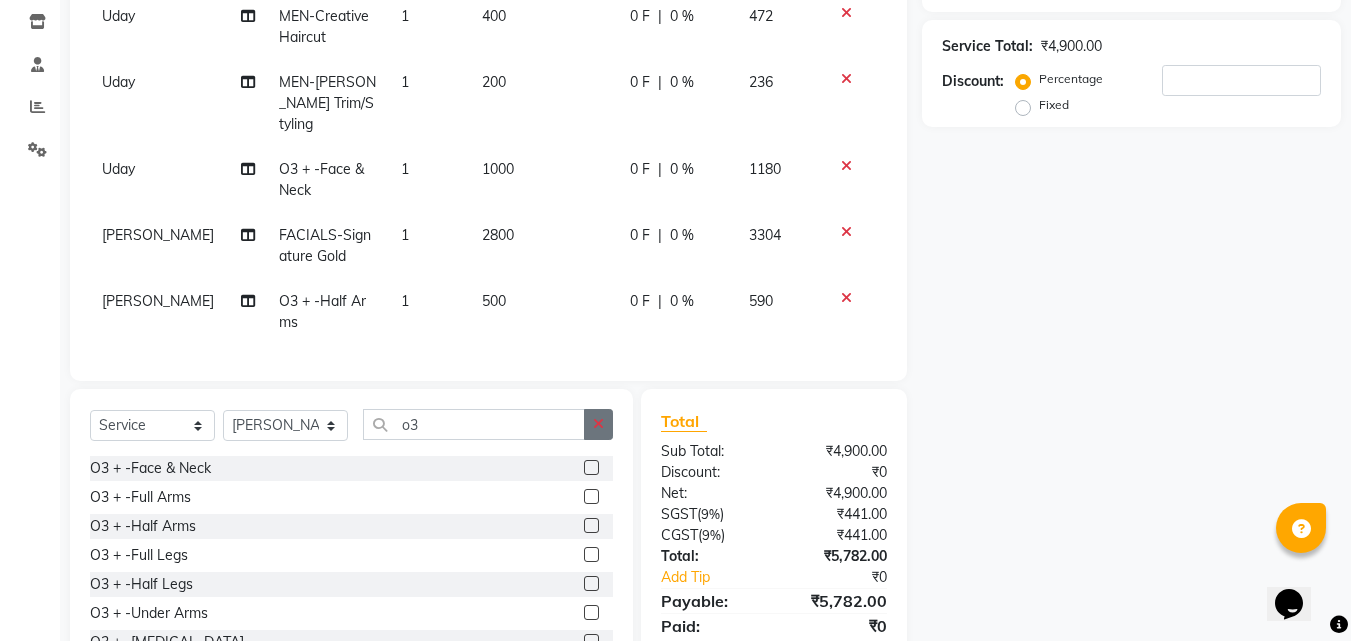 click 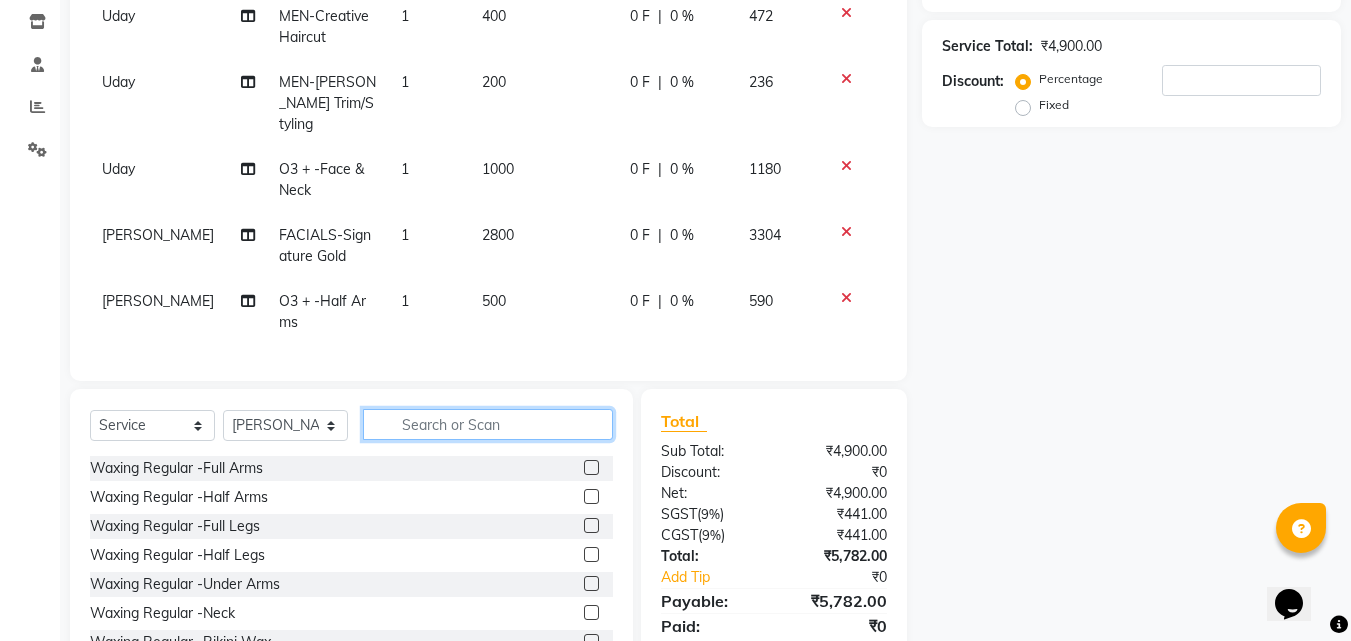 click 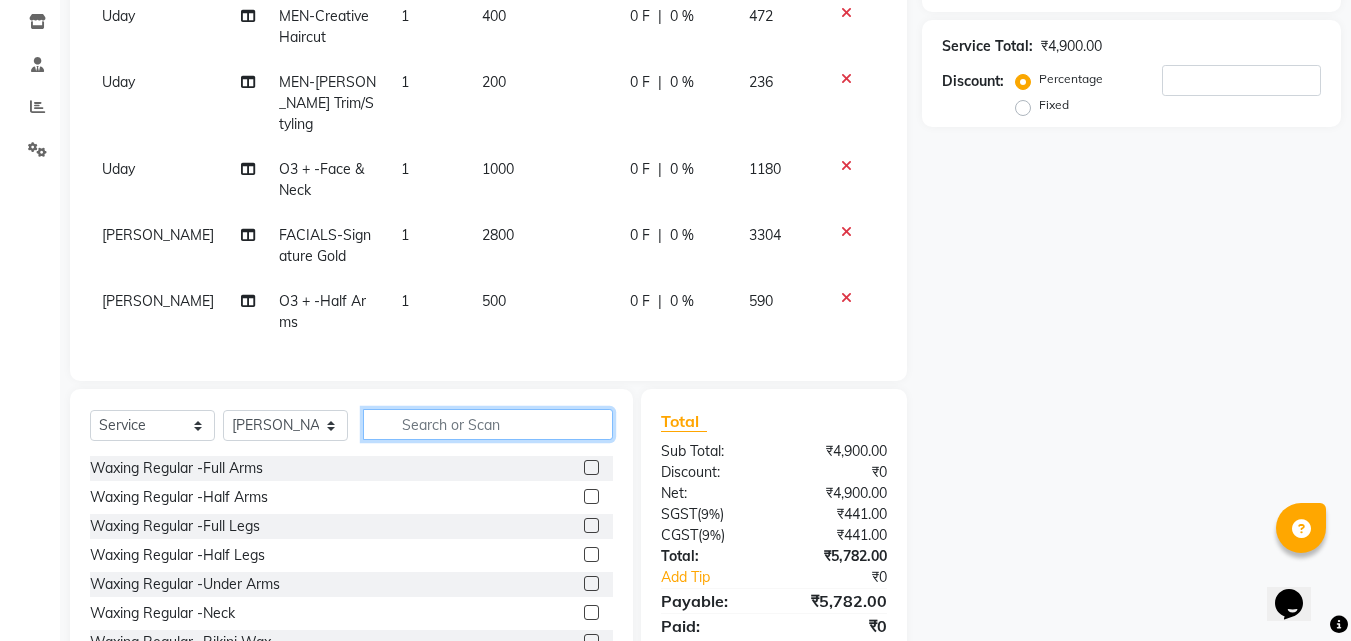 click 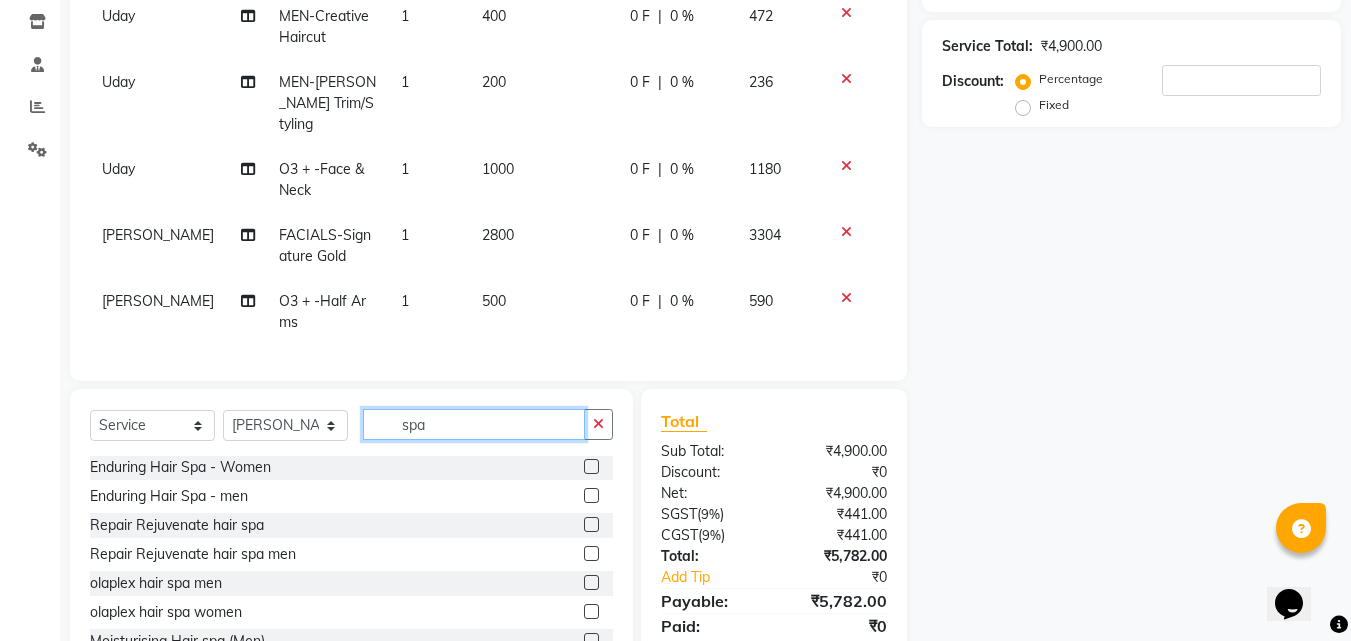 scroll, scrollTop: 0, scrollLeft: 0, axis: both 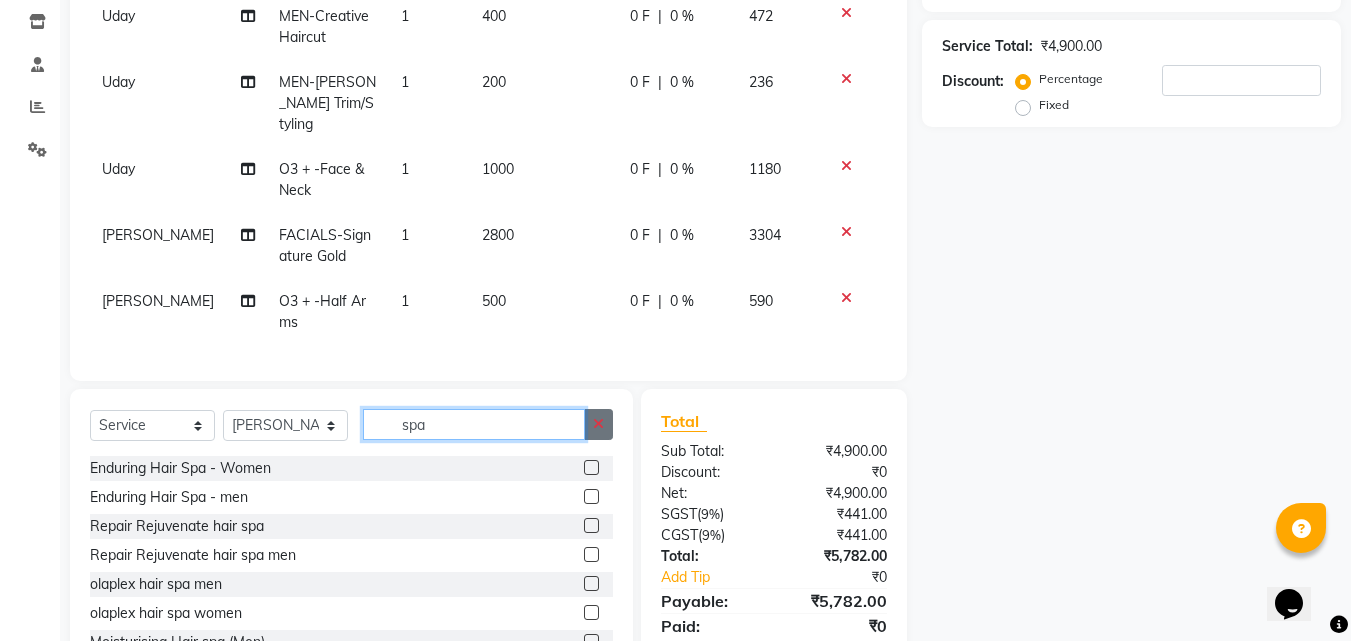 type on "spa" 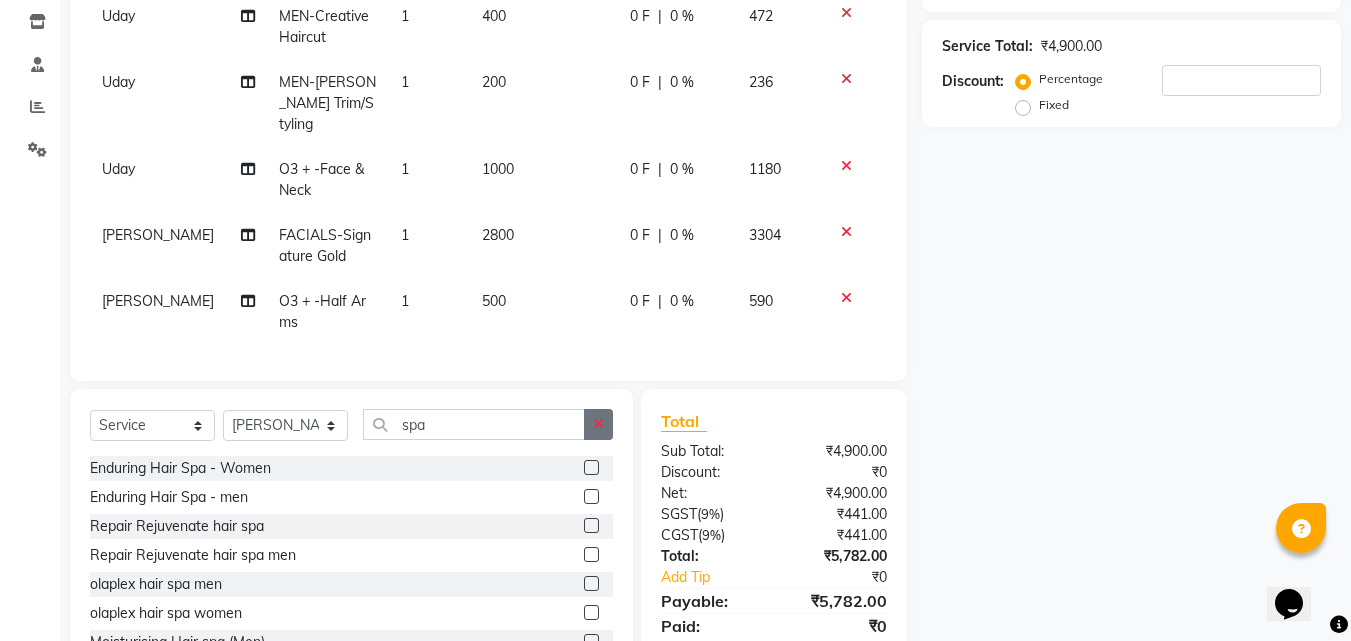 click 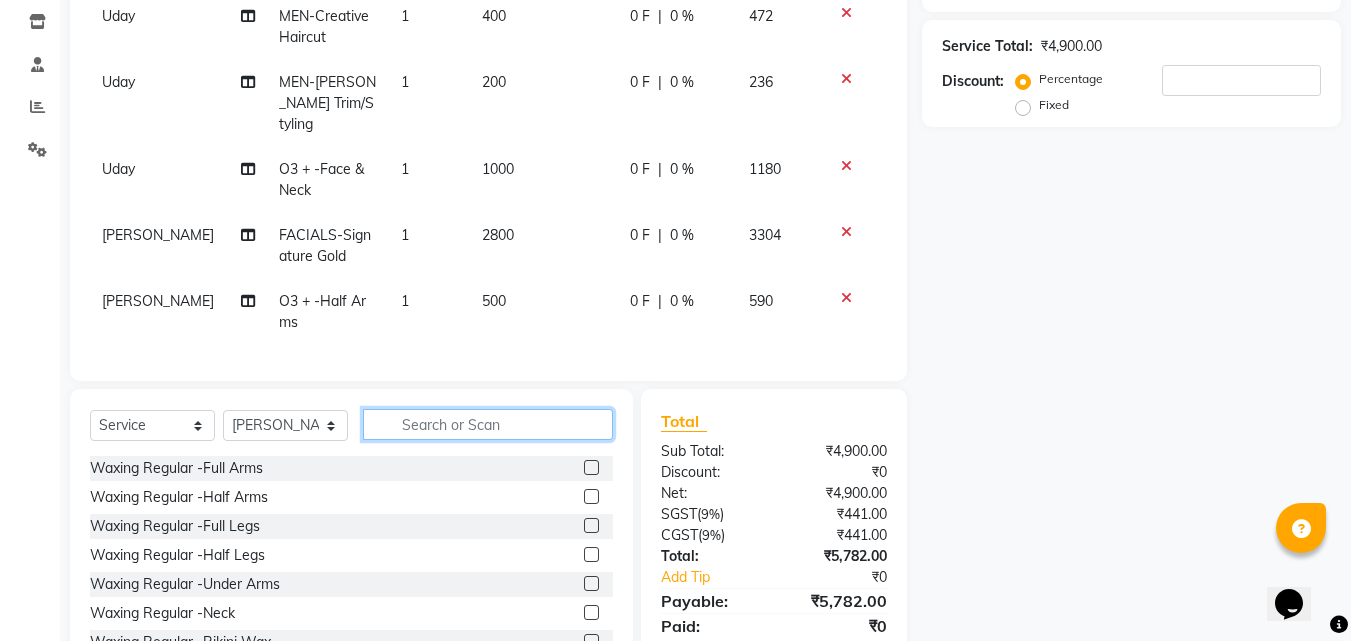 type on "o" 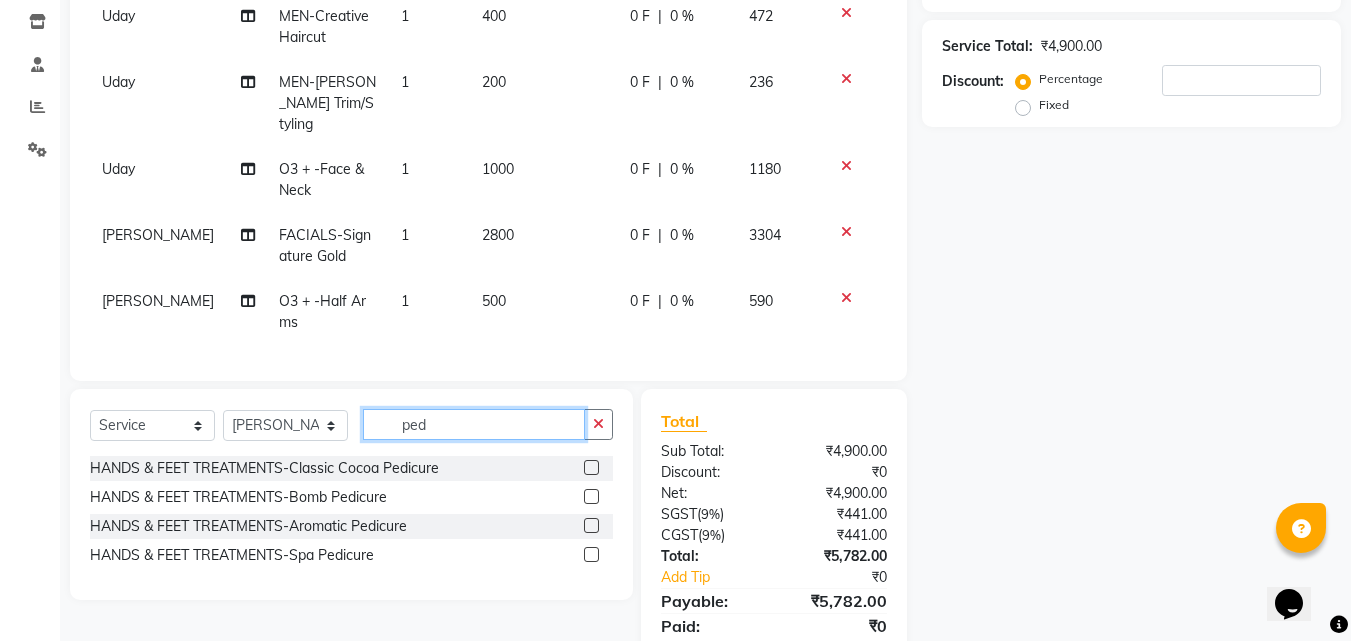 type on "ped" 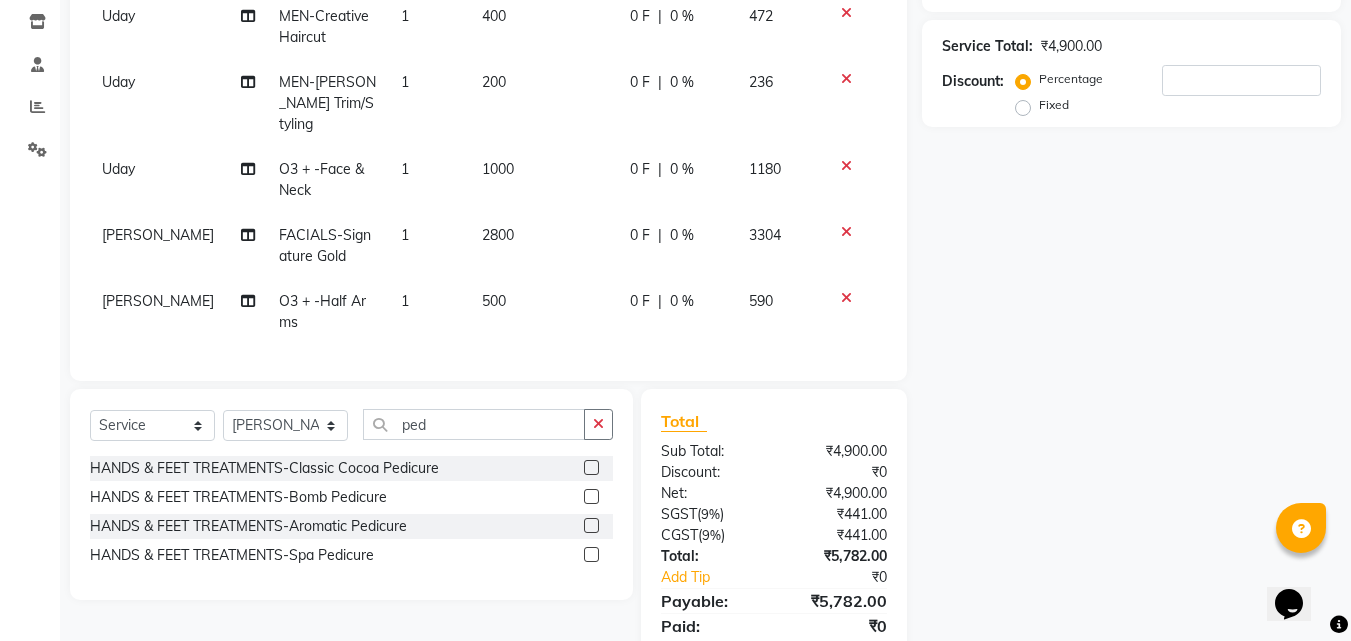click 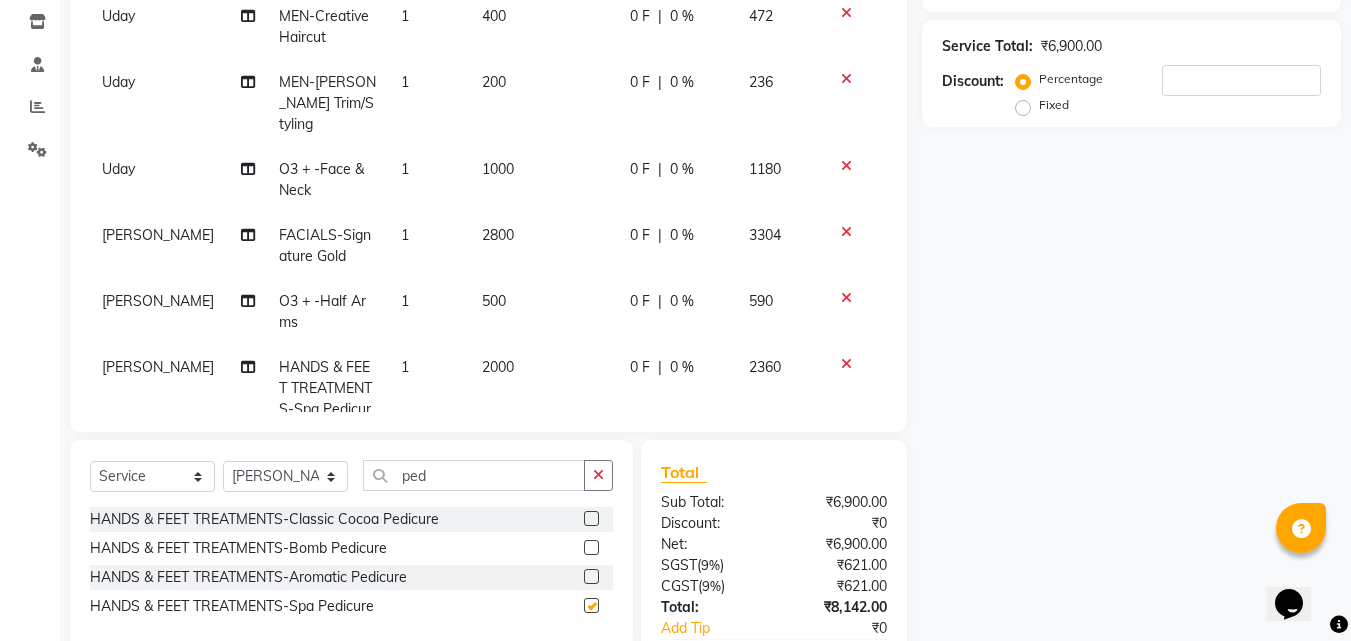 checkbox on "false" 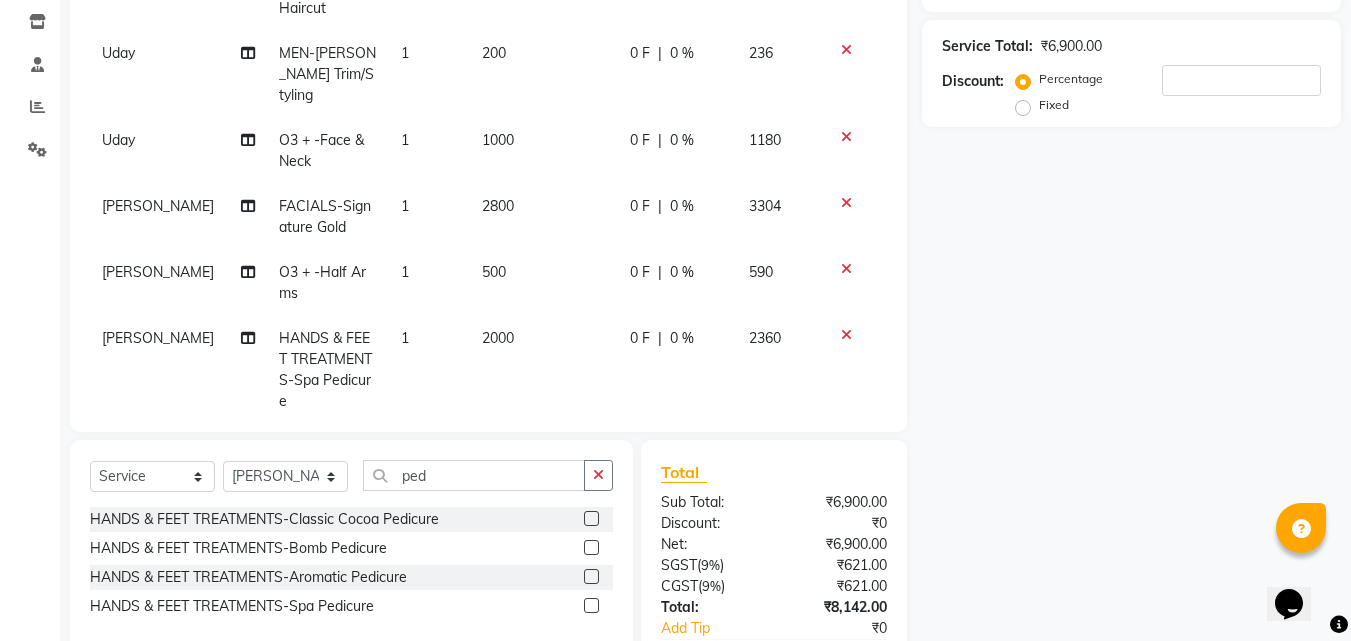 scroll, scrollTop: 51, scrollLeft: 0, axis: vertical 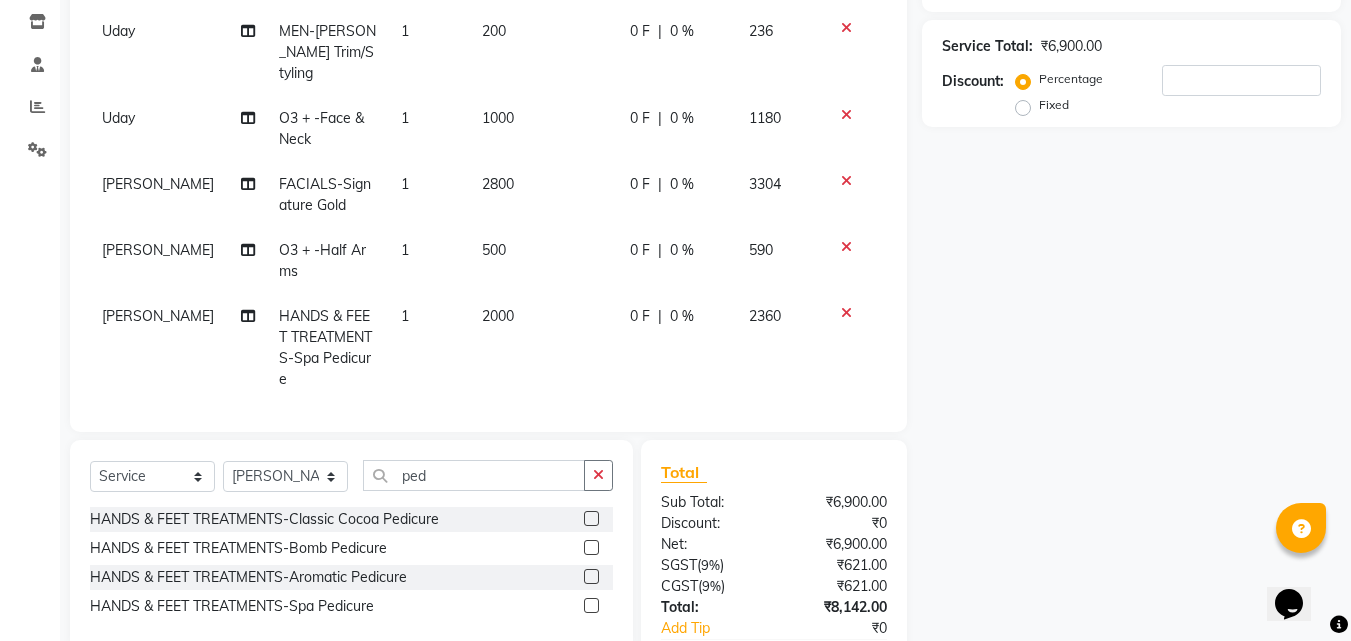 click 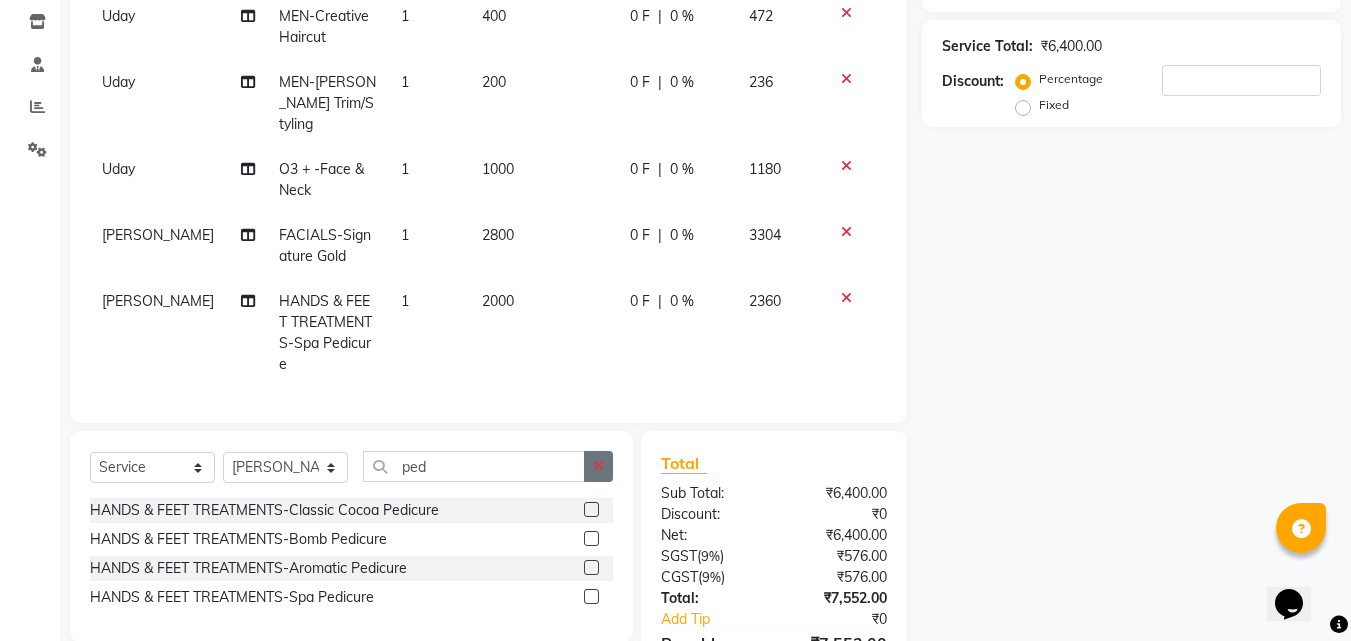 click 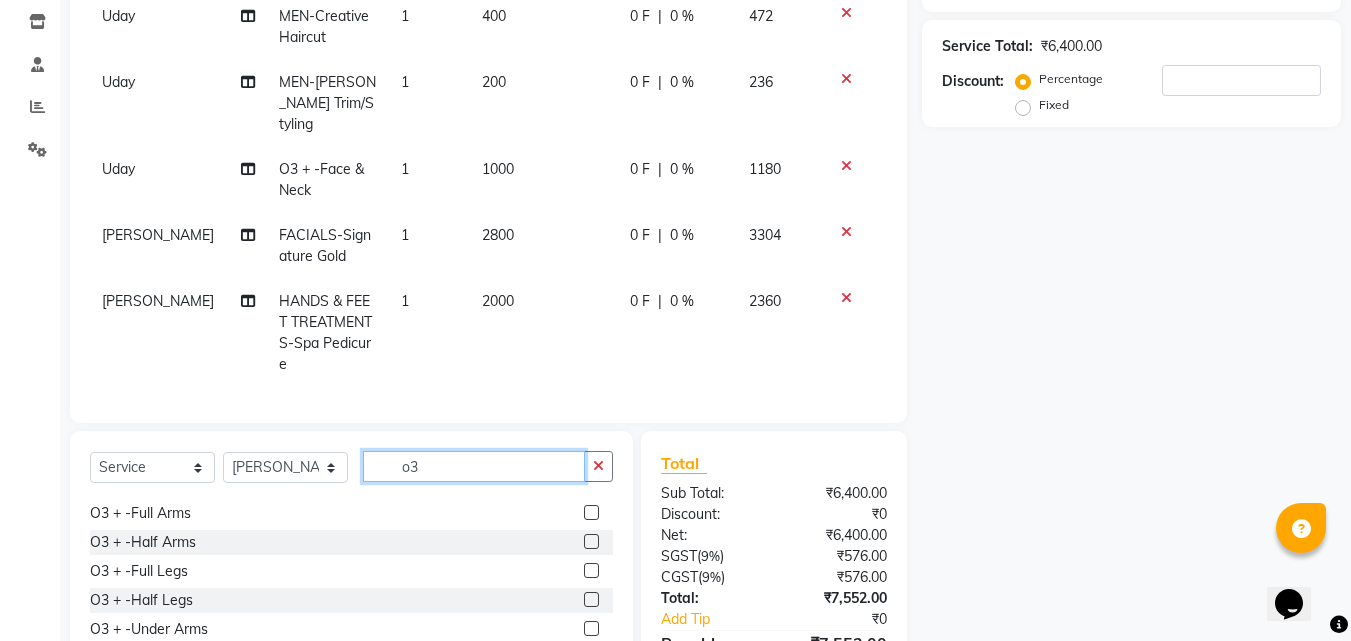 scroll, scrollTop: 32, scrollLeft: 0, axis: vertical 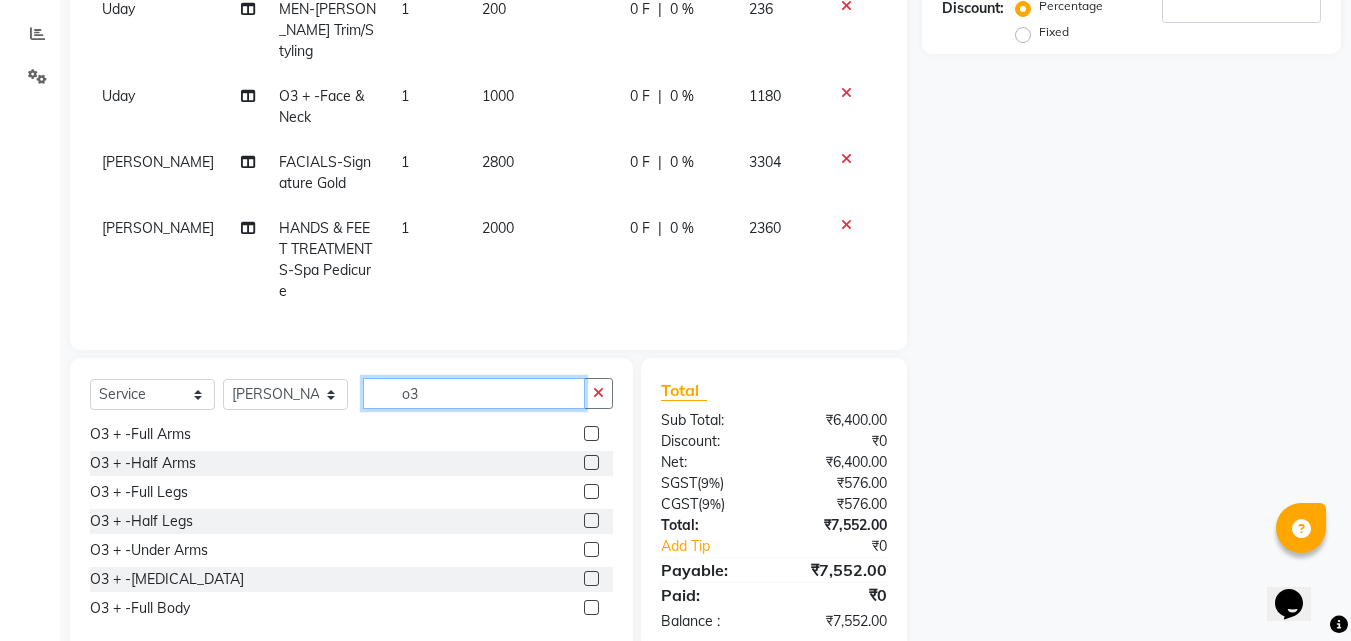 type on "o3" 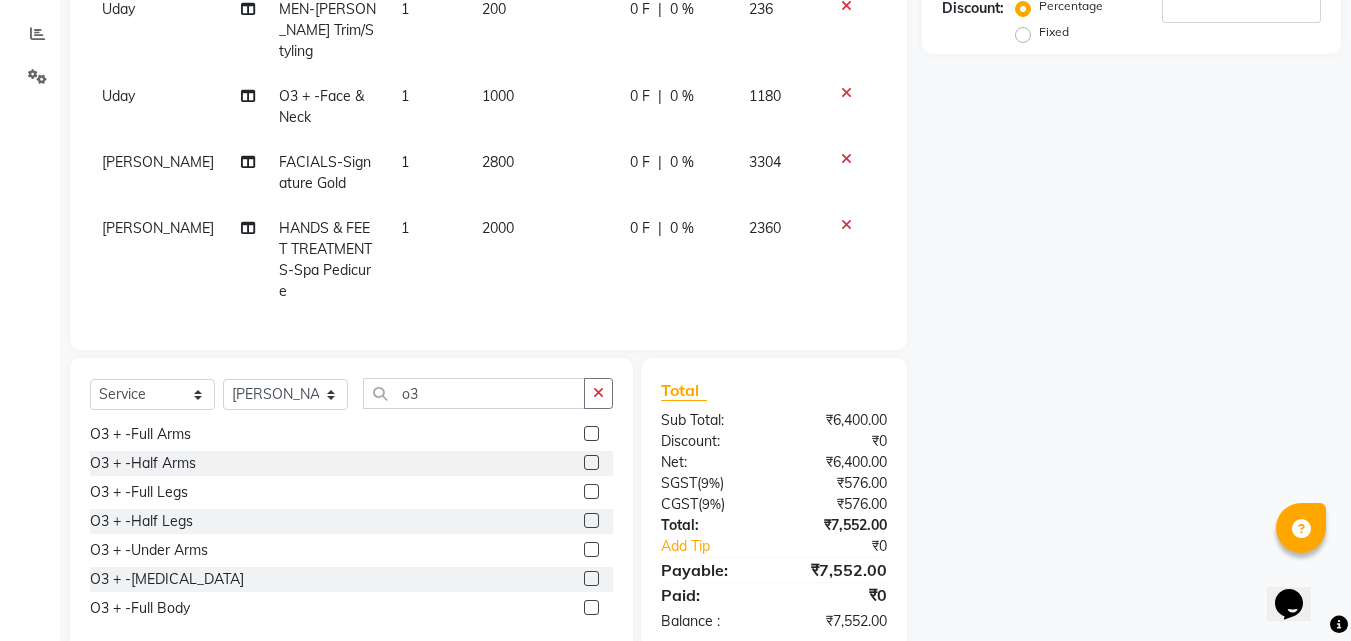 click 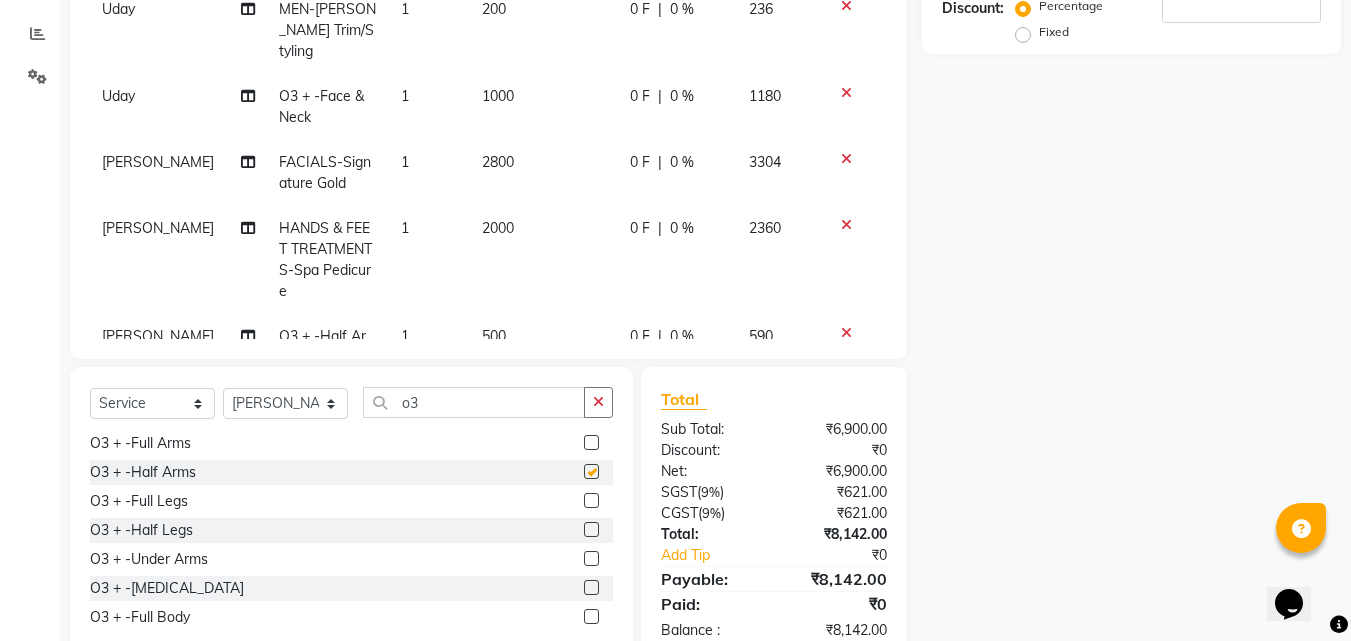 checkbox on "false" 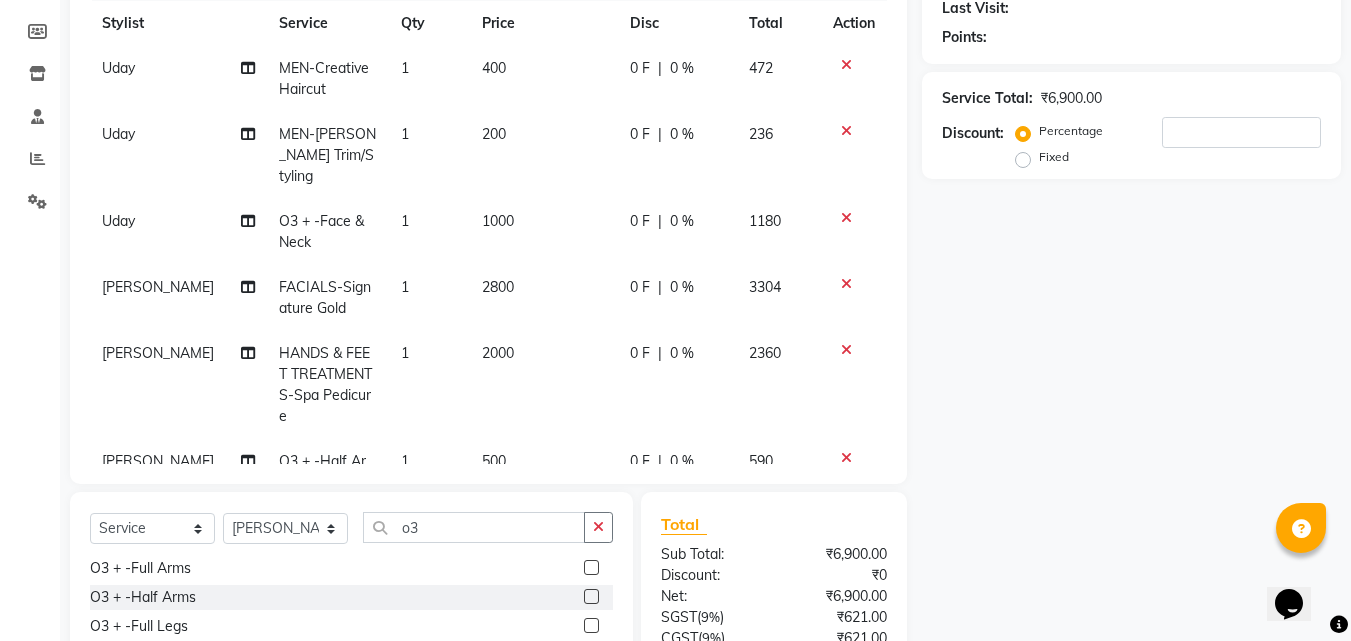 scroll, scrollTop: 209, scrollLeft: 0, axis: vertical 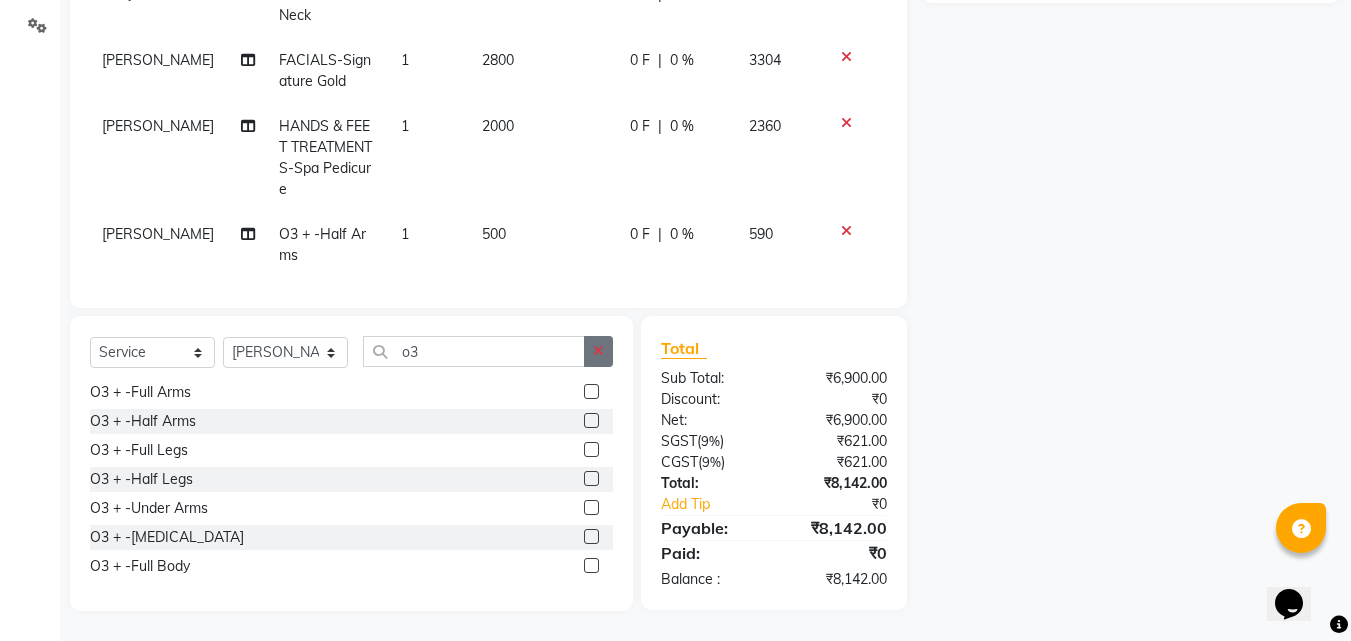 click 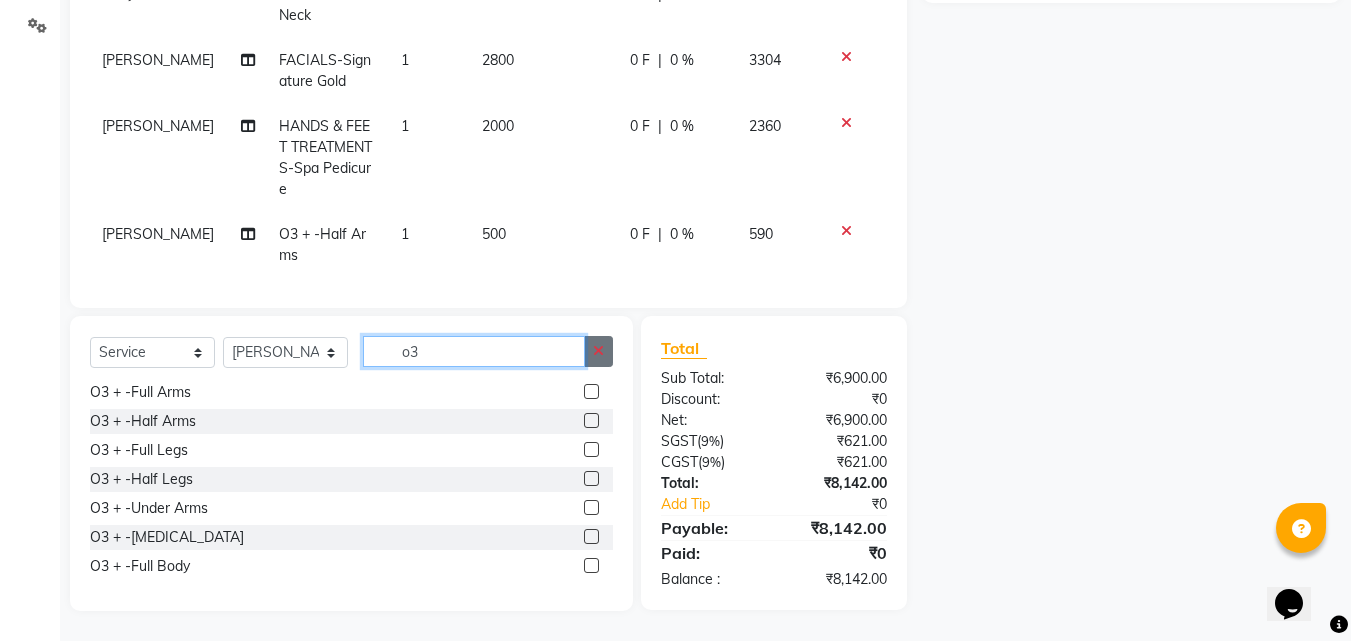 type 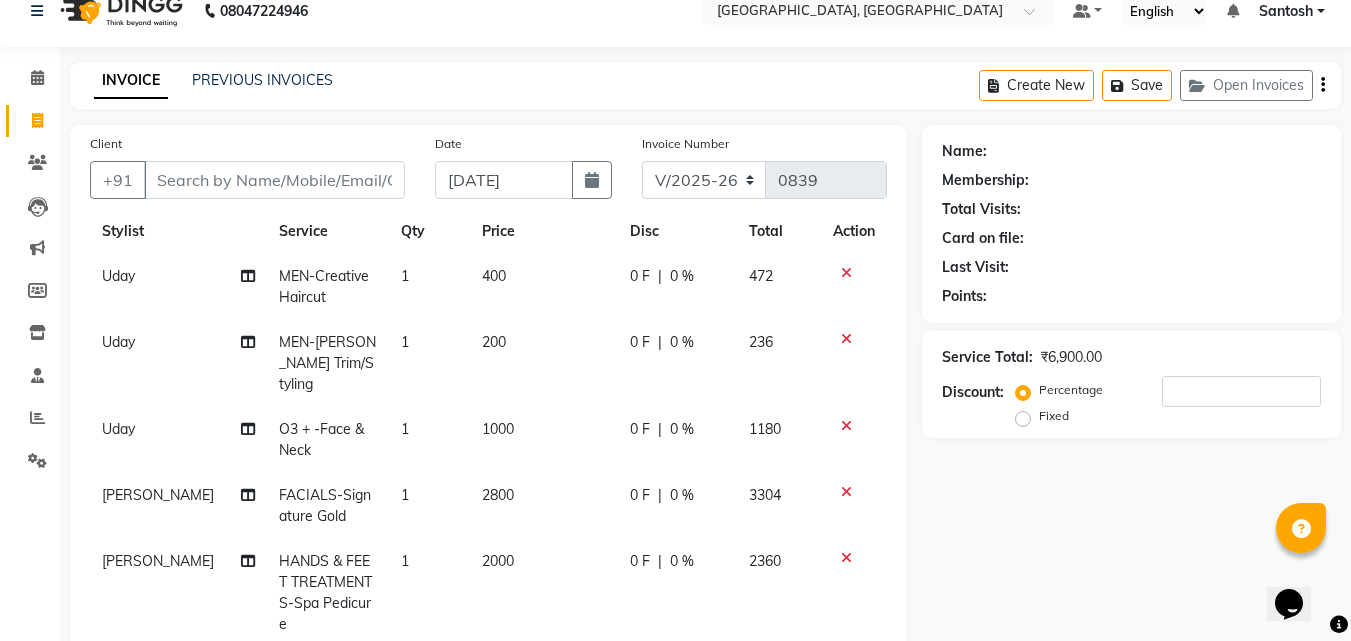 scroll, scrollTop: 0, scrollLeft: 0, axis: both 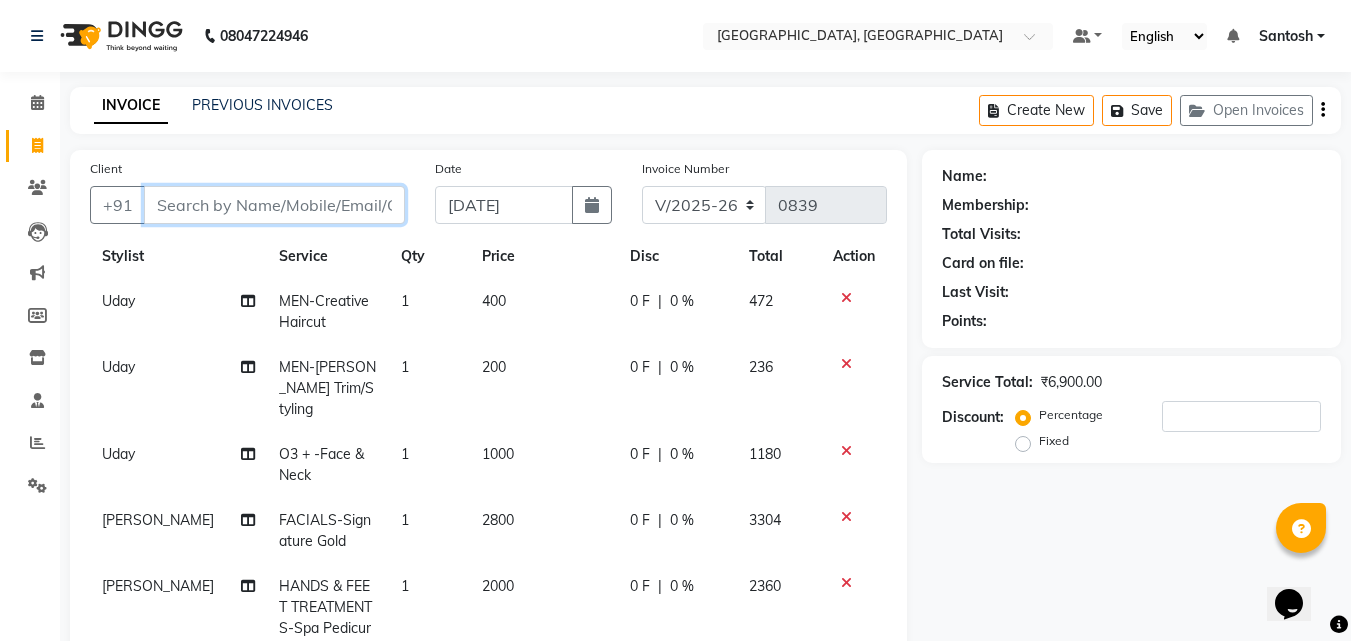click on "Client" at bounding box center (274, 205) 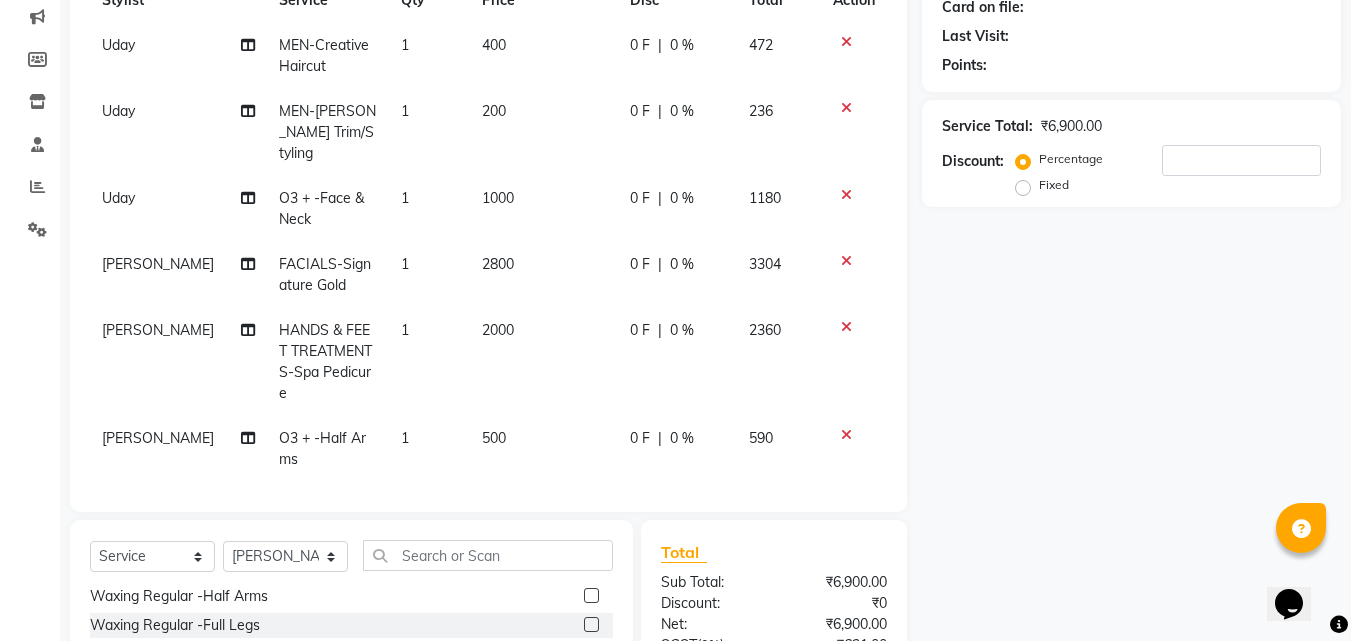 scroll, scrollTop: 300, scrollLeft: 0, axis: vertical 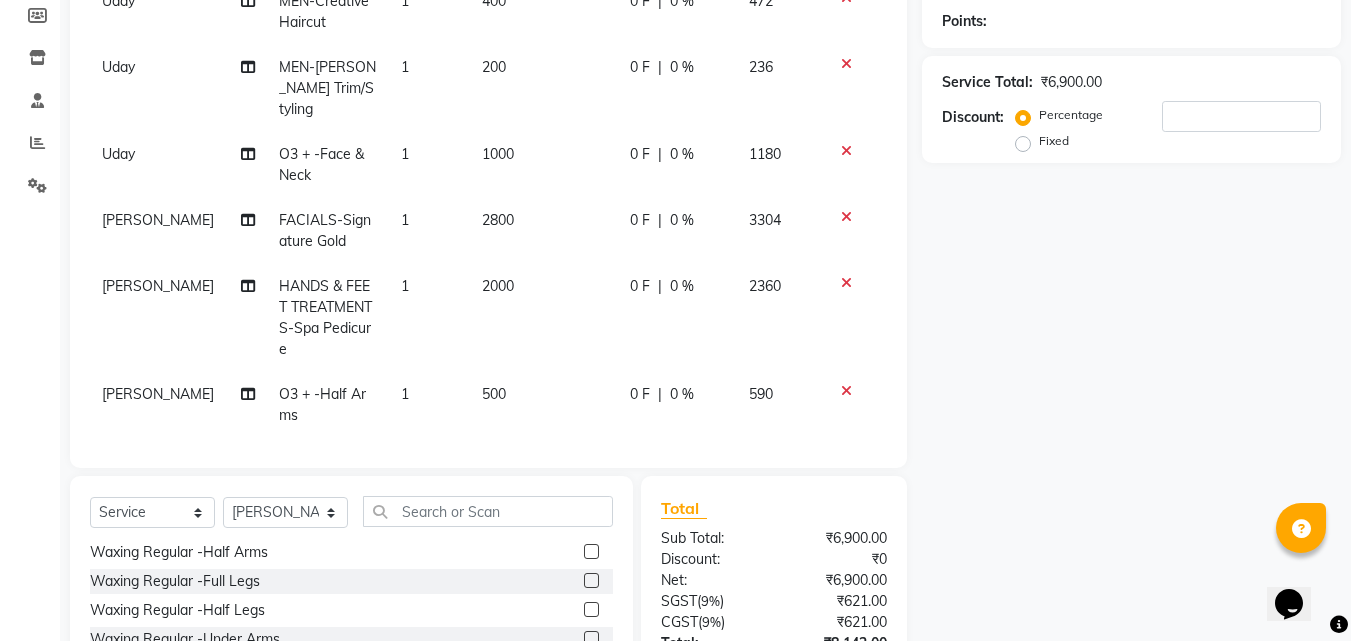 type on "9" 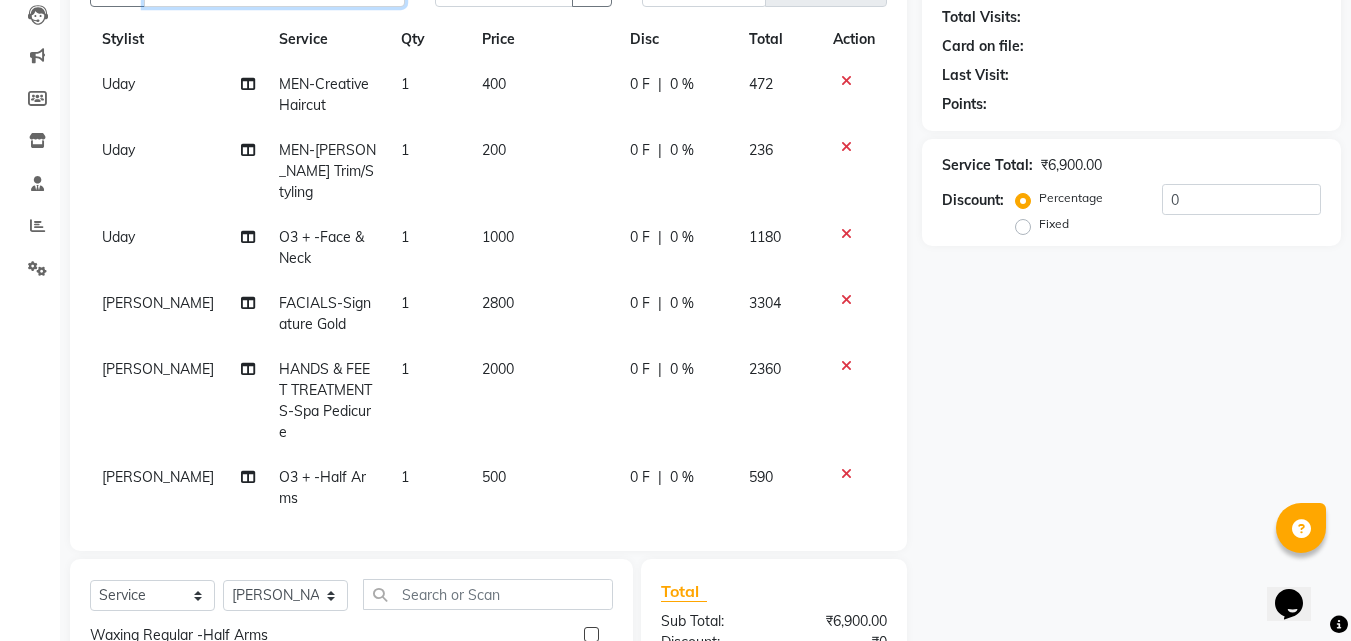 scroll, scrollTop: 195, scrollLeft: 0, axis: vertical 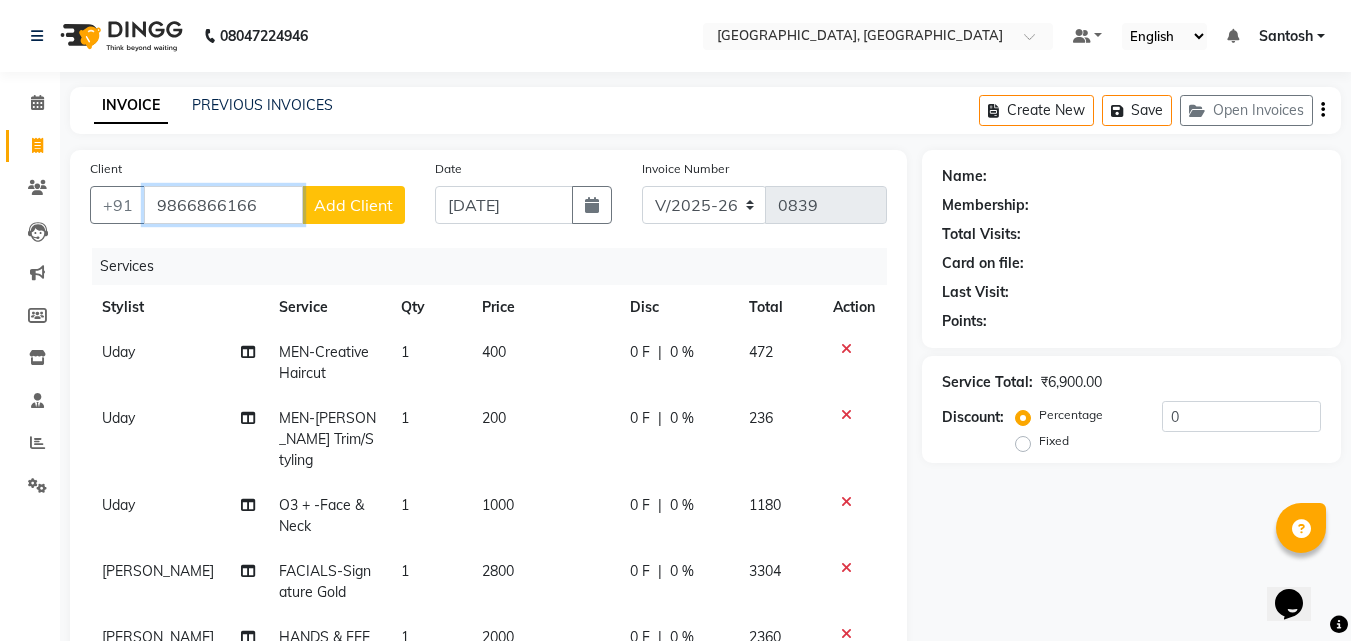 type on "9866866166" 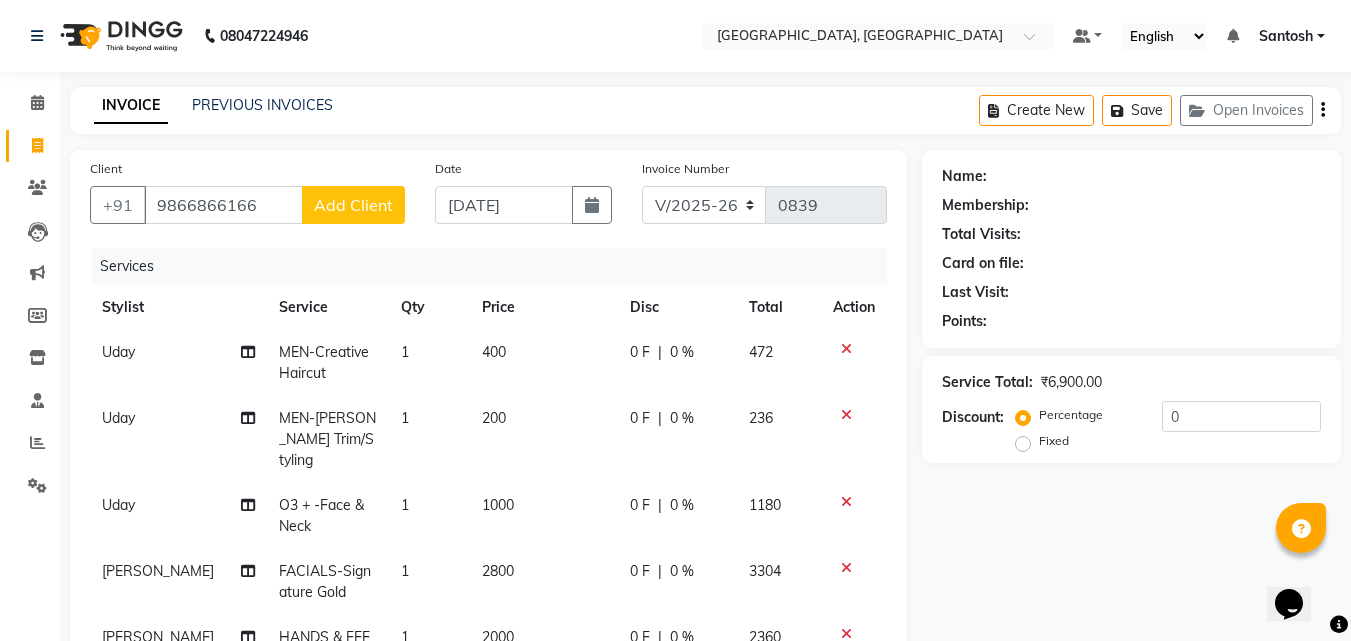 click on "Add Client" 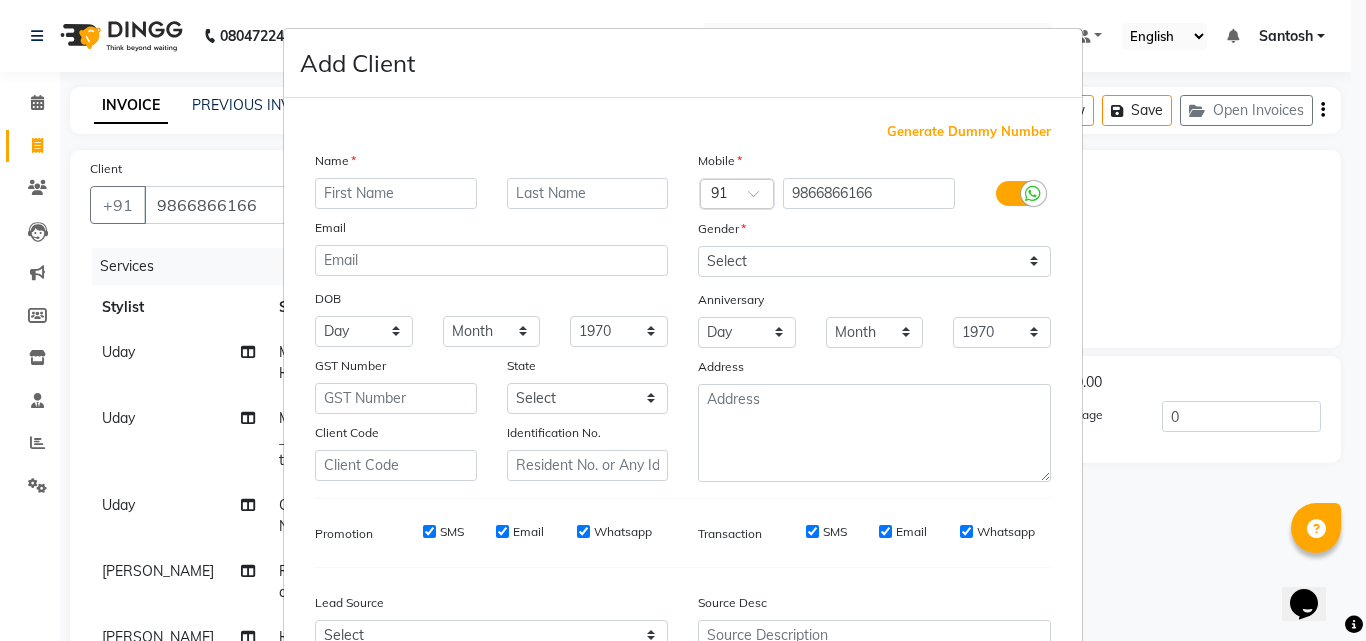 drag, startPoint x: 355, startPoint y: 193, endPoint x: 387, endPoint y: 173, distance: 37.735924 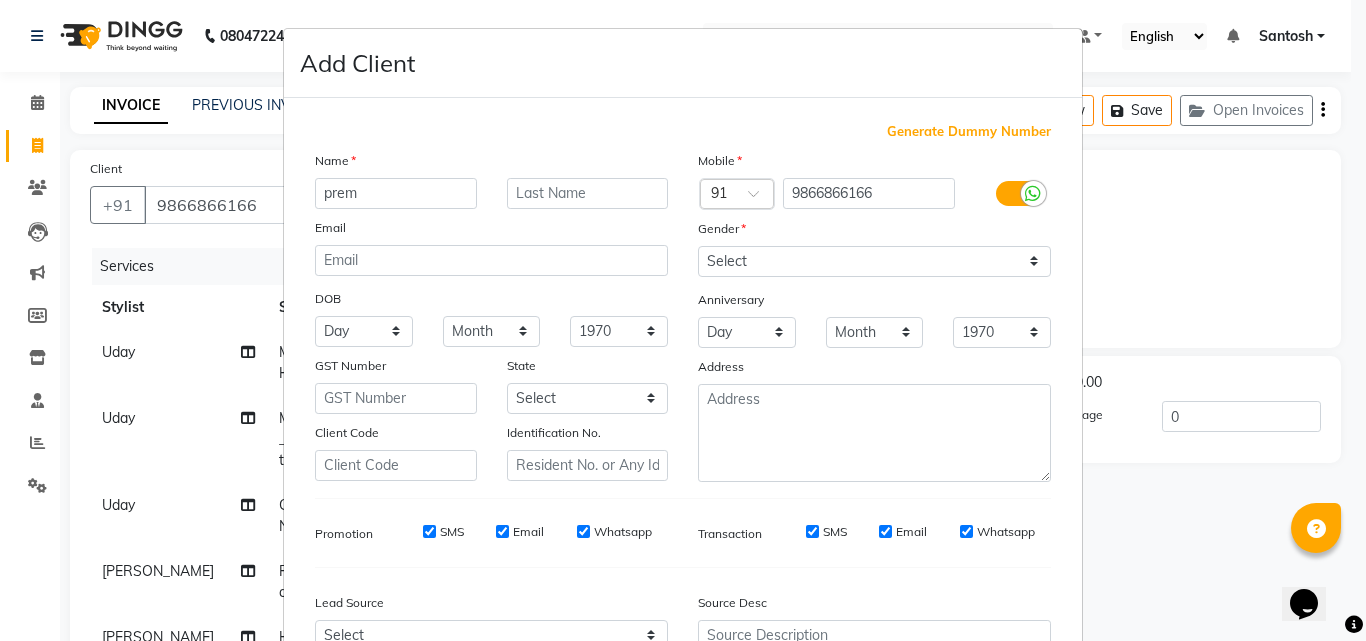 type on "prem" 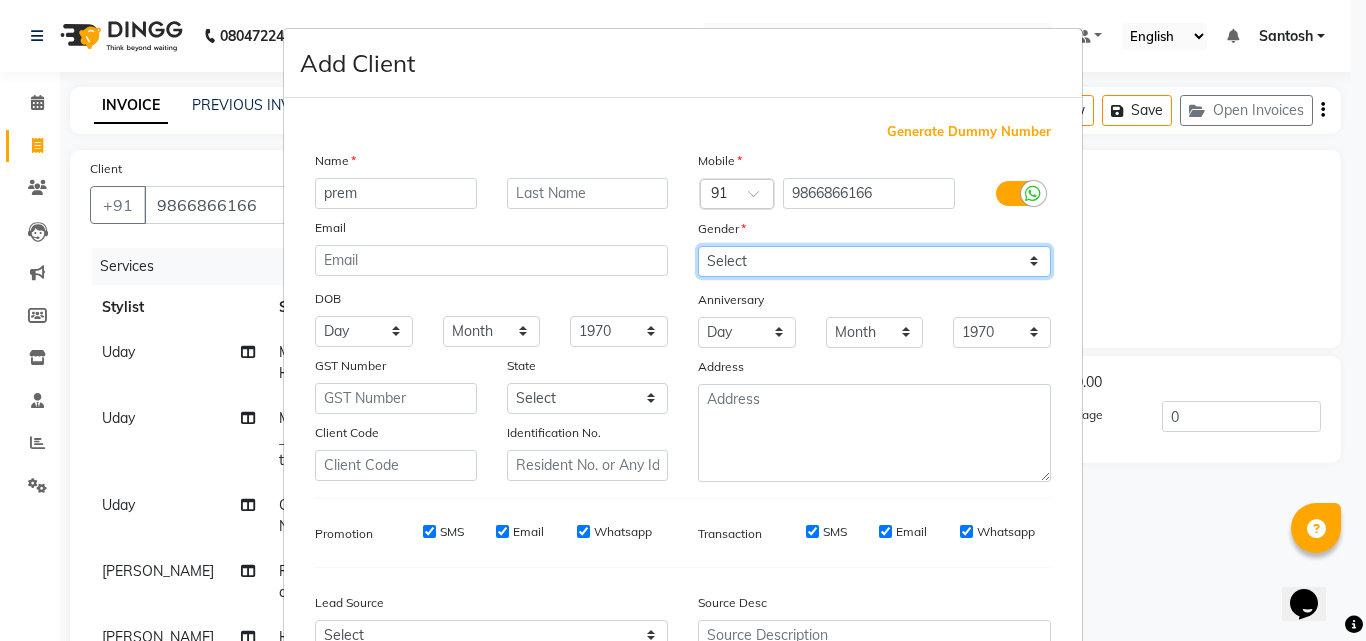 click on "Select Male Female Other Prefer Not To Say" at bounding box center (874, 261) 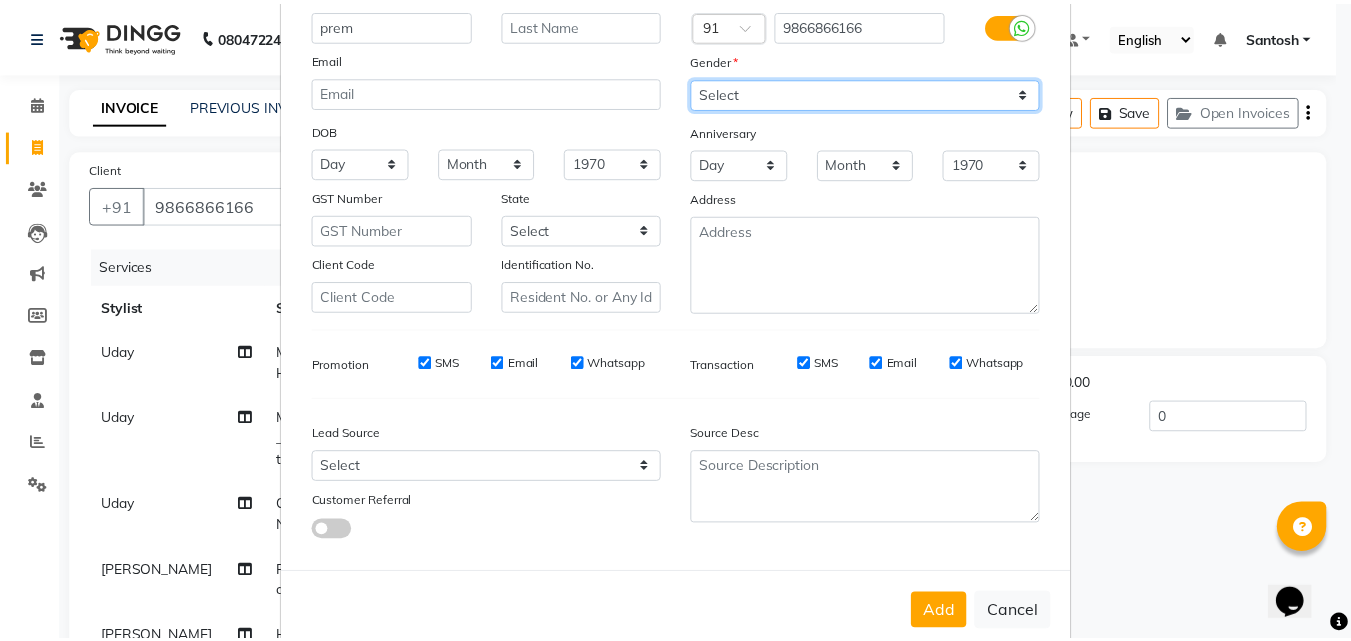 scroll, scrollTop: 208, scrollLeft: 0, axis: vertical 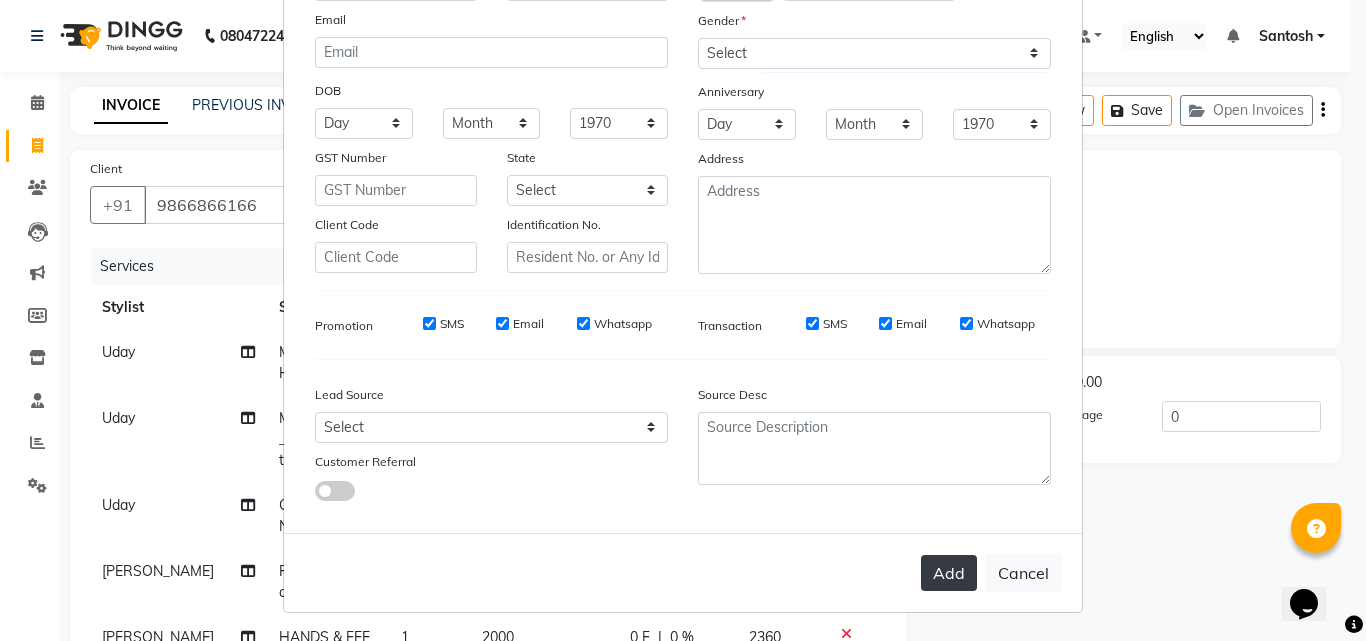 click on "Add" at bounding box center (949, 573) 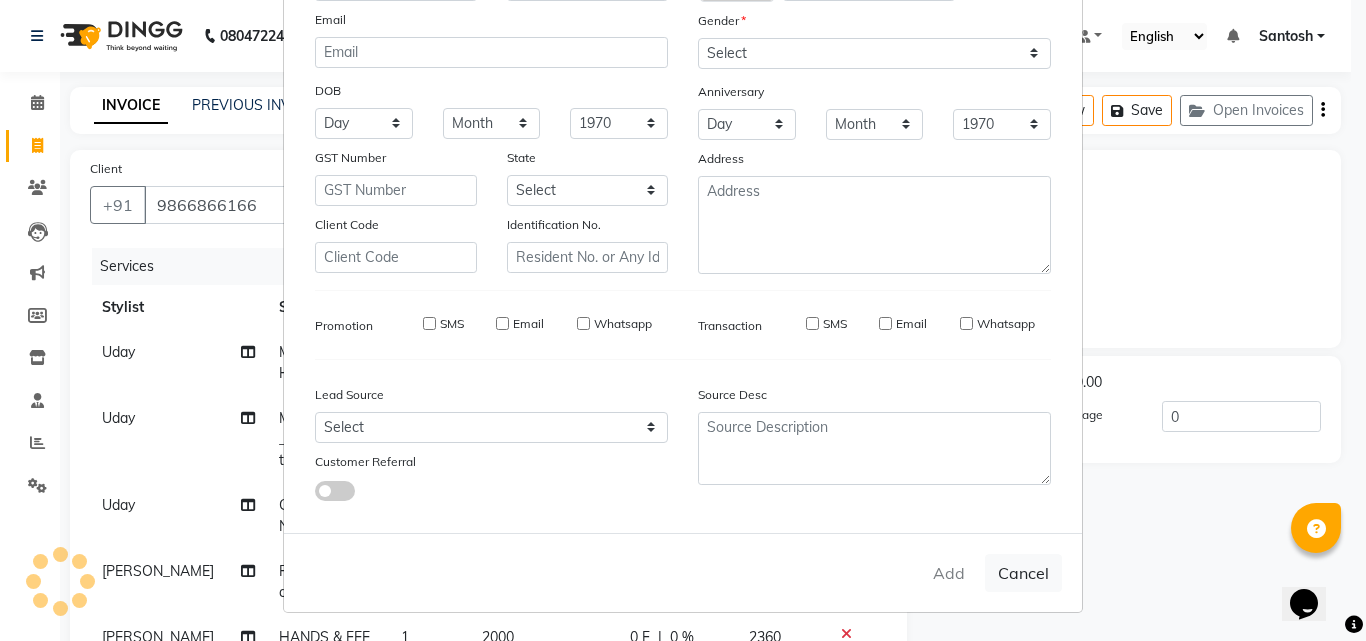 type 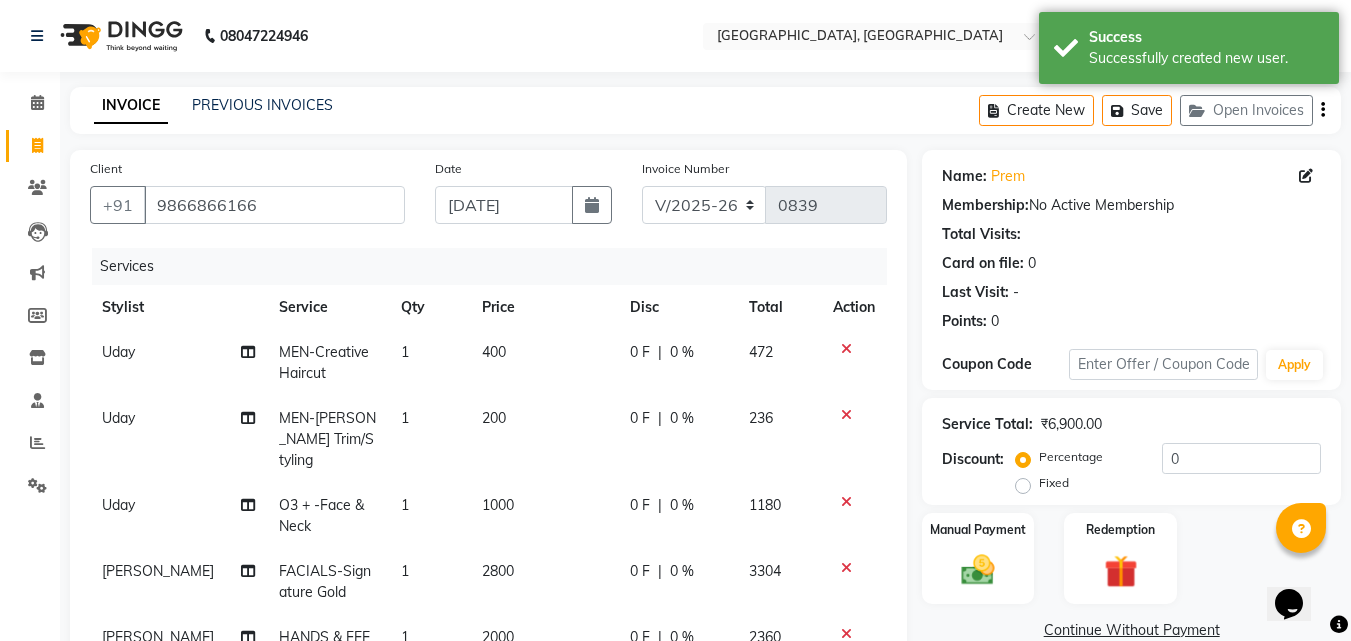 scroll, scrollTop: 51, scrollLeft: 0, axis: vertical 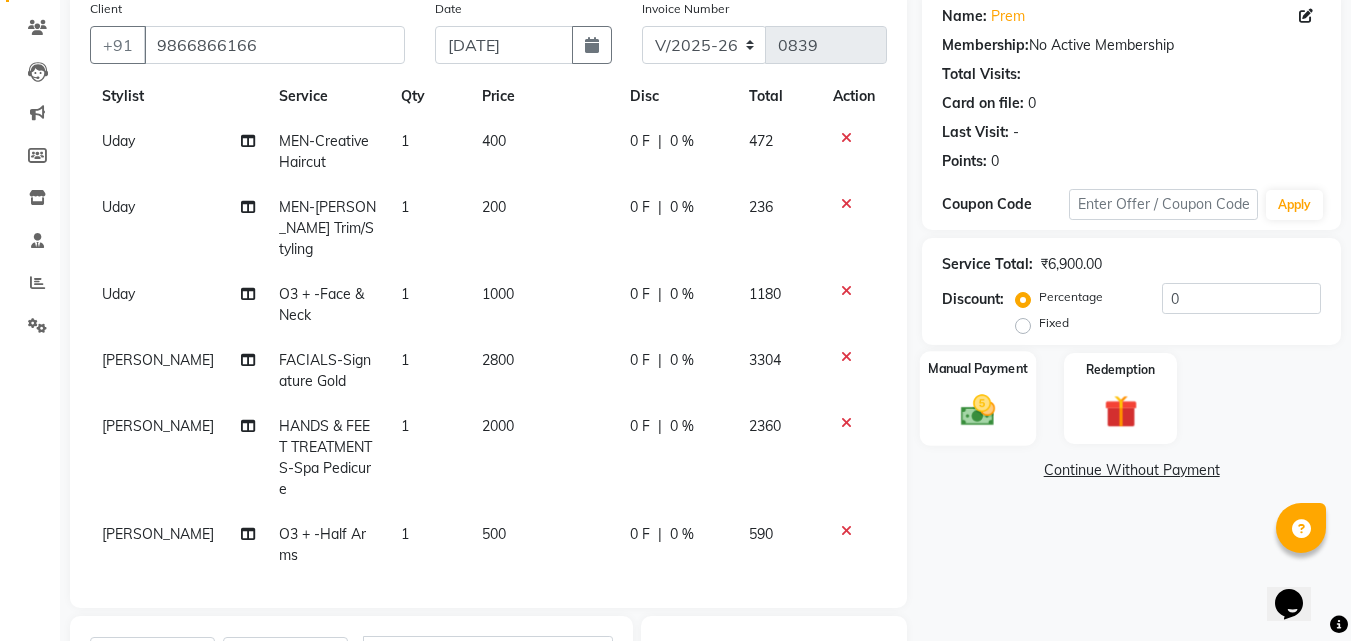 click 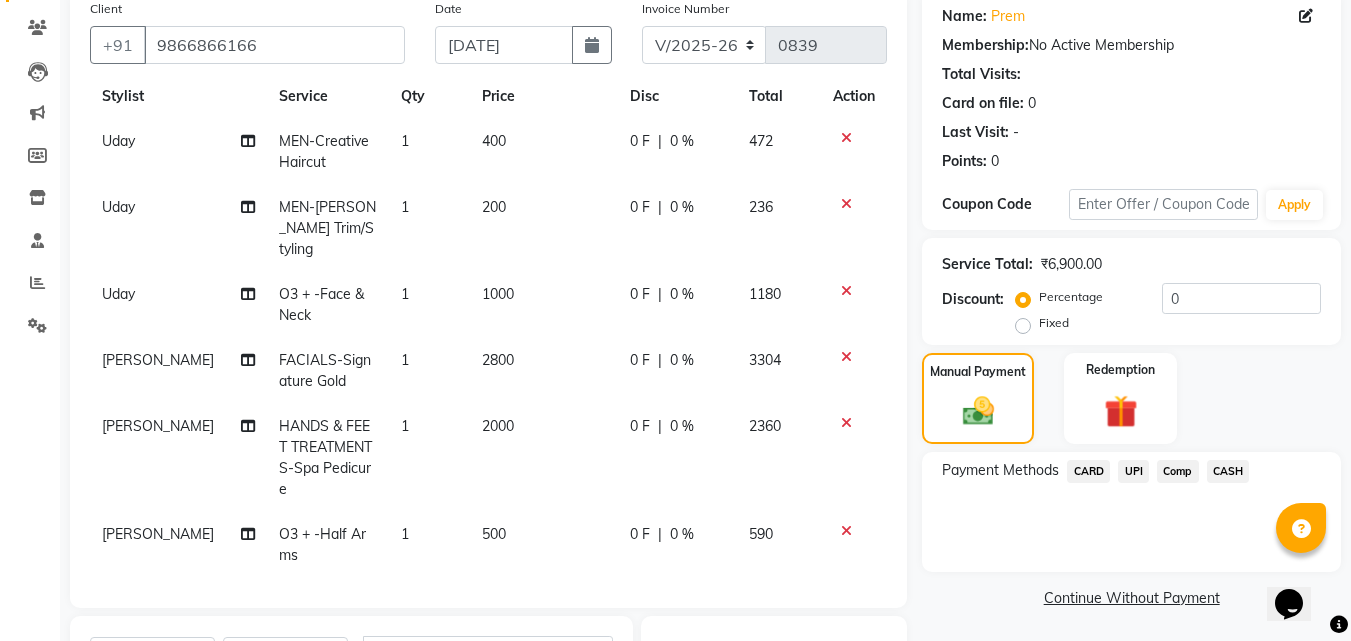 click on "UPI" 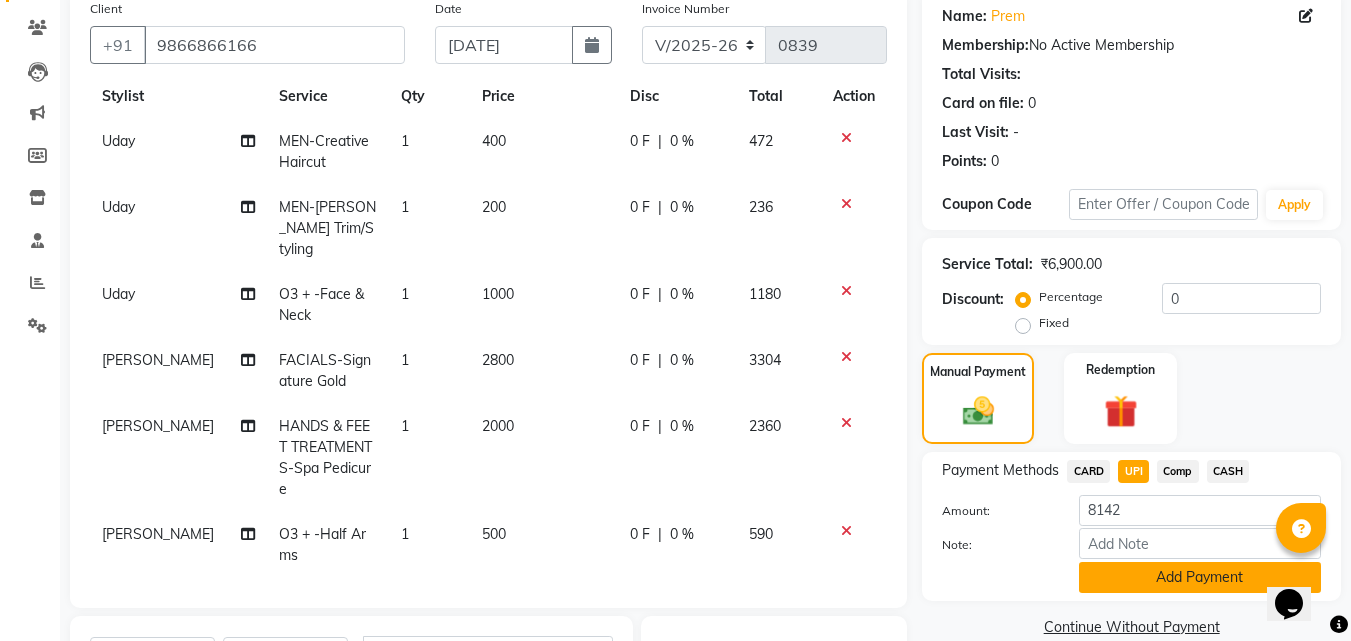click on "Add Payment" 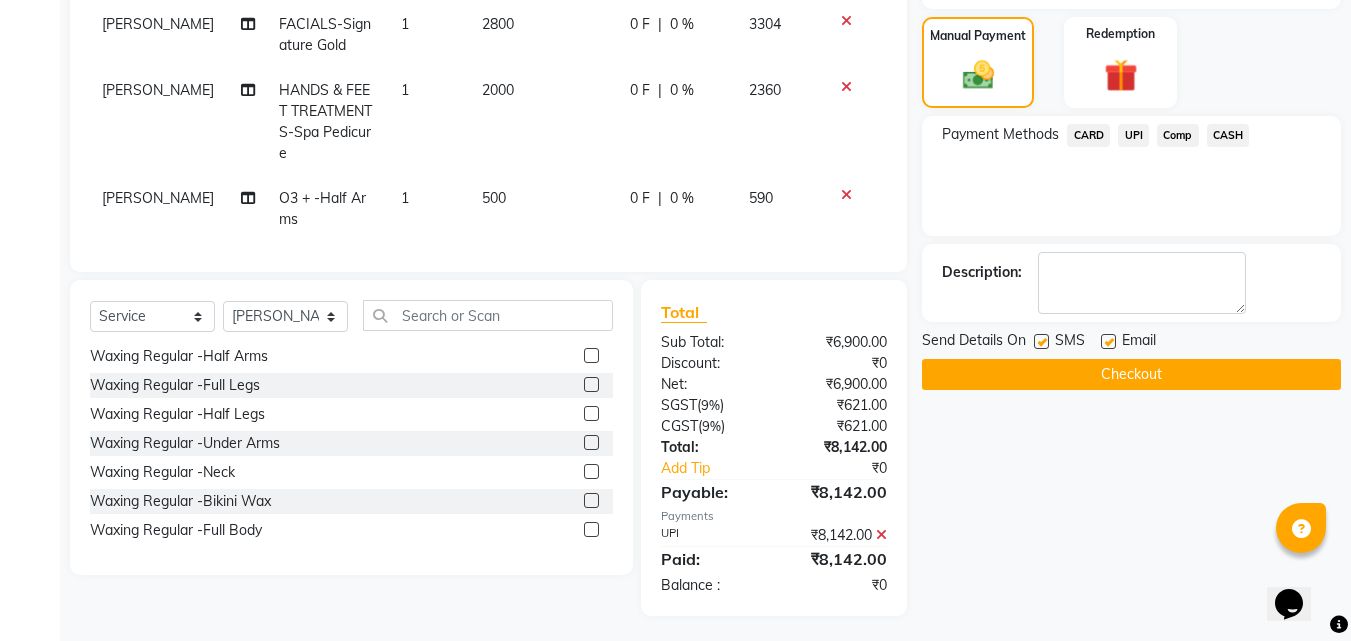 scroll, scrollTop: 501, scrollLeft: 0, axis: vertical 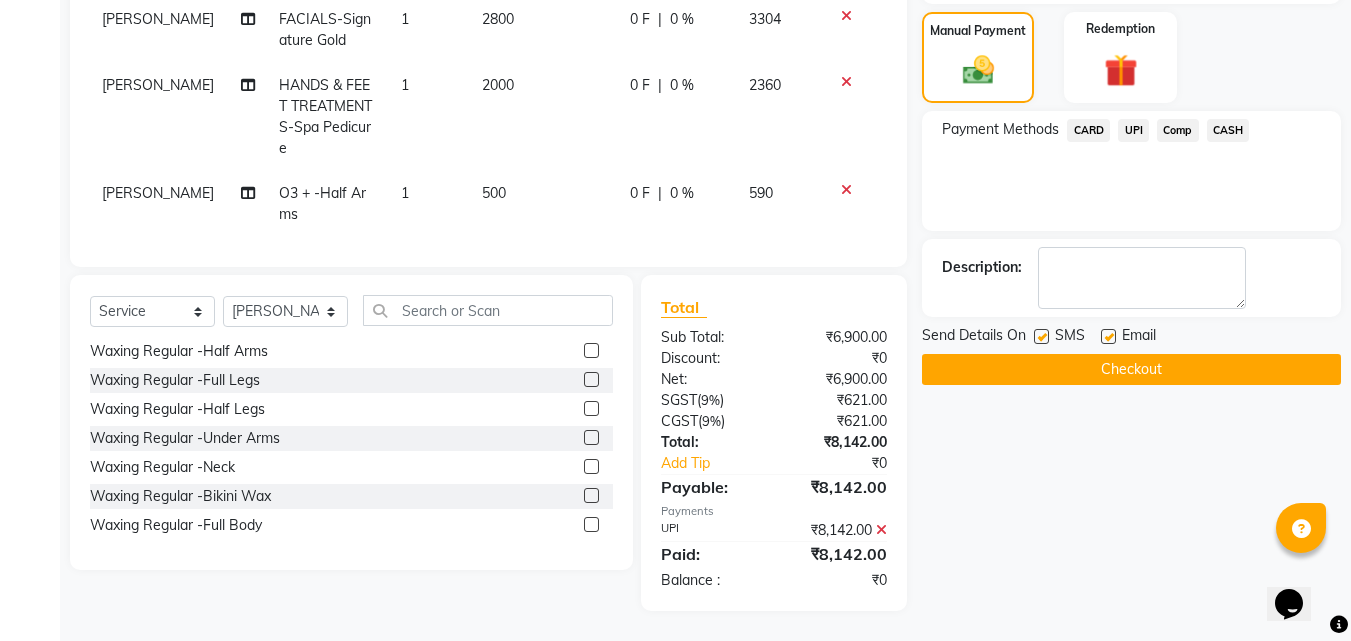 click 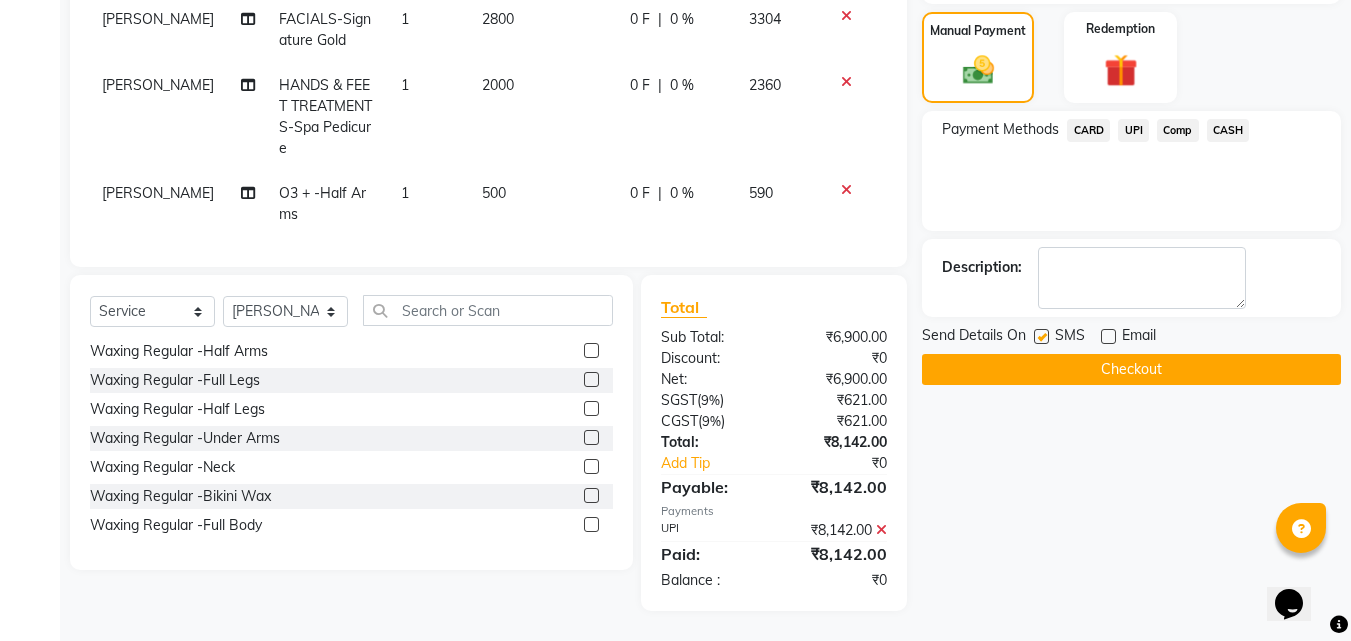 click on "Checkout" 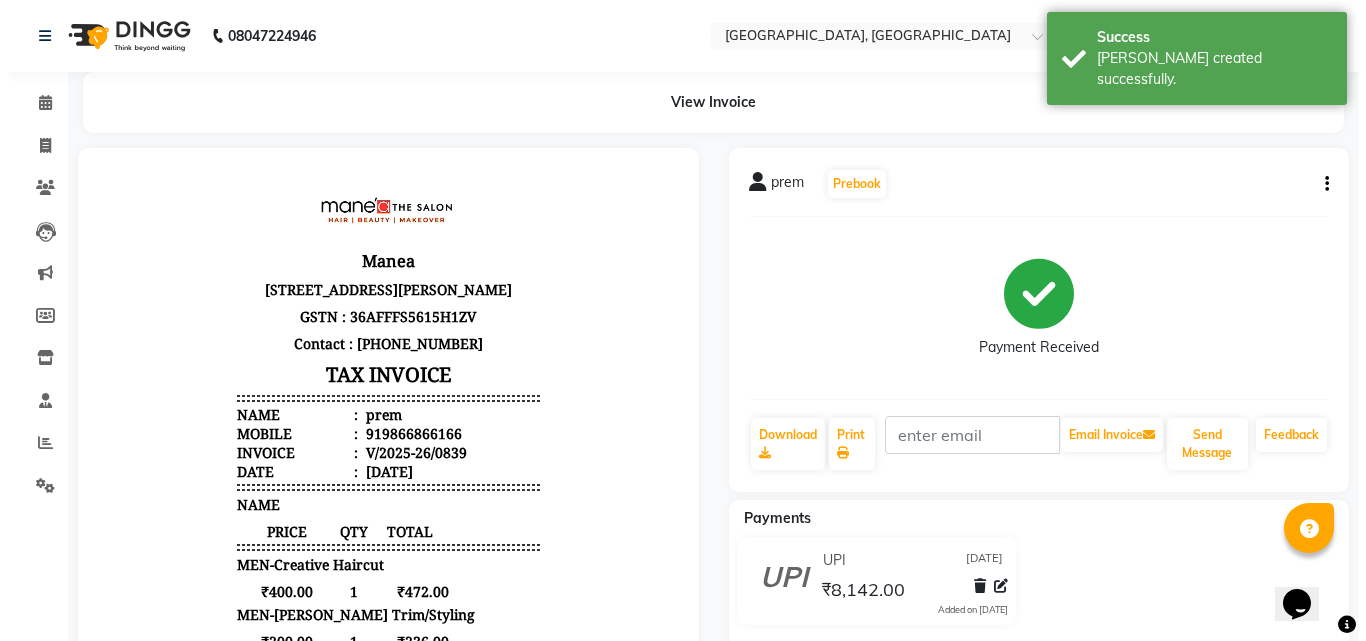 scroll, scrollTop: 0, scrollLeft: 0, axis: both 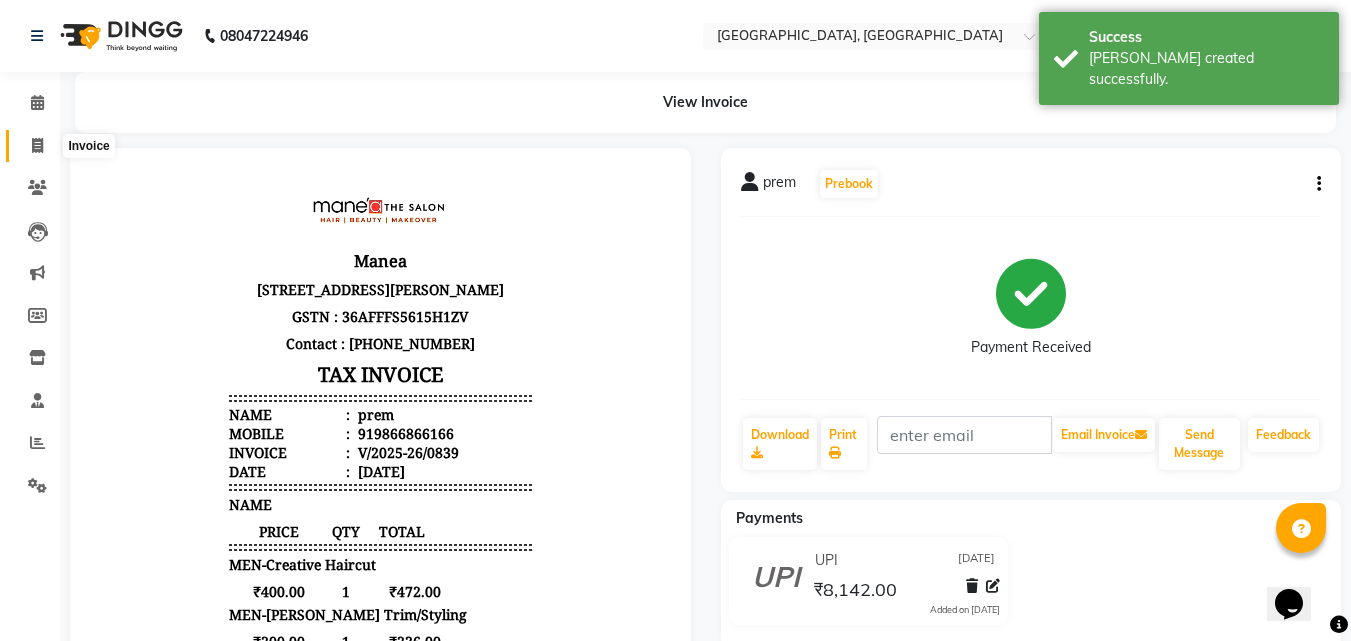 click 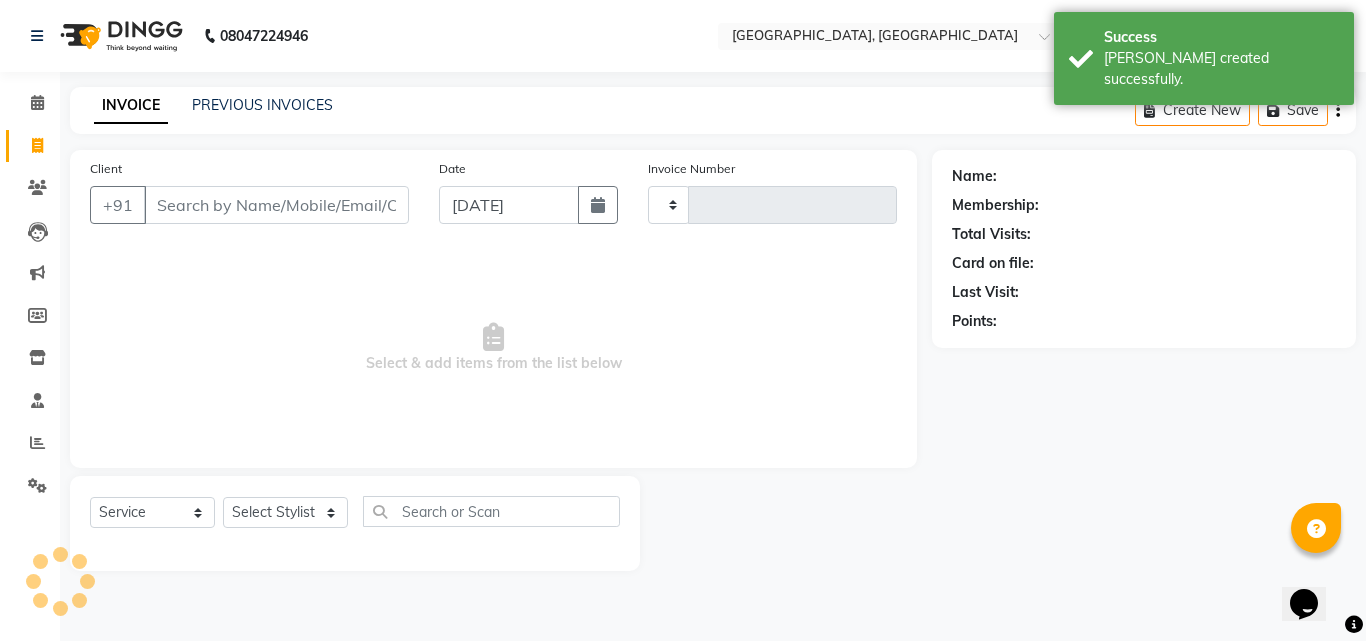 type on "0840" 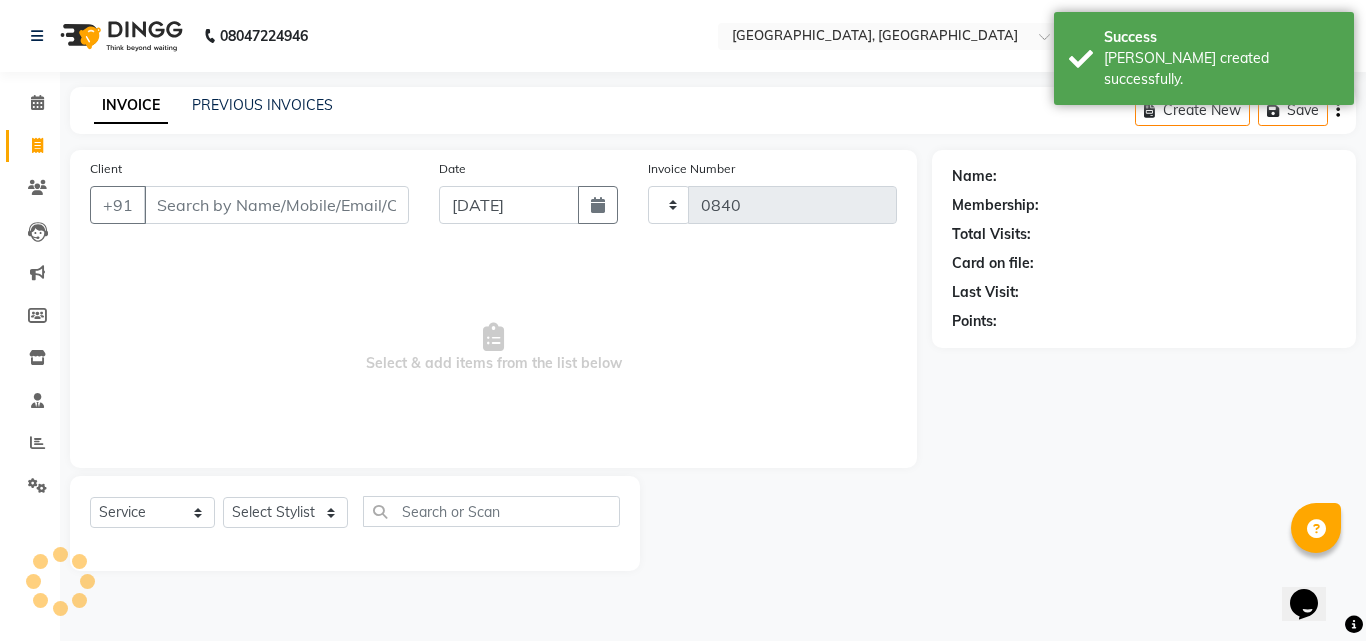 select on "5506" 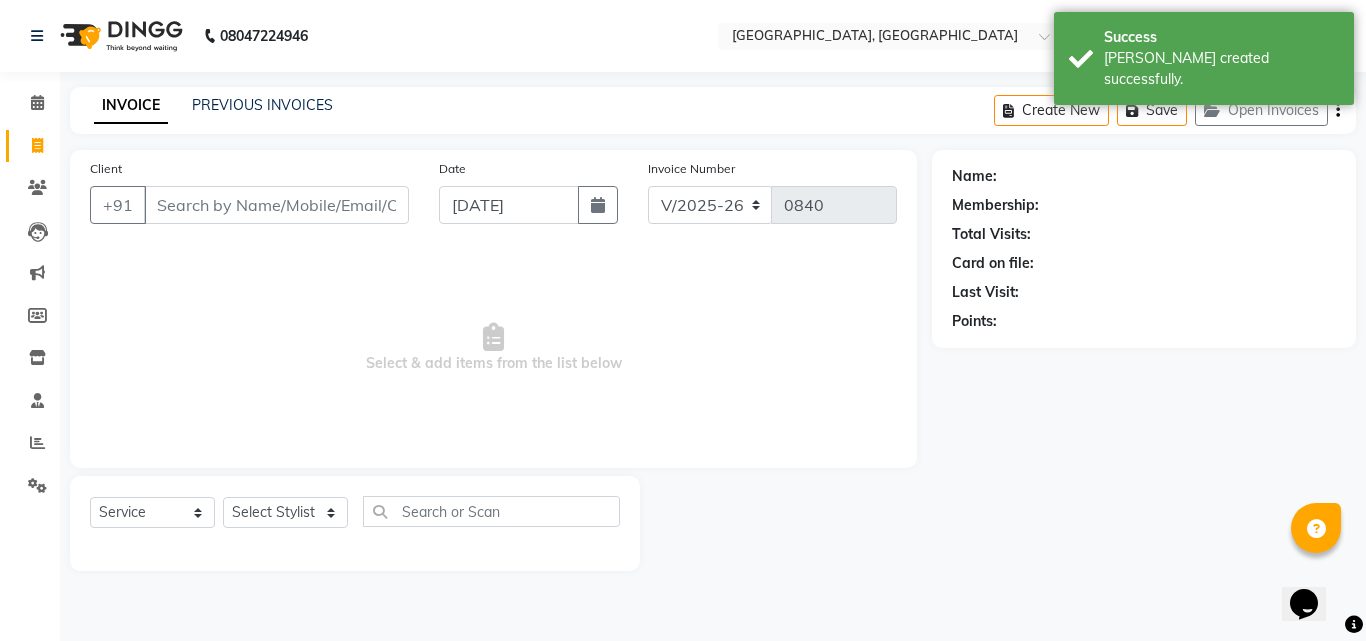 click on "PREVIOUS INVOICES" 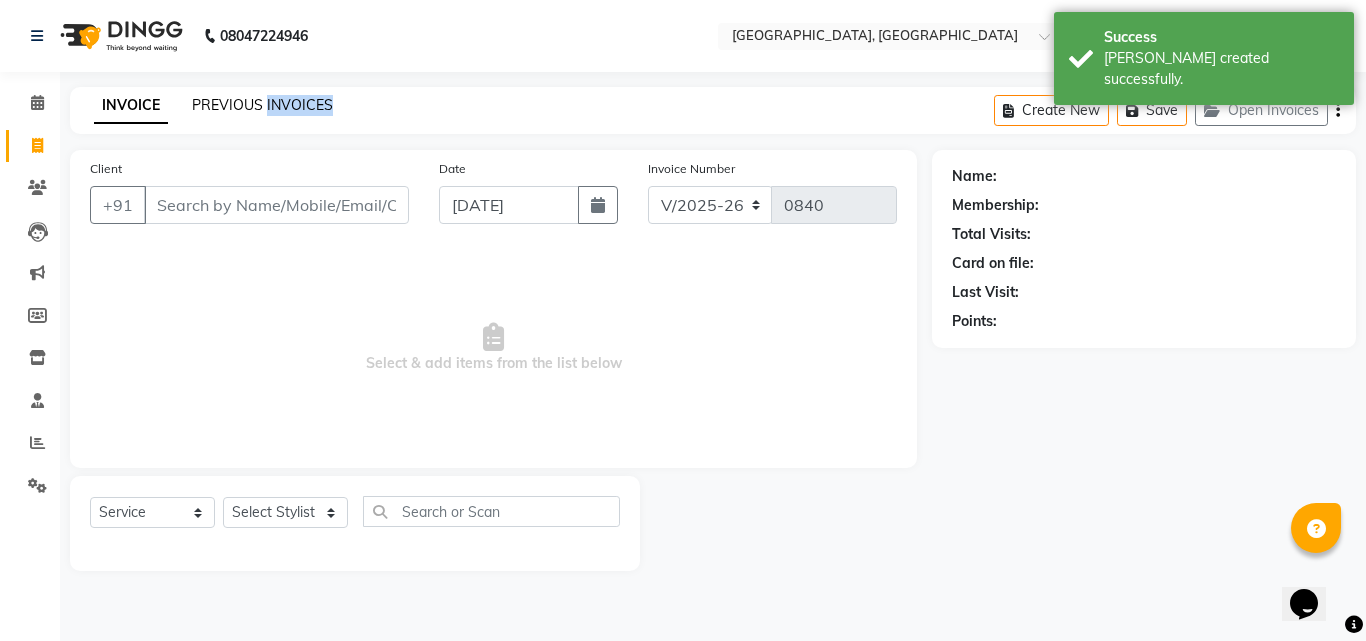 click on "PREVIOUS INVOICES" 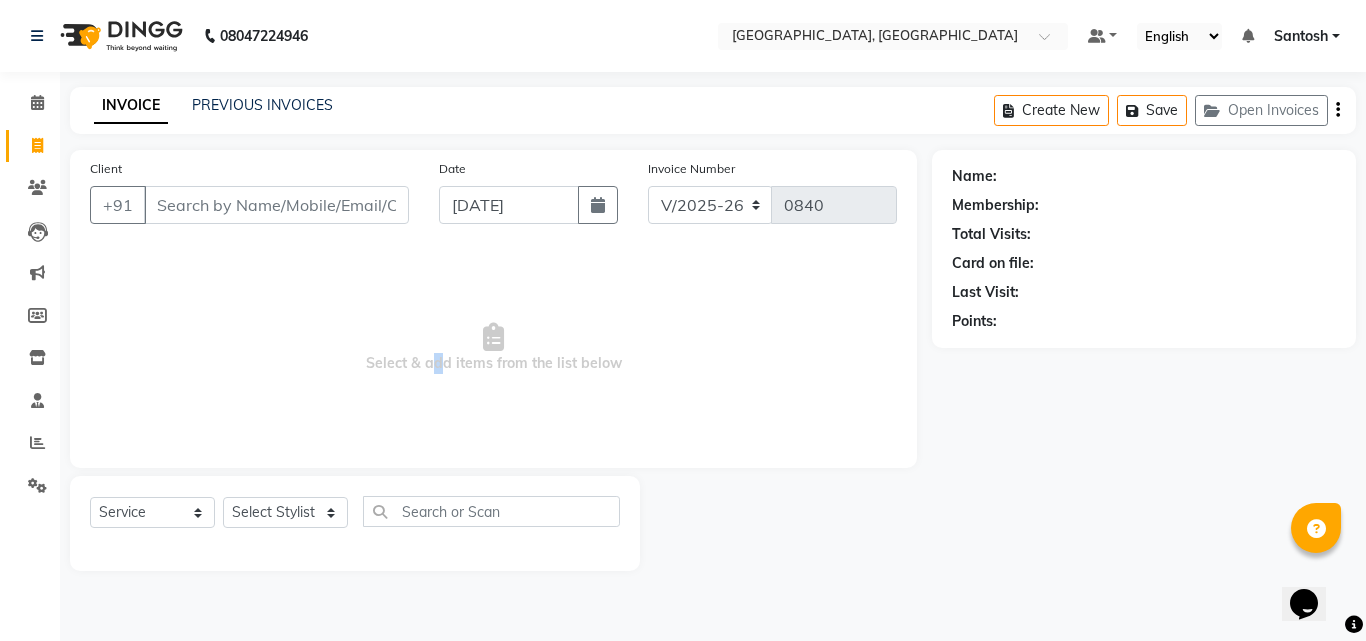 drag, startPoint x: 427, startPoint y: 417, endPoint x: 292, endPoint y: 364, distance: 145.03104 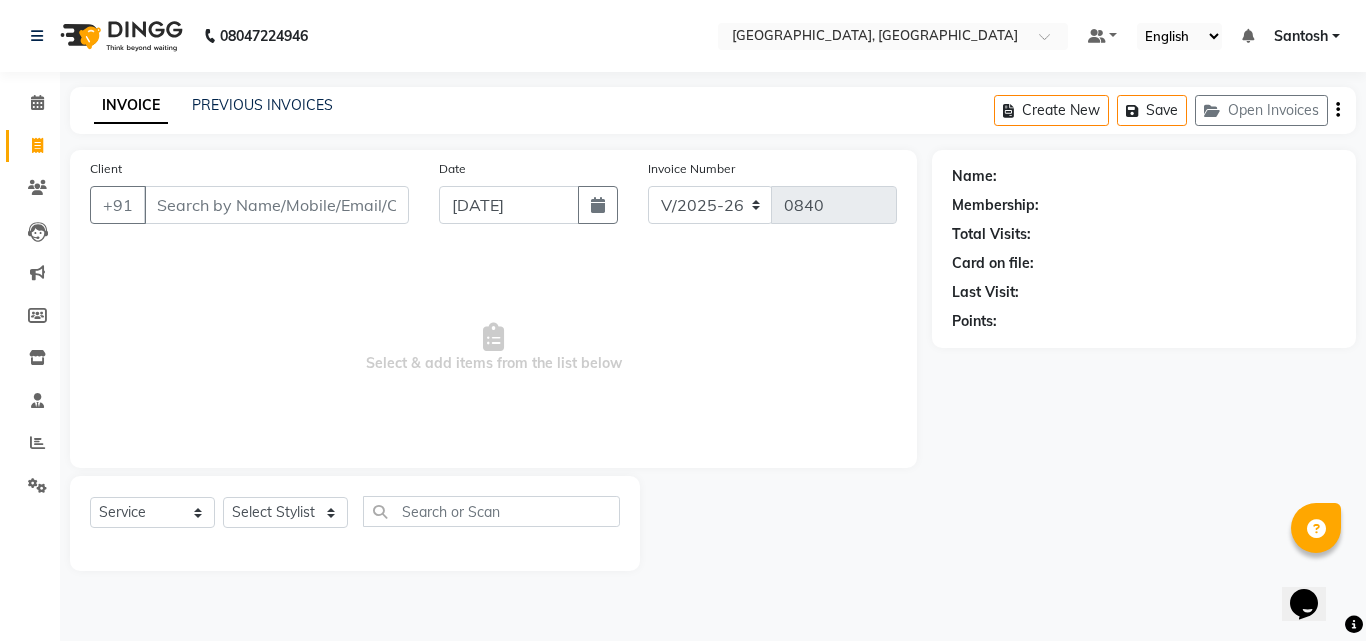click on "Name: Membership: Total Visits: Card on file: Last Visit:  Points:" 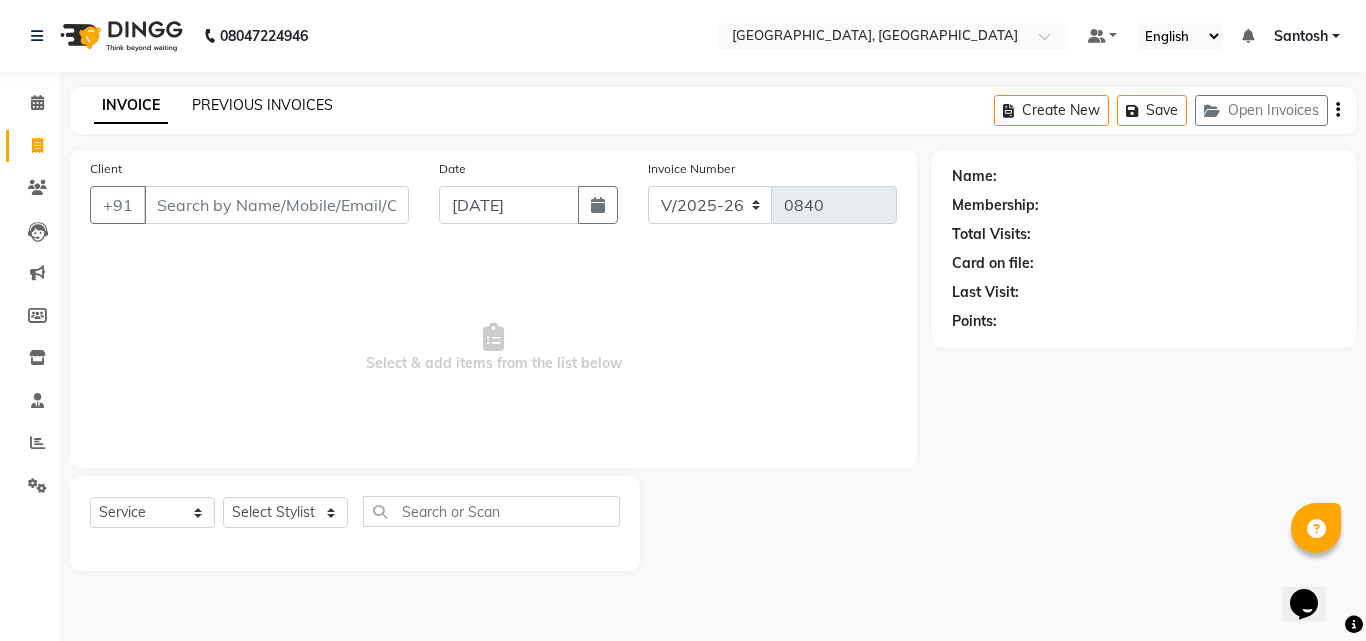 click on "PREVIOUS INVOICES" 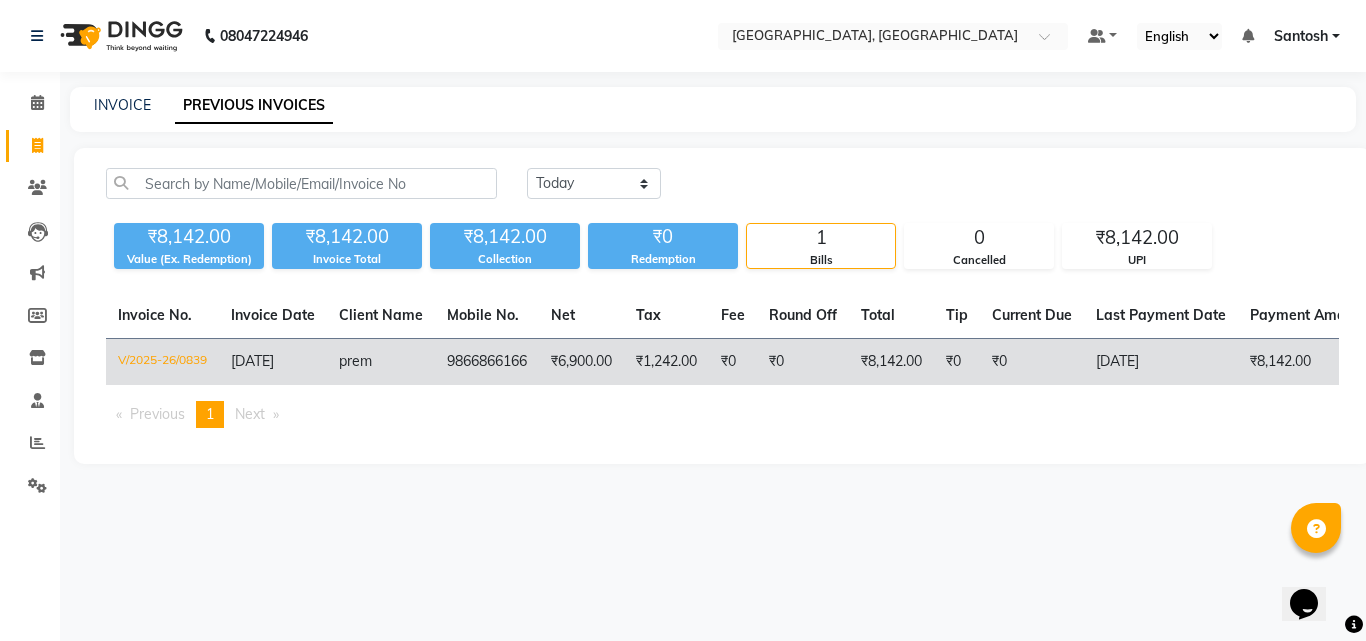 click on "9866866166" 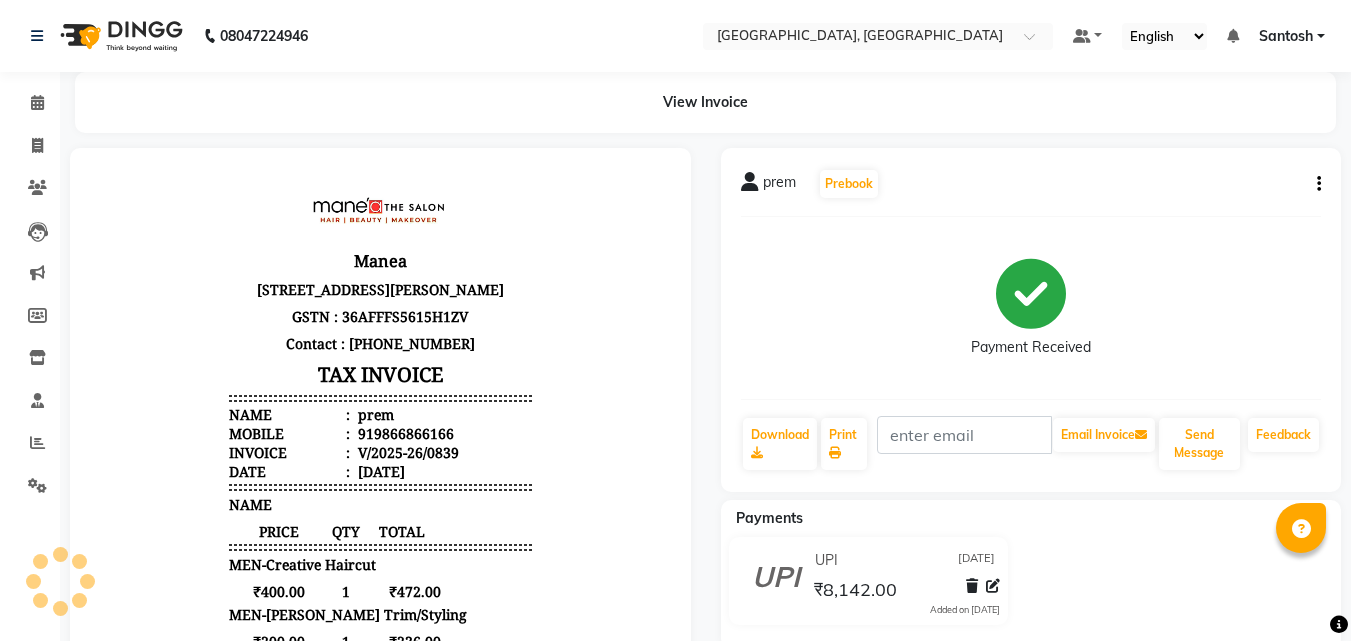 scroll, scrollTop: 0, scrollLeft: 0, axis: both 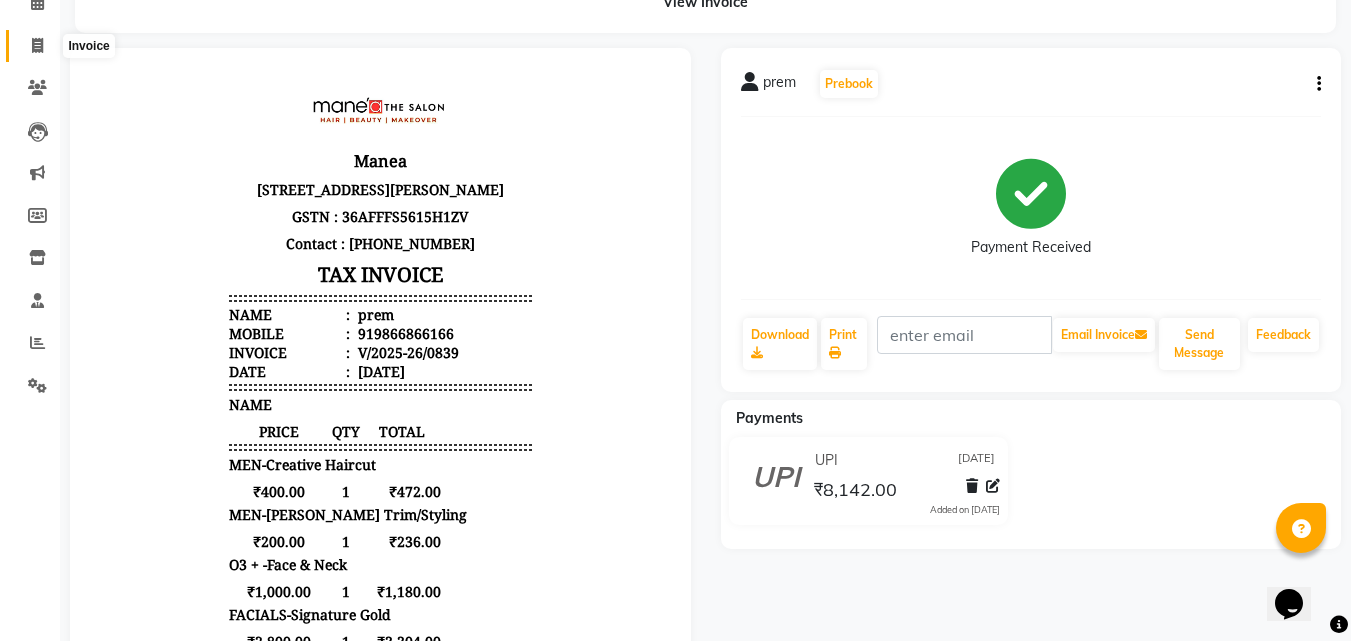 click 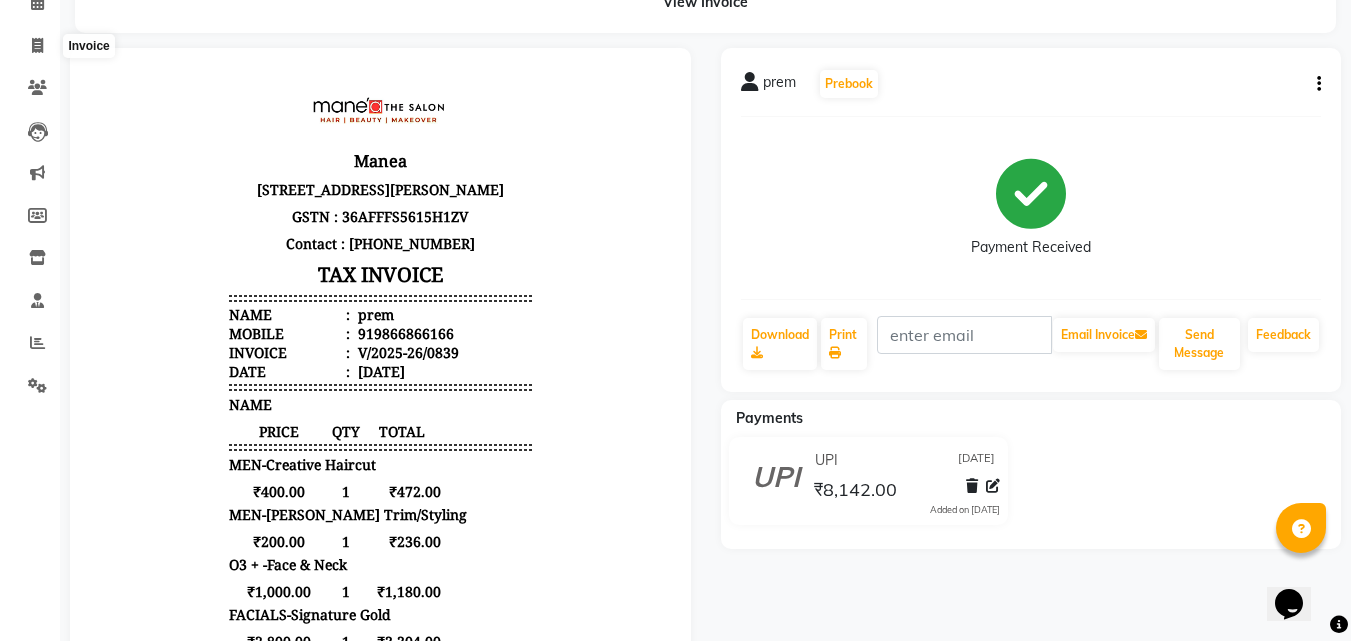 select on "service" 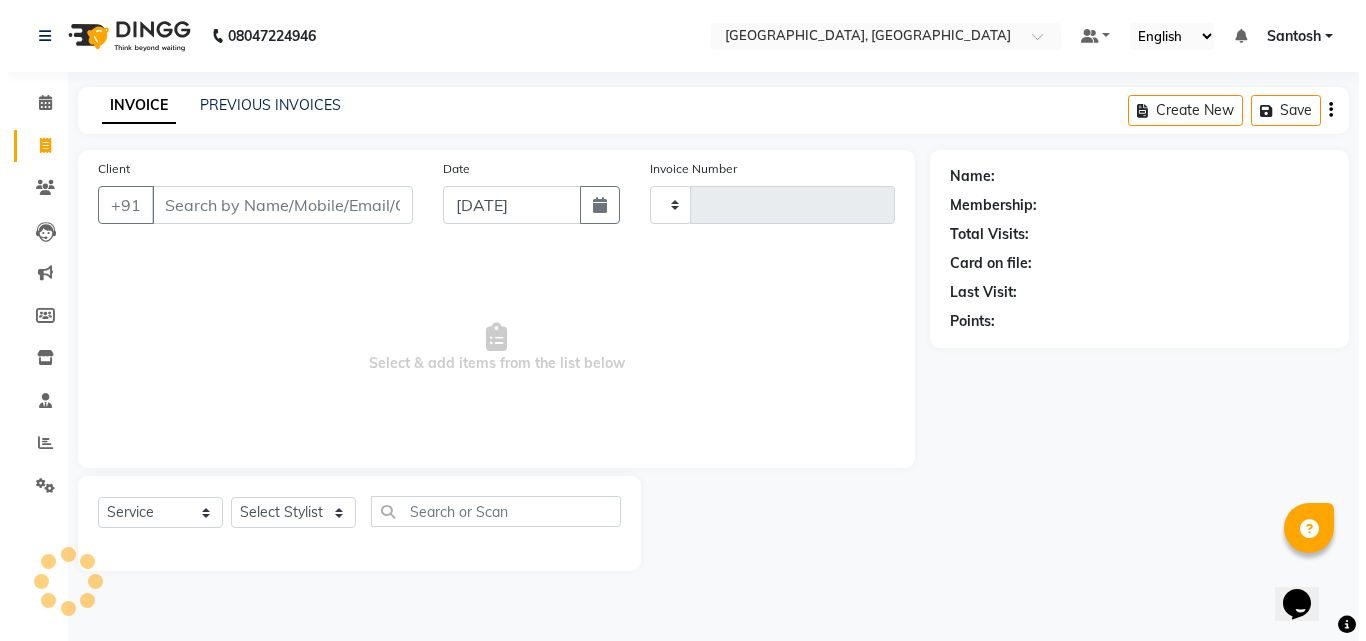 scroll, scrollTop: 0, scrollLeft: 0, axis: both 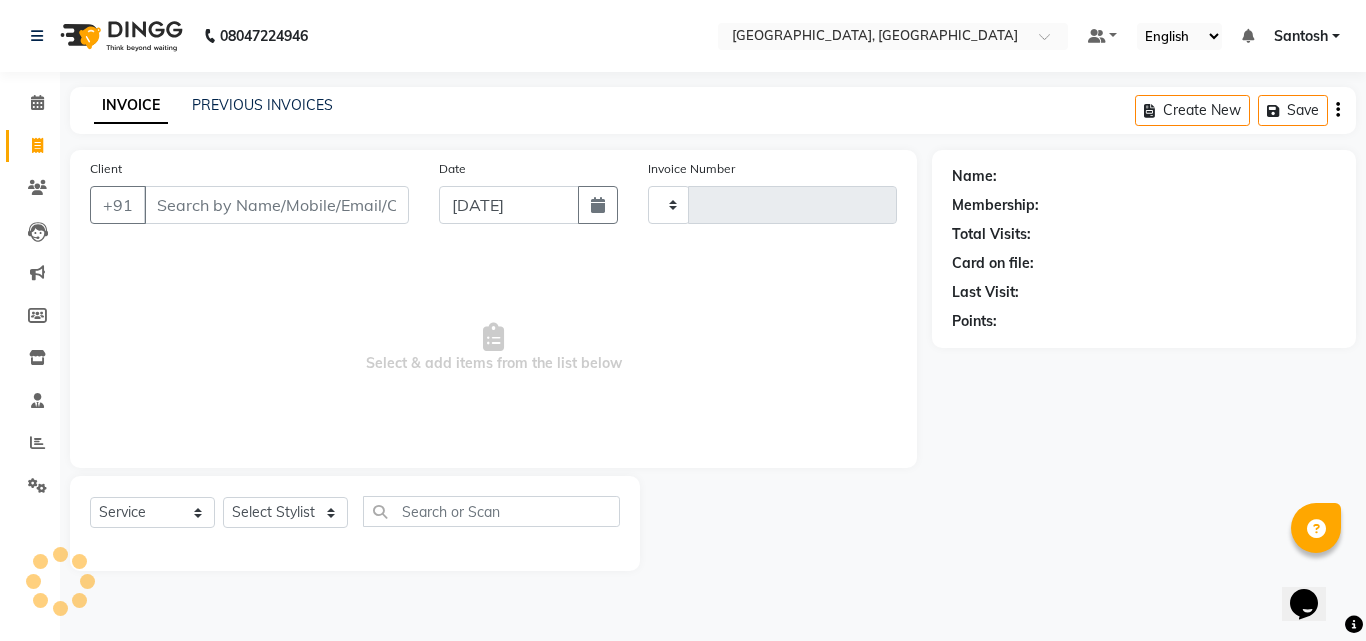 type on "0840" 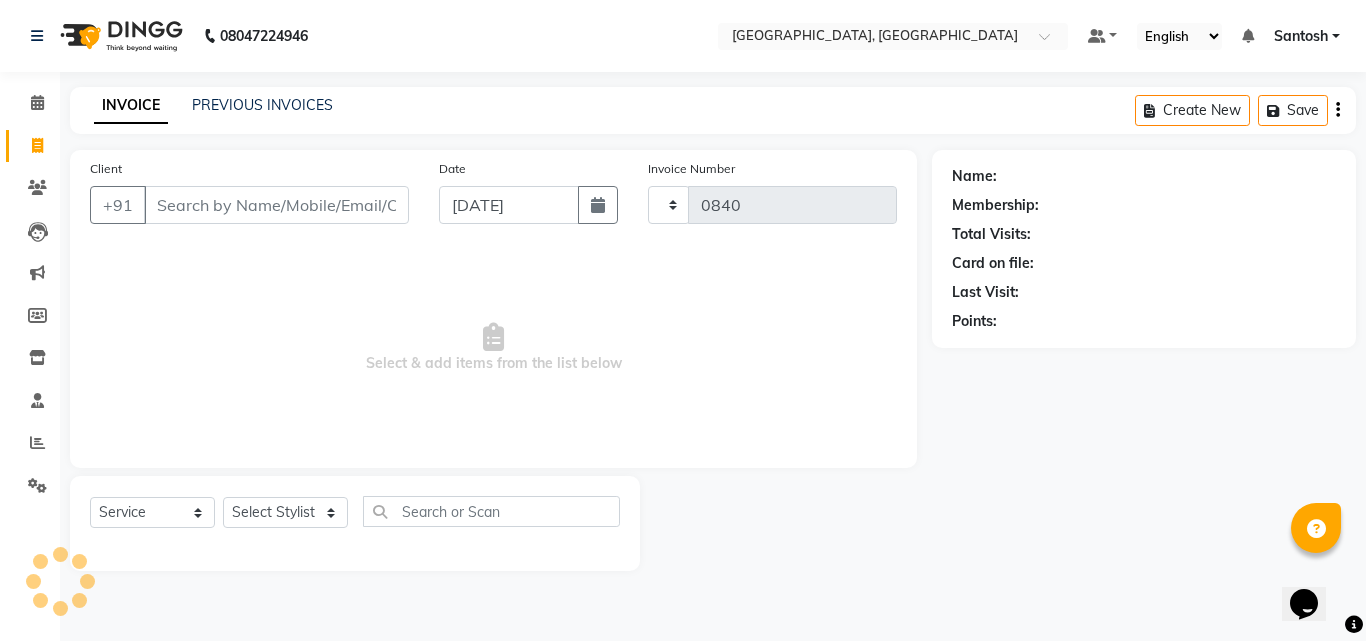 select on "5506" 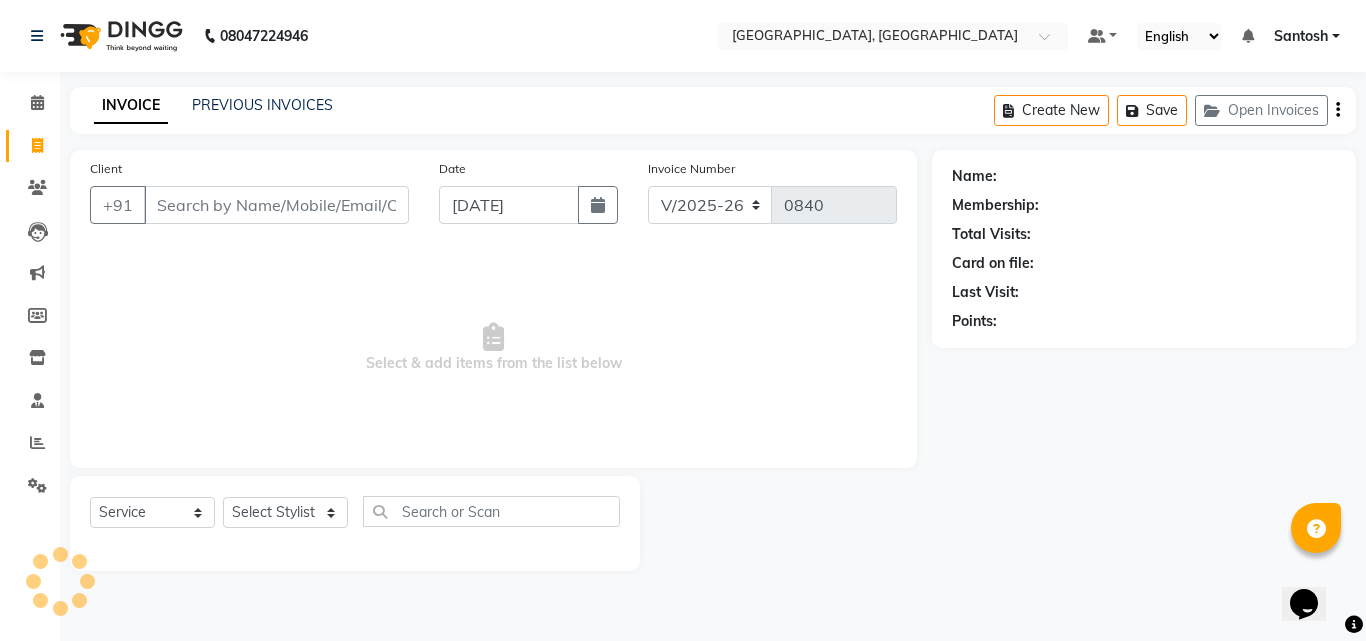 click on "INVOICE PREVIOUS INVOICES Create New   Save   Open Invoices" 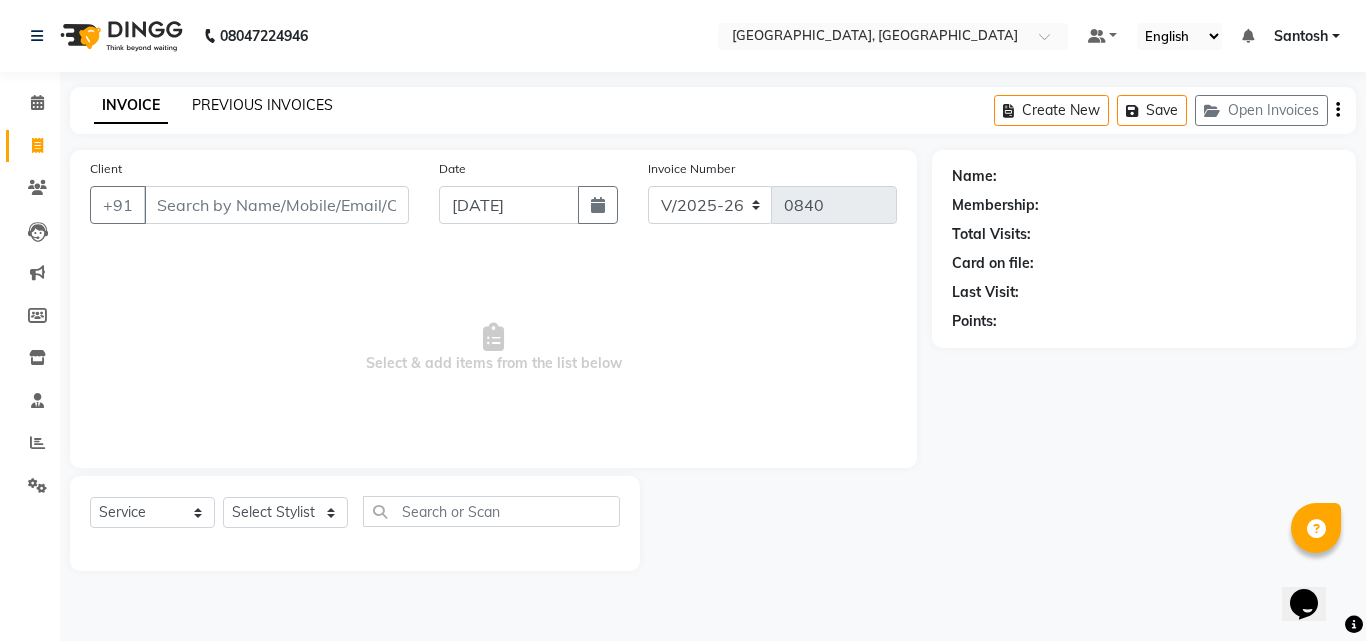 click on "PREVIOUS INVOICES" 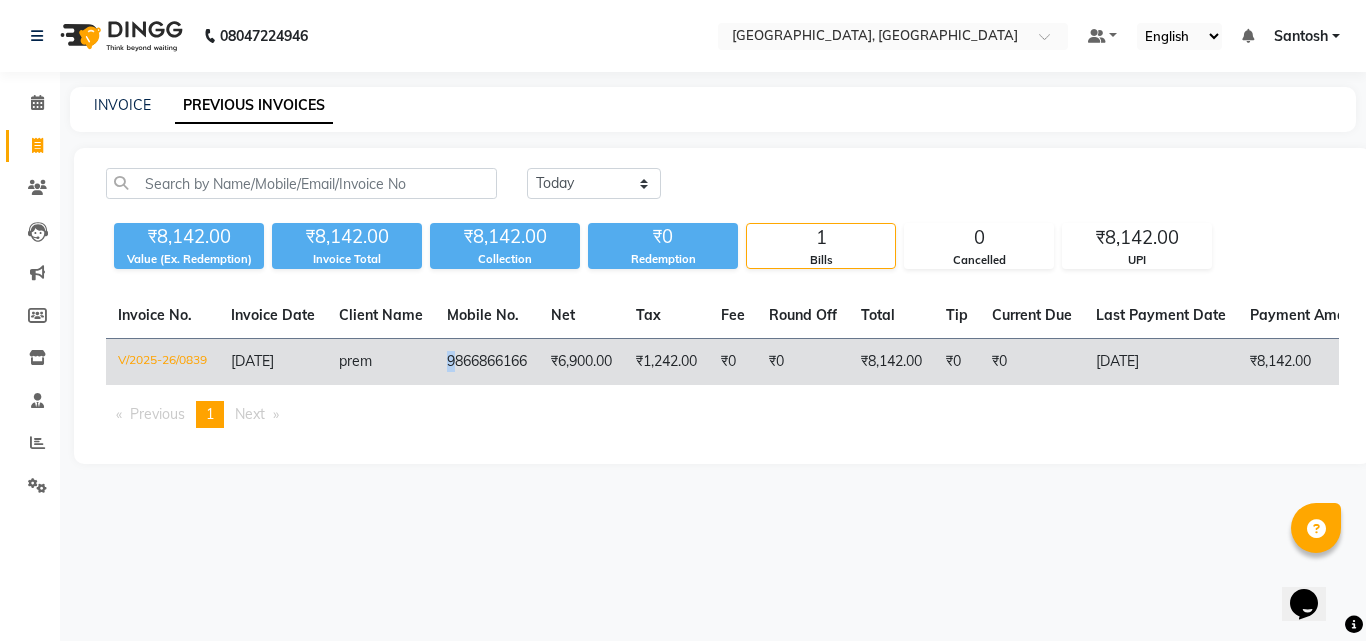 click on "9866866166" 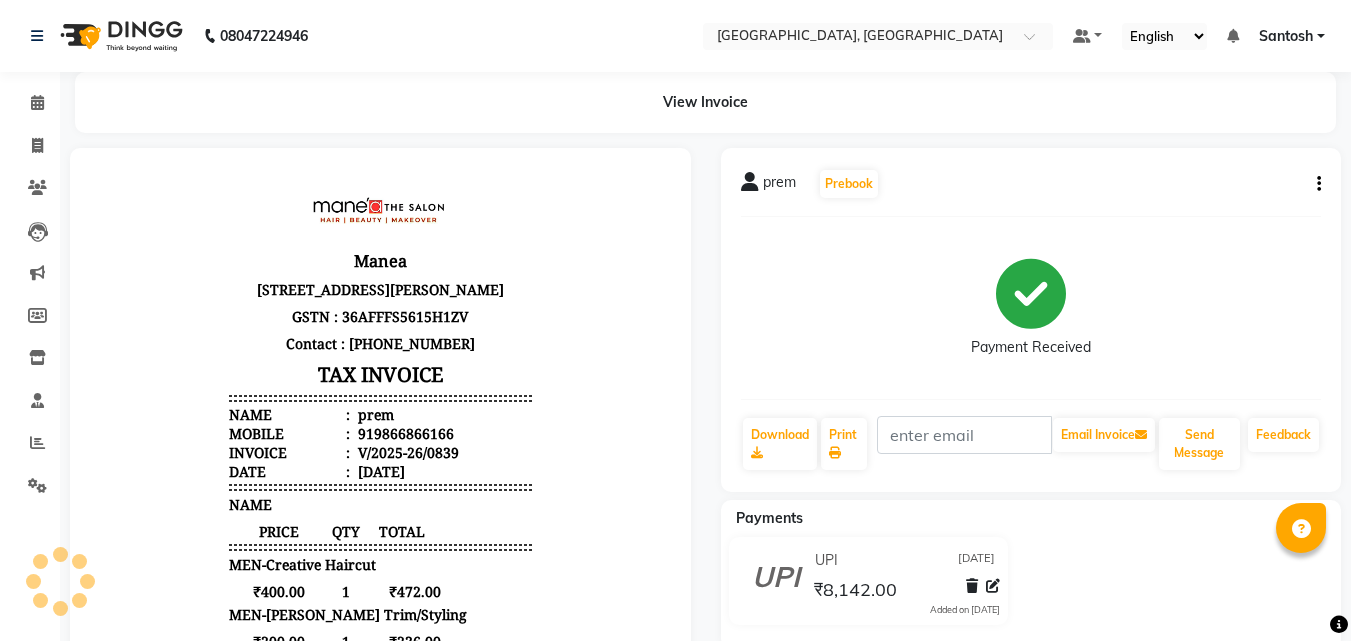 scroll, scrollTop: 0, scrollLeft: 0, axis: both 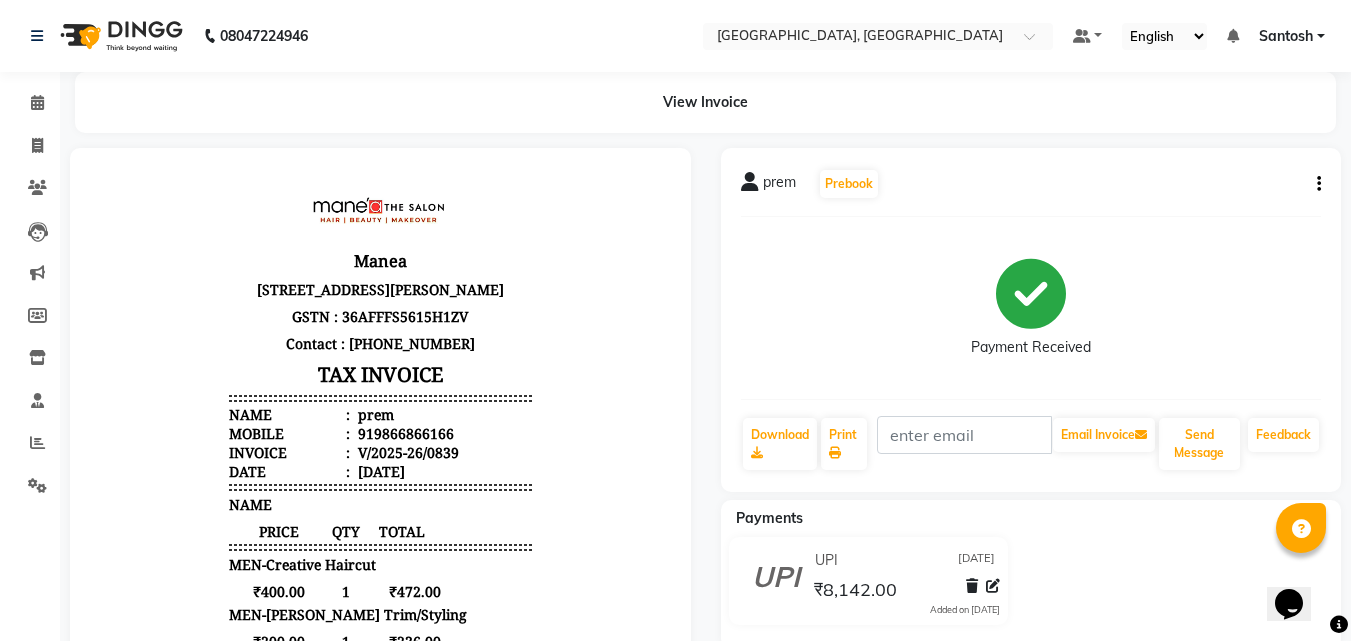 click on "prem   Prebook   Payment Received  Download  Print   Email Invoice   Send Message Feedback" 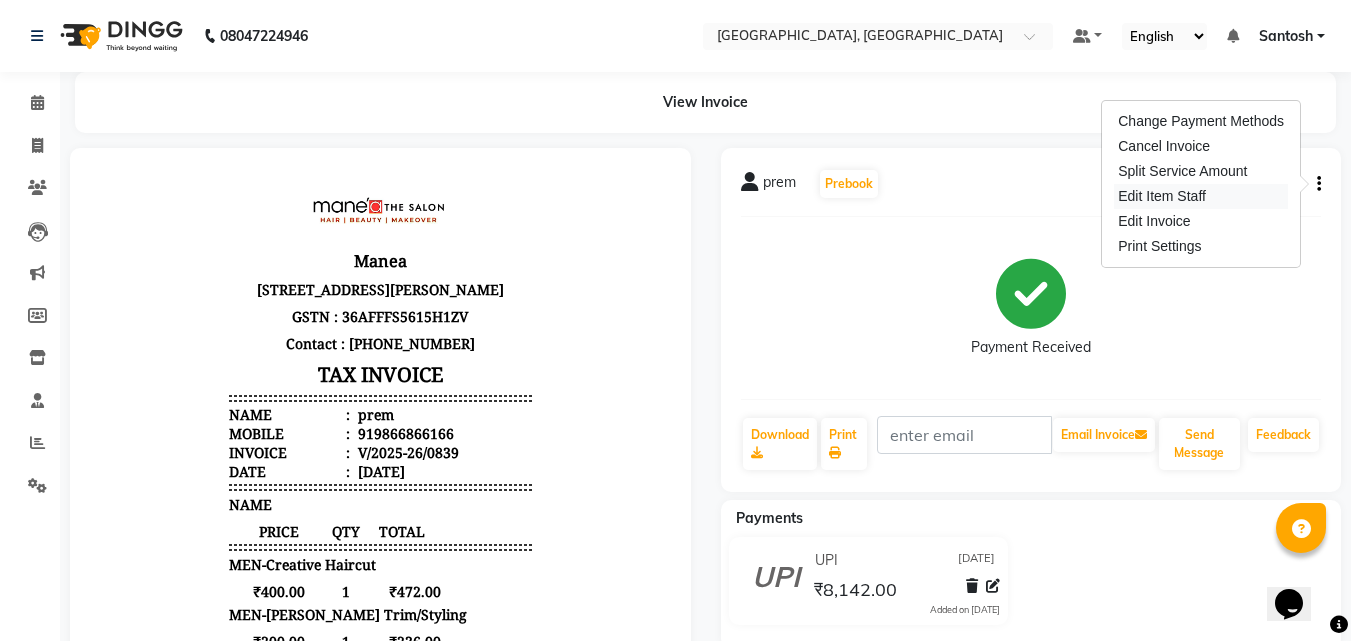 click on "Edit Item Staff" at bounding box center (1201, 196) 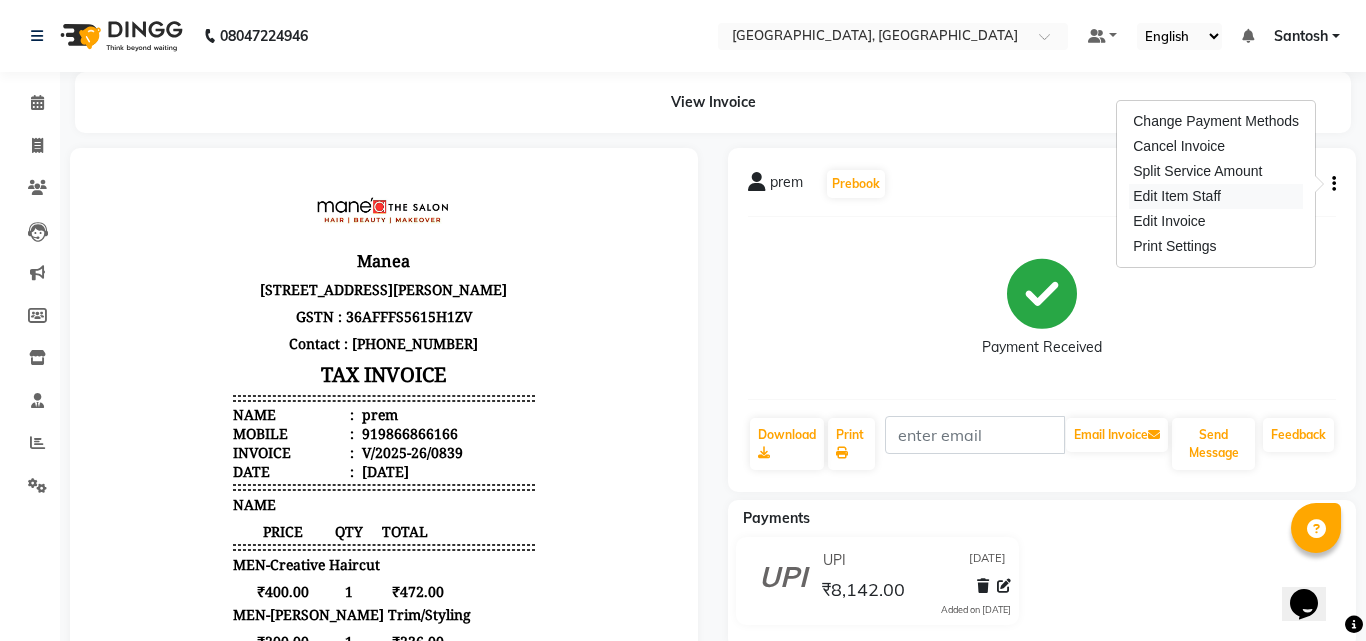 select on "50205" 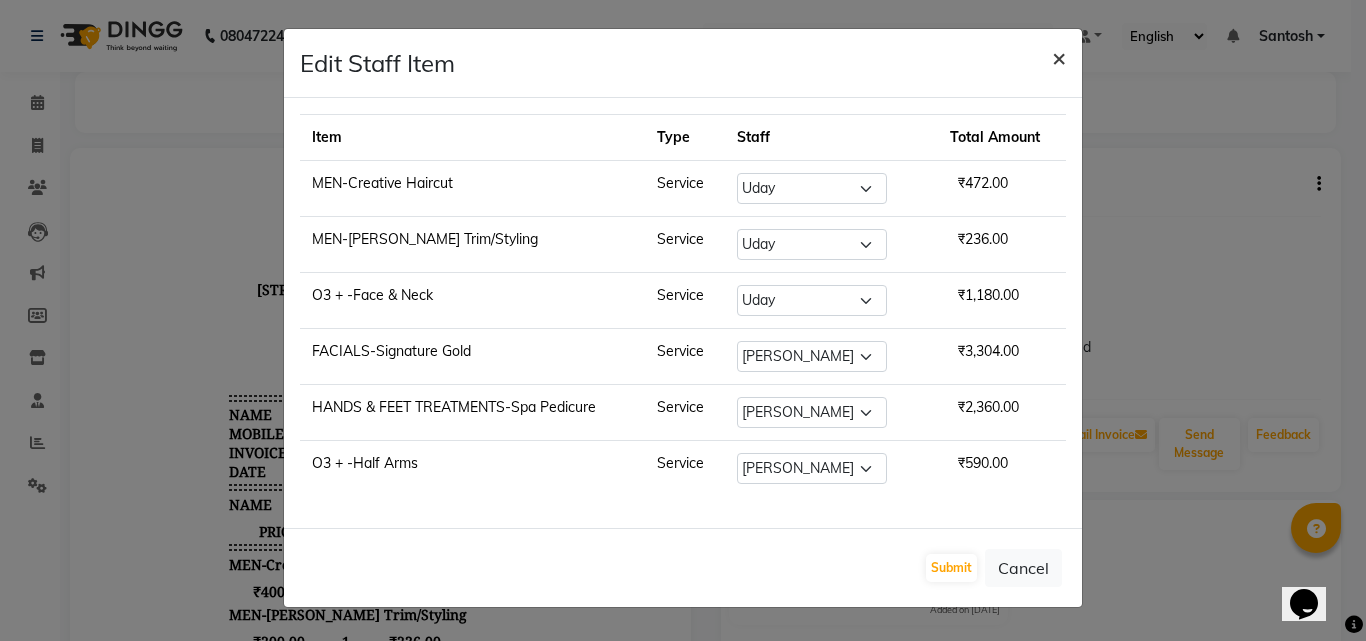 click on "×" 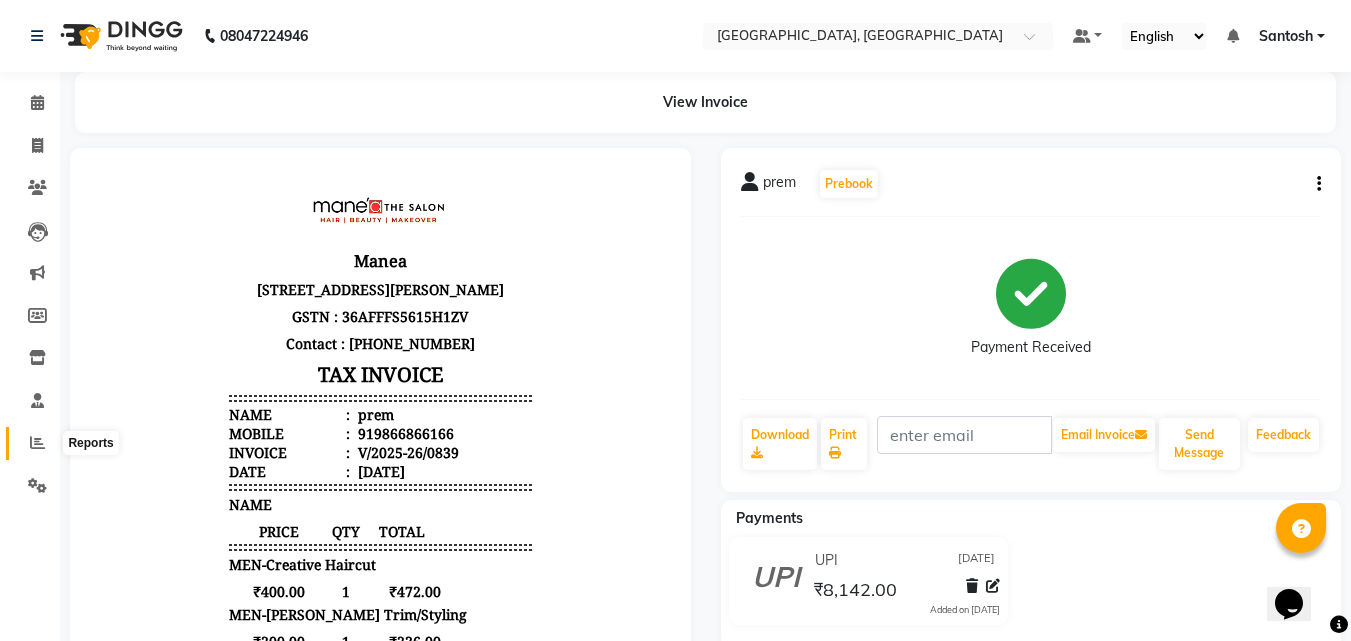 click 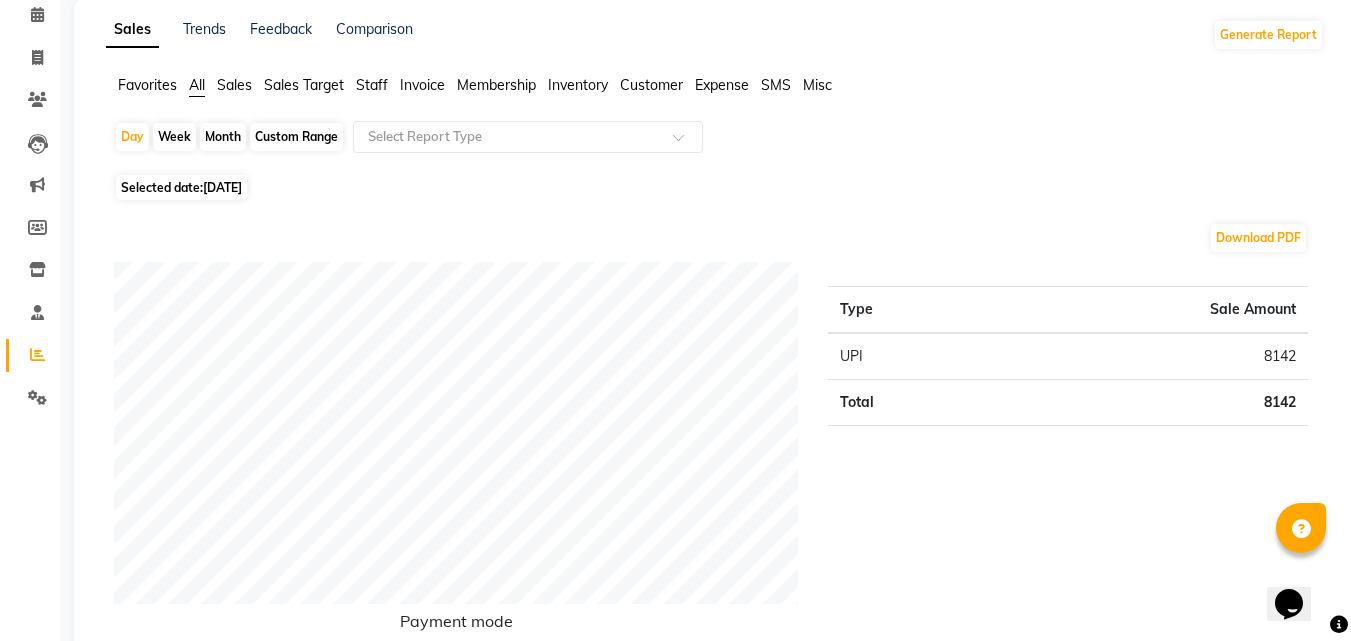scroll, scrollTop: 0, scrollLeft: 0, axis: both 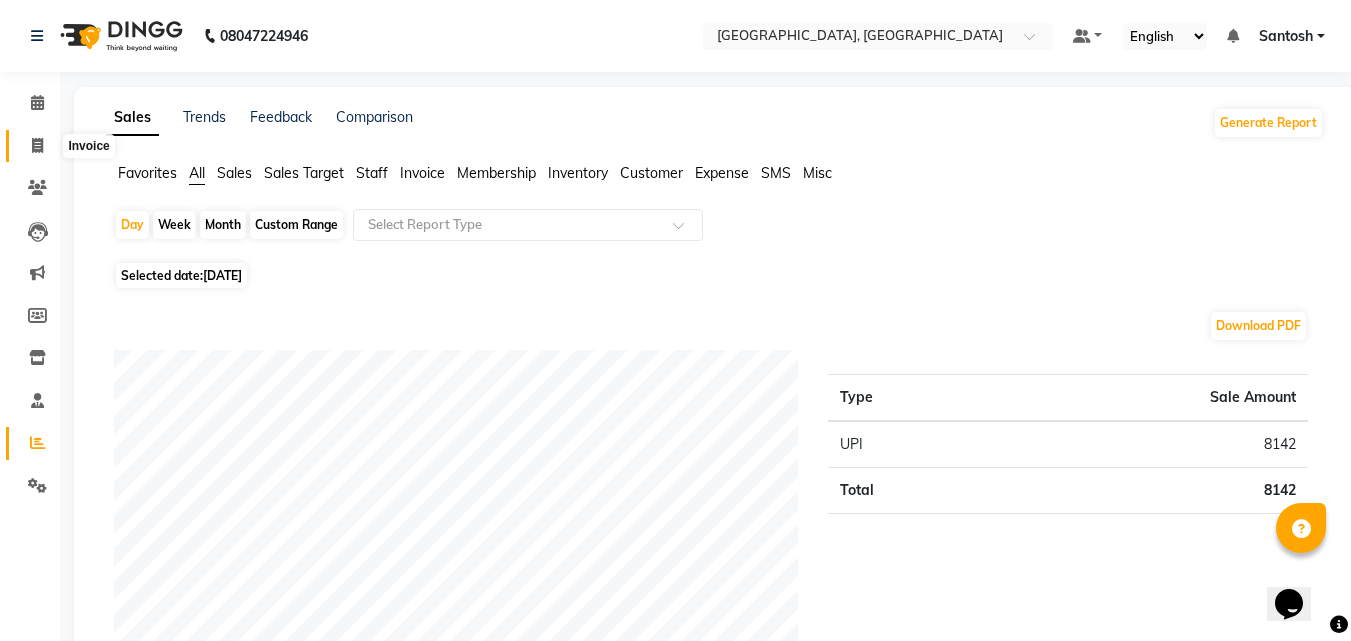 click 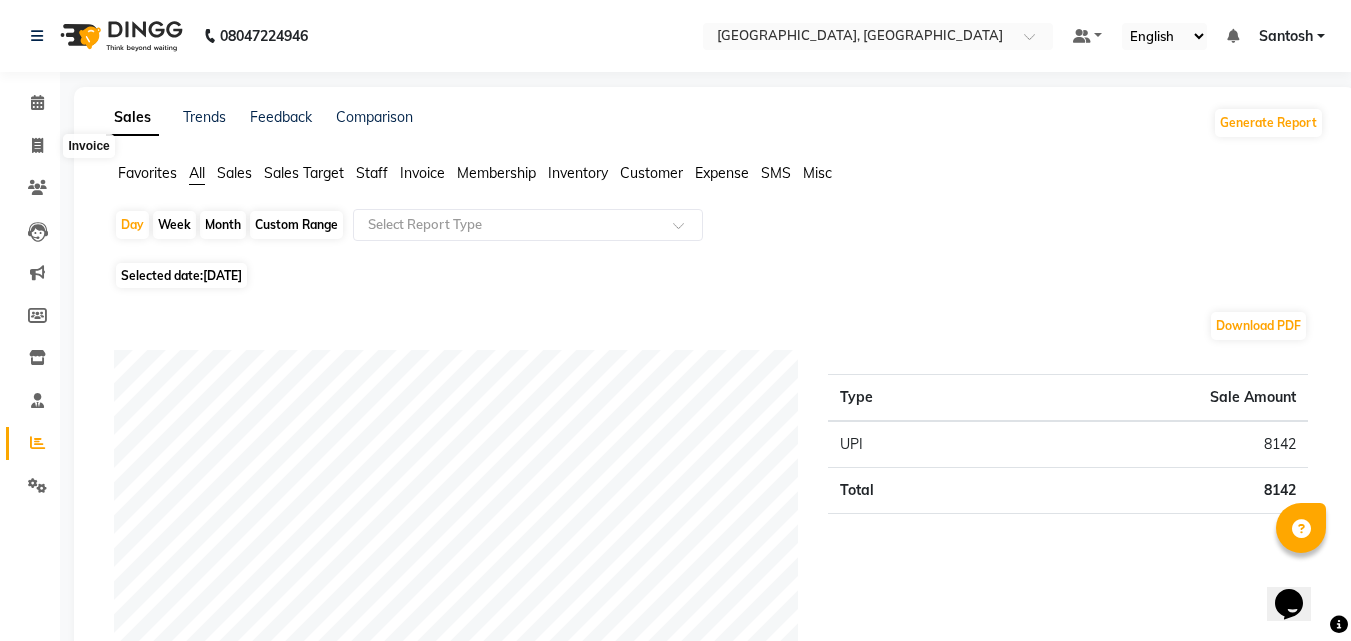 select on "service" 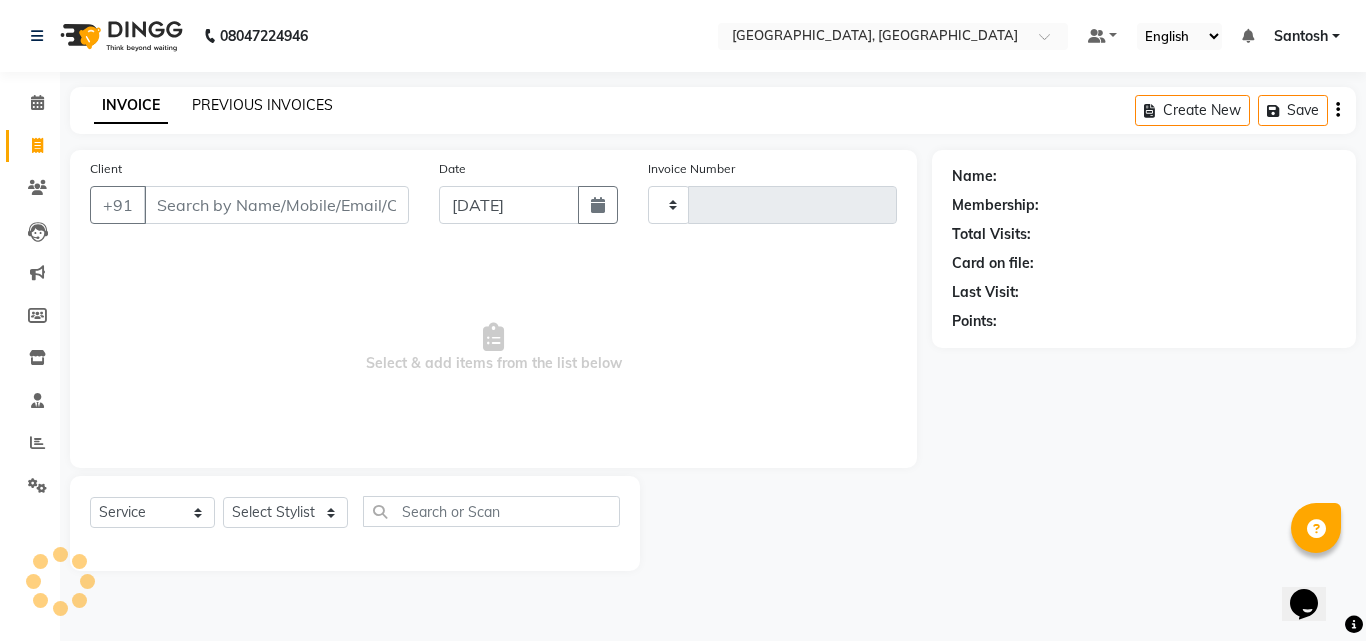 type on "0840" 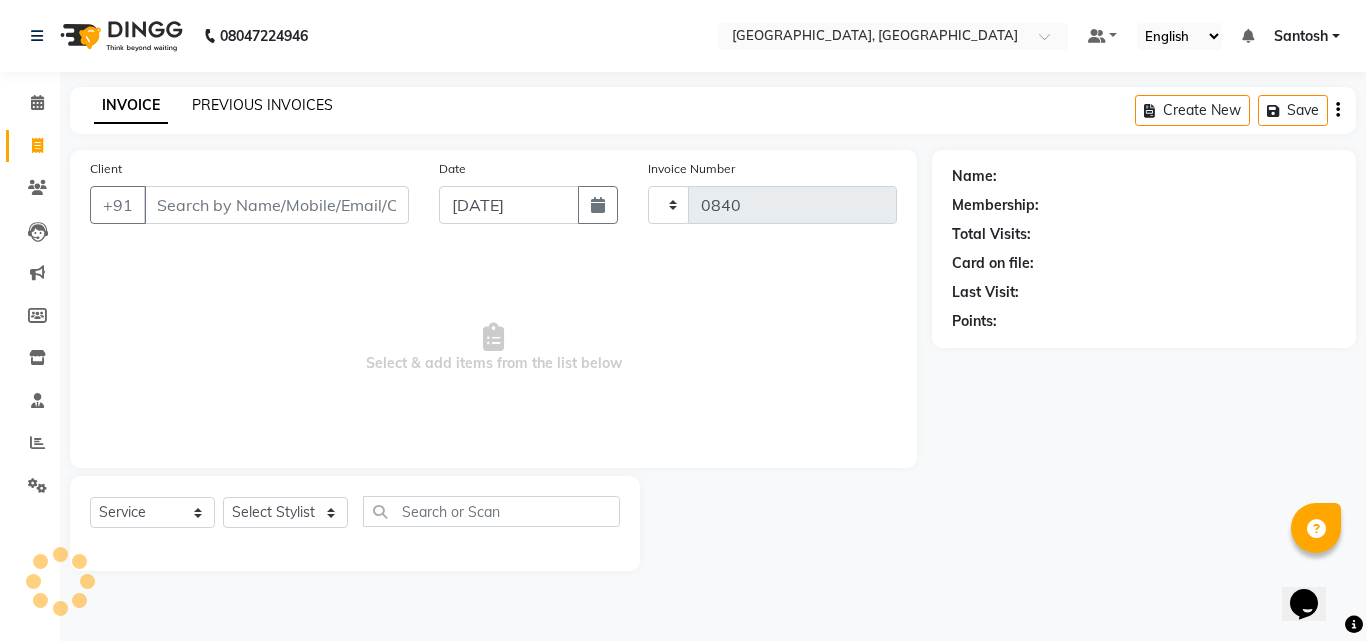select on "5506" 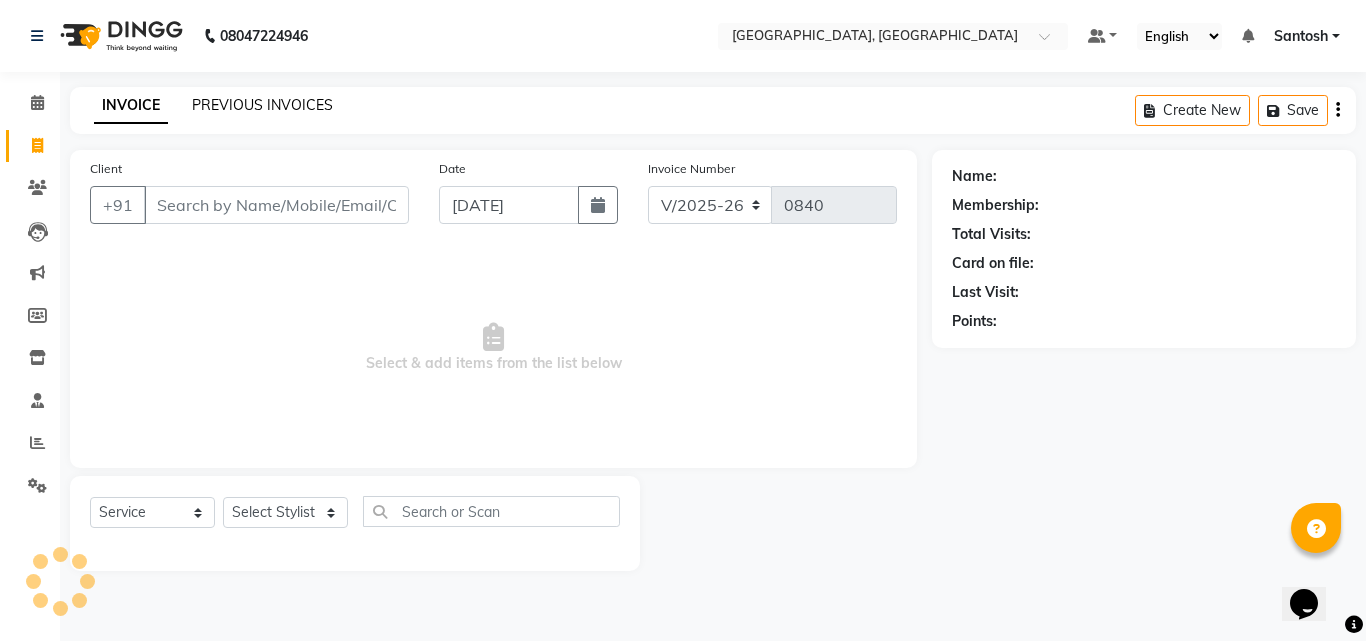click on "PREVIOUS INVOICES" 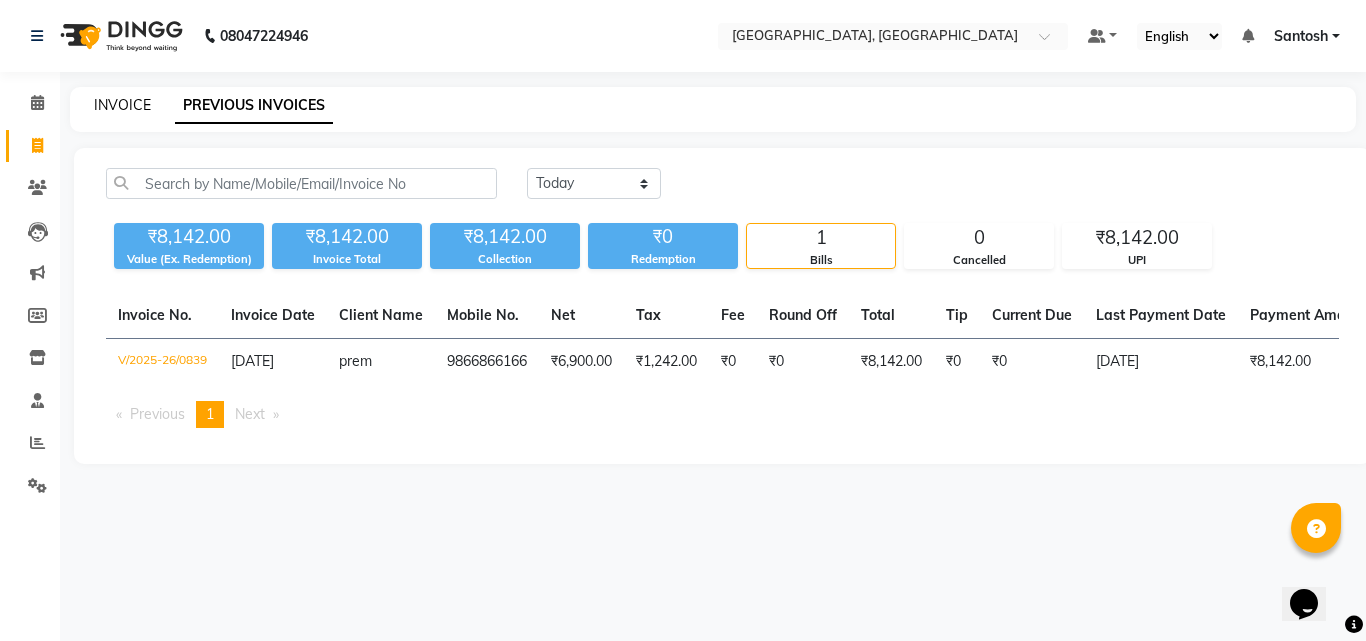 click on "INVOICE" 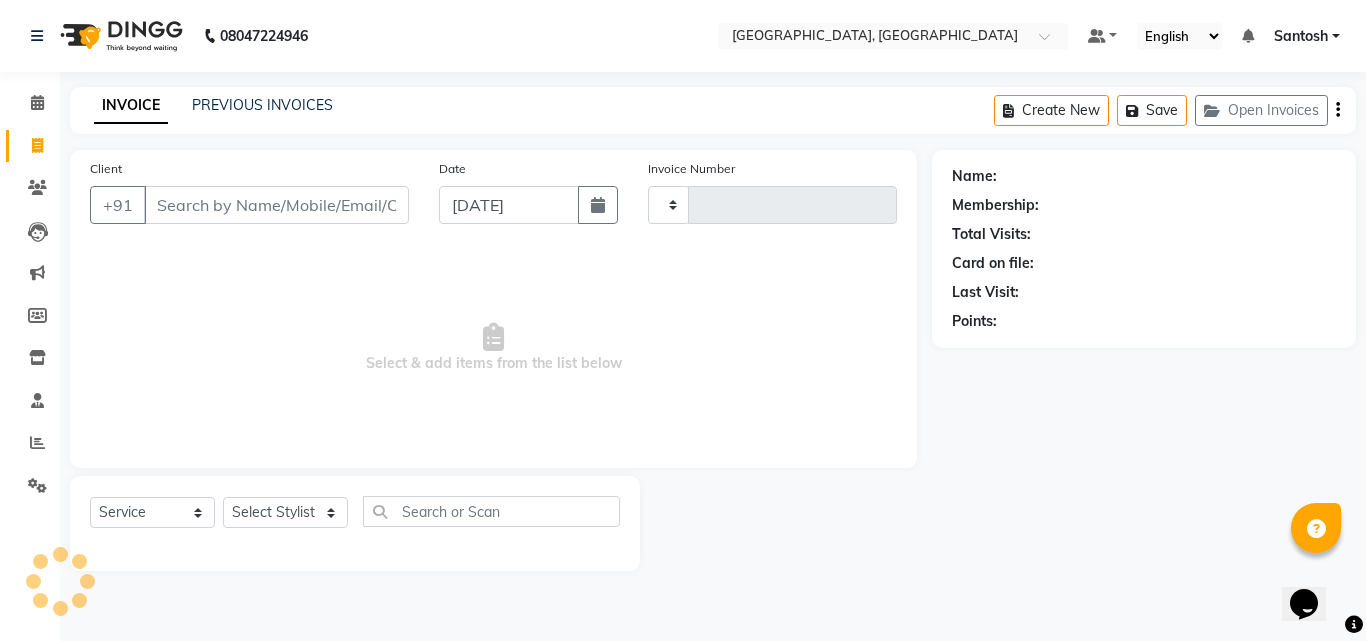 click on "Client" at bounding box center [276, 205] 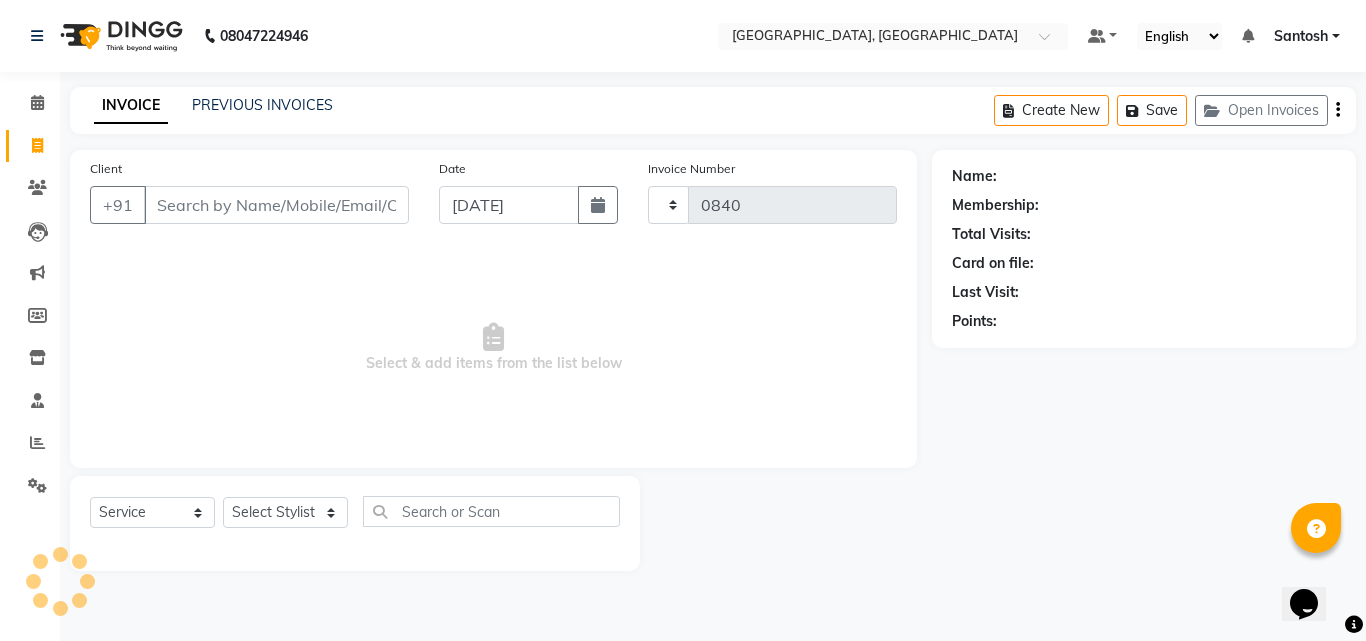 select on "5506" 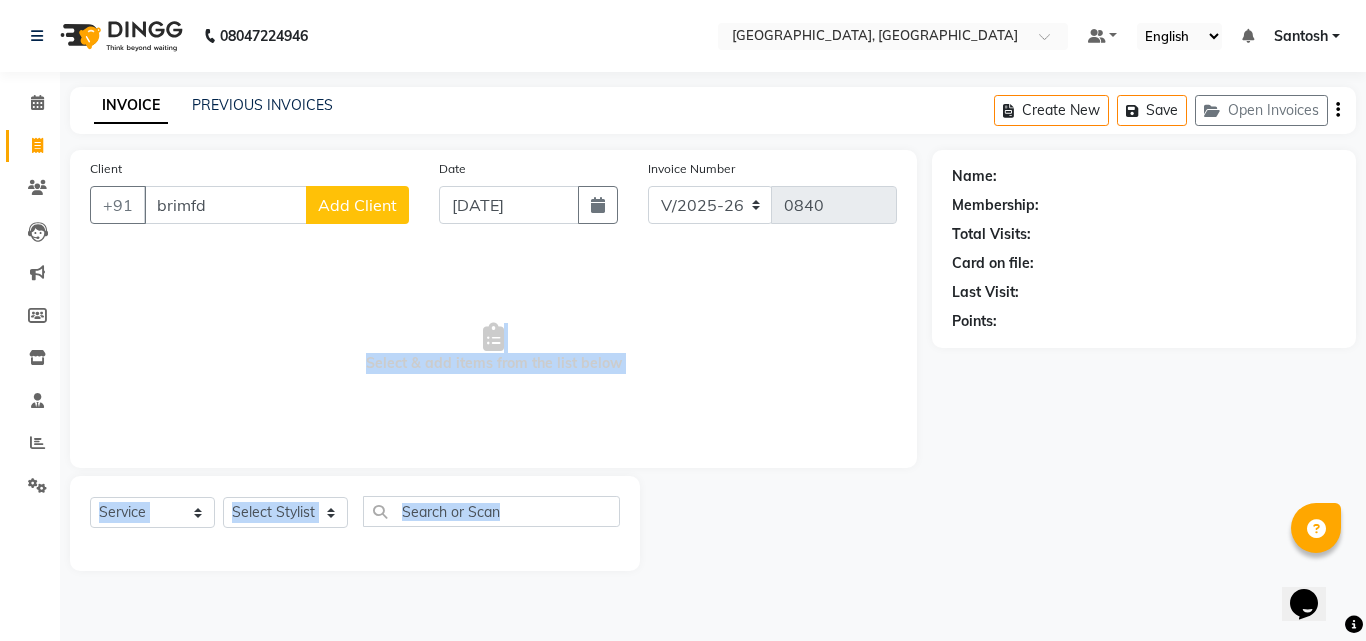 click on "08047224946 Select Location × Manea The Salon, Srinagar Colony Default Panel My Panel English ENGLISH Español العربية मराठी हिंदी ગુજરાતી தமிழ் 中文 Notifications nothing to show Santosh  Manage Profile Change Password Sign out  Version:3.15.4  ☀ Manea The Salon, Srinagar Colony  Calendar  Invoice  Clients  Leads   Marketing  Members  Inventory  Staff  Reports  Settings Completed InProgress Upcoming Dropped Tentative Check-In Confirm Bookings Generate Report Segments Page Builder INVOICE PREVIOUS INVOICES Create New   Save   Open Invoices  Client +91 brimfd Add Client Date 11-07-2025 Invoice Number V/2025 V/2025-26 0840  Select & add items from the list below  Select  Service  Product  Membership  Package Voucher Prepaid Gift Card  Select Stylist Ashif Ashwini Farhana Manager  Nirutha Prashanth Rohtash Sirisha  Uday Zoya Name: Membership: Total Visits: Card on file: Last Visit:  Points:" at bounding box center (683, 320) 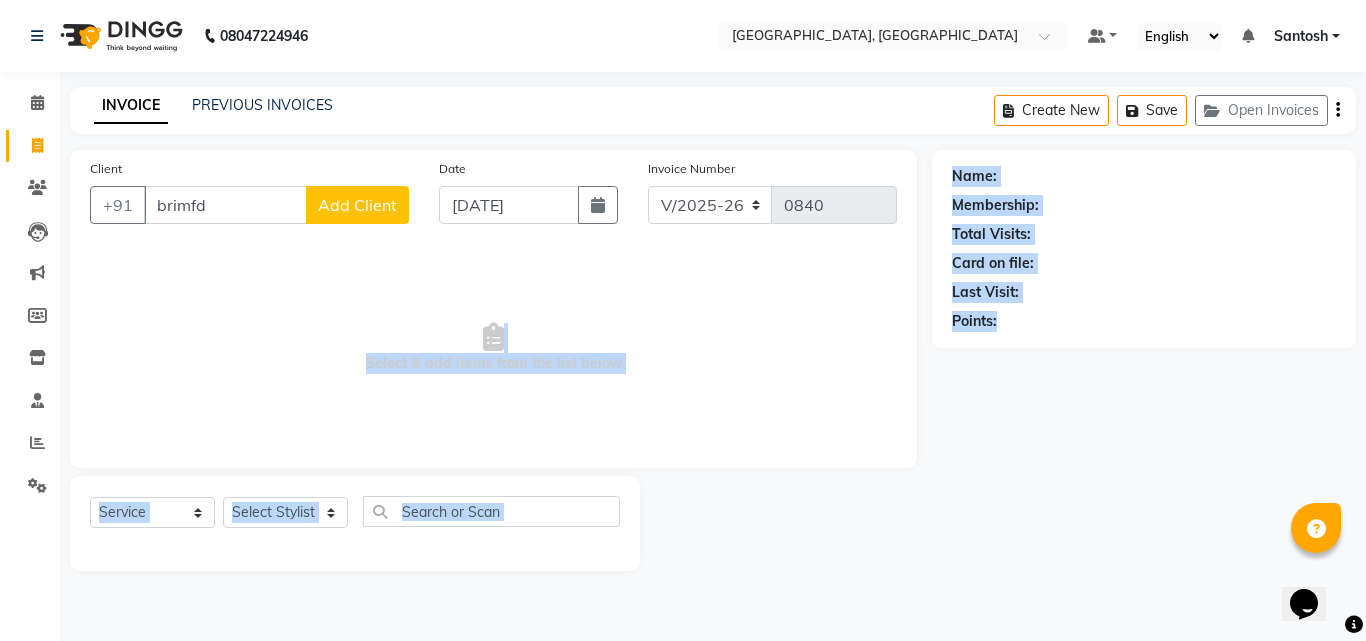 click on "Select & add items from the list below" at bounding box center [493, 348] 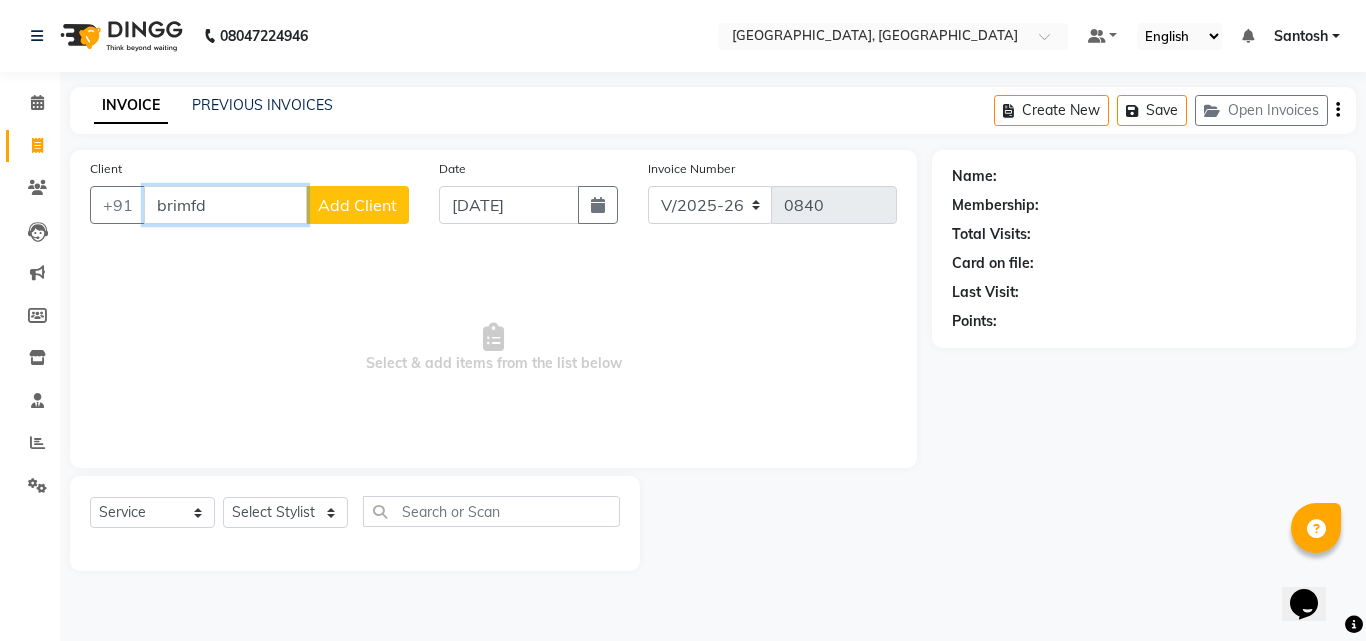 click on "brimfd" at bounding box center [225, 205] 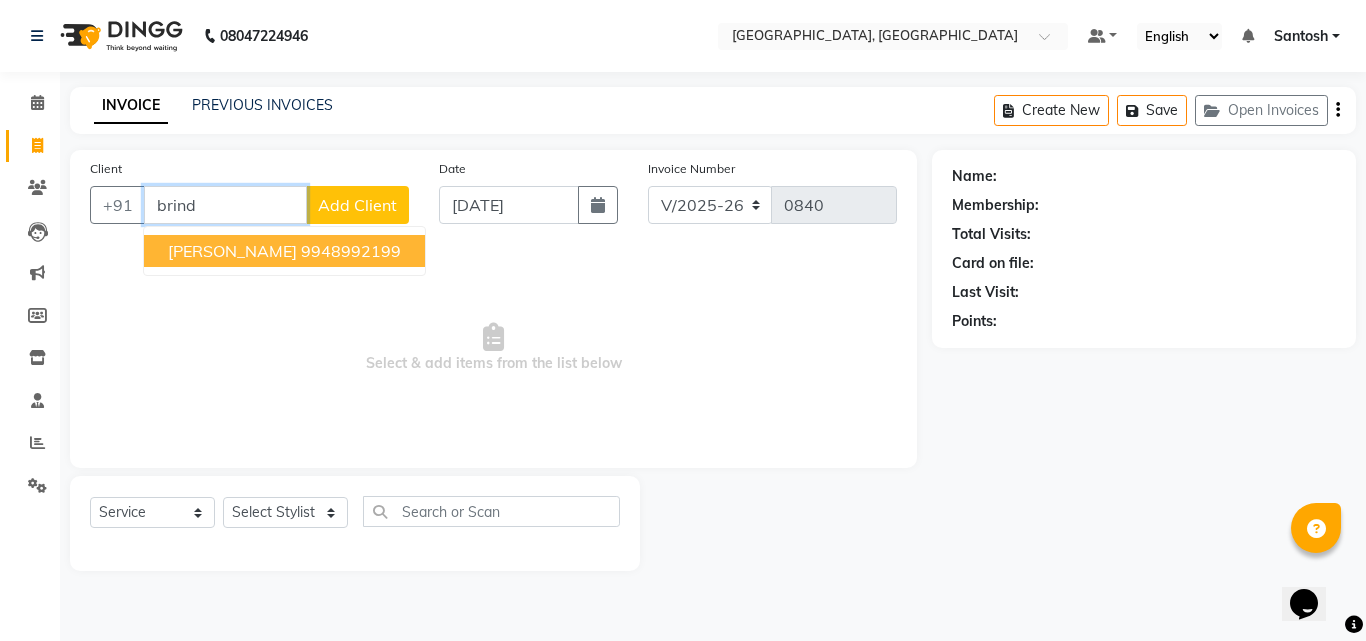 click on "9948992199" at bounding box center [351, 251] 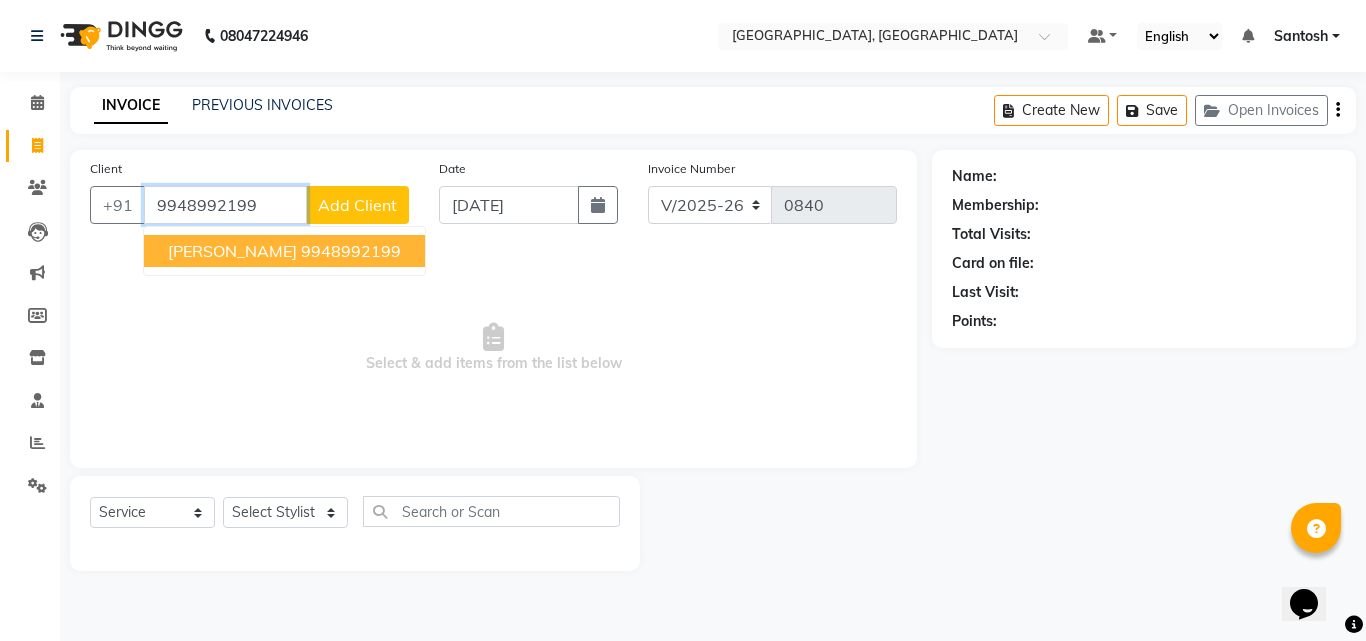 type on "9948992199" 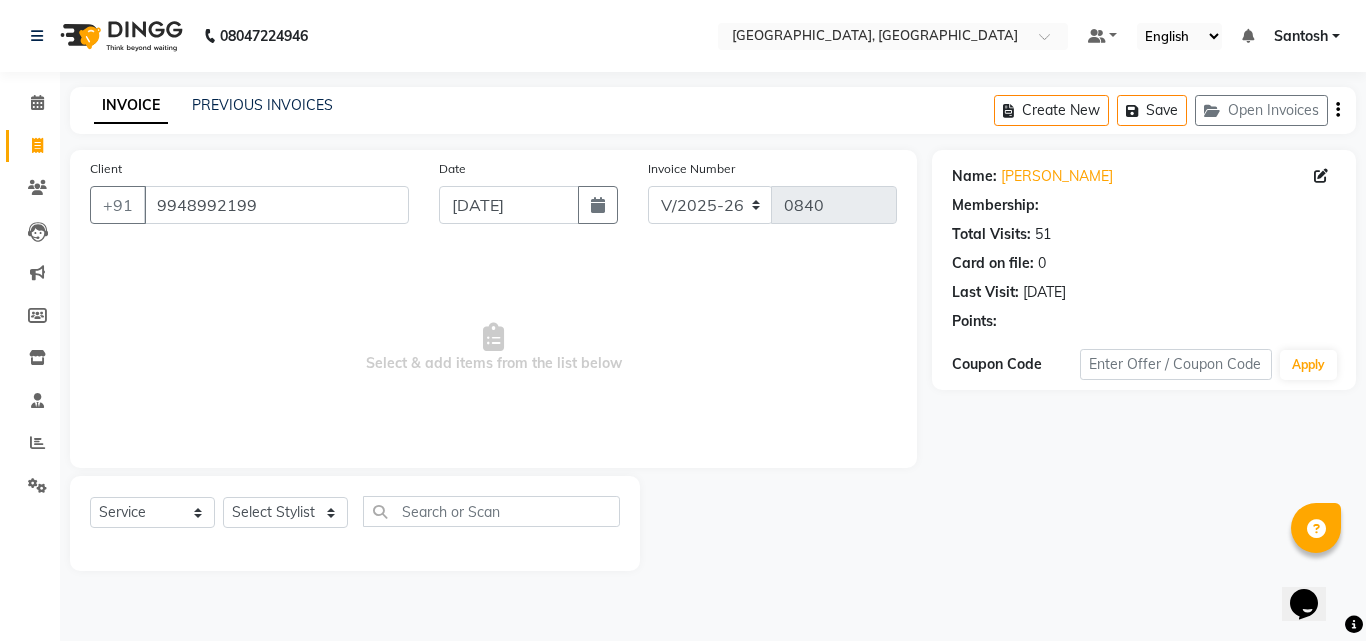 select on "1: Object" 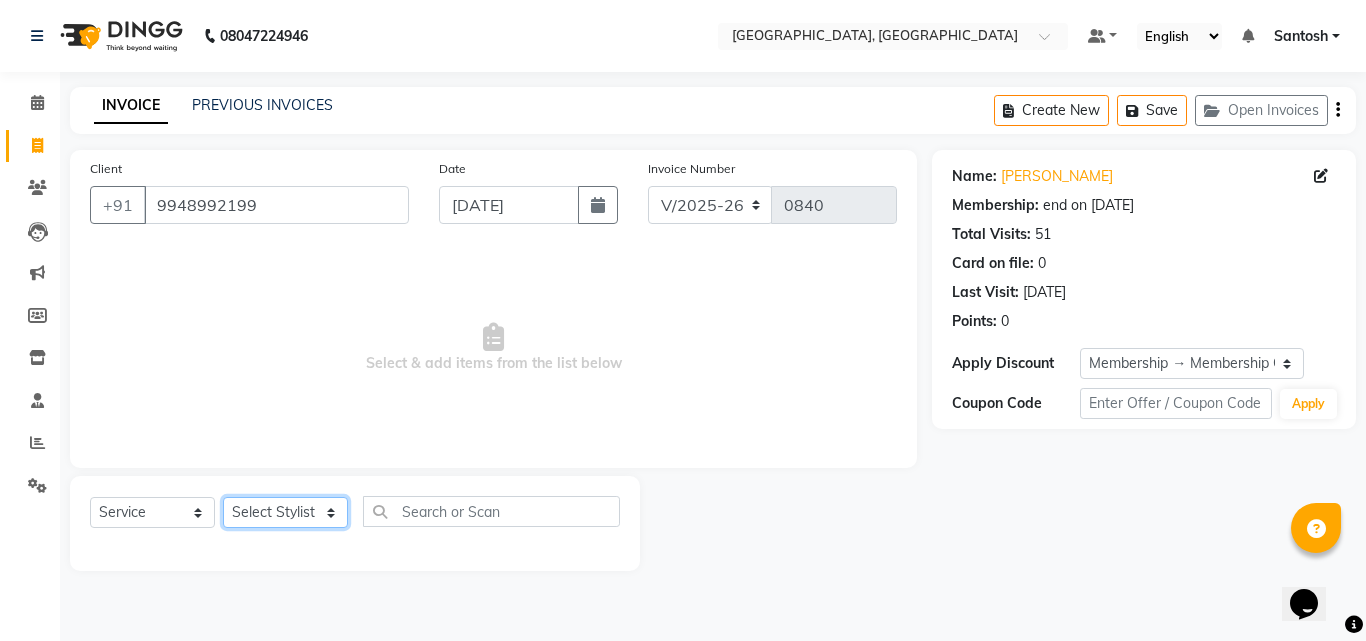 click on "Select Stylist Ashif Ashwini Farhana Manager  Nirutha Prashanth Rohtash Sirisha  Uday Zoya" 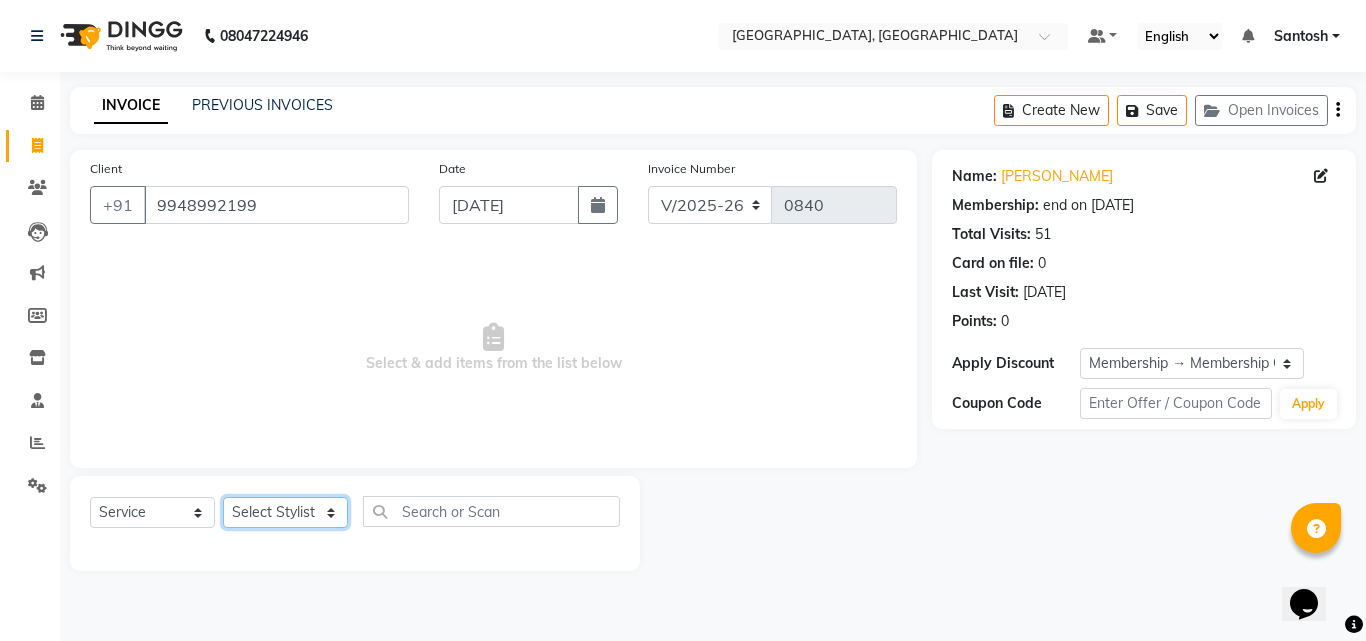 select on "84176" 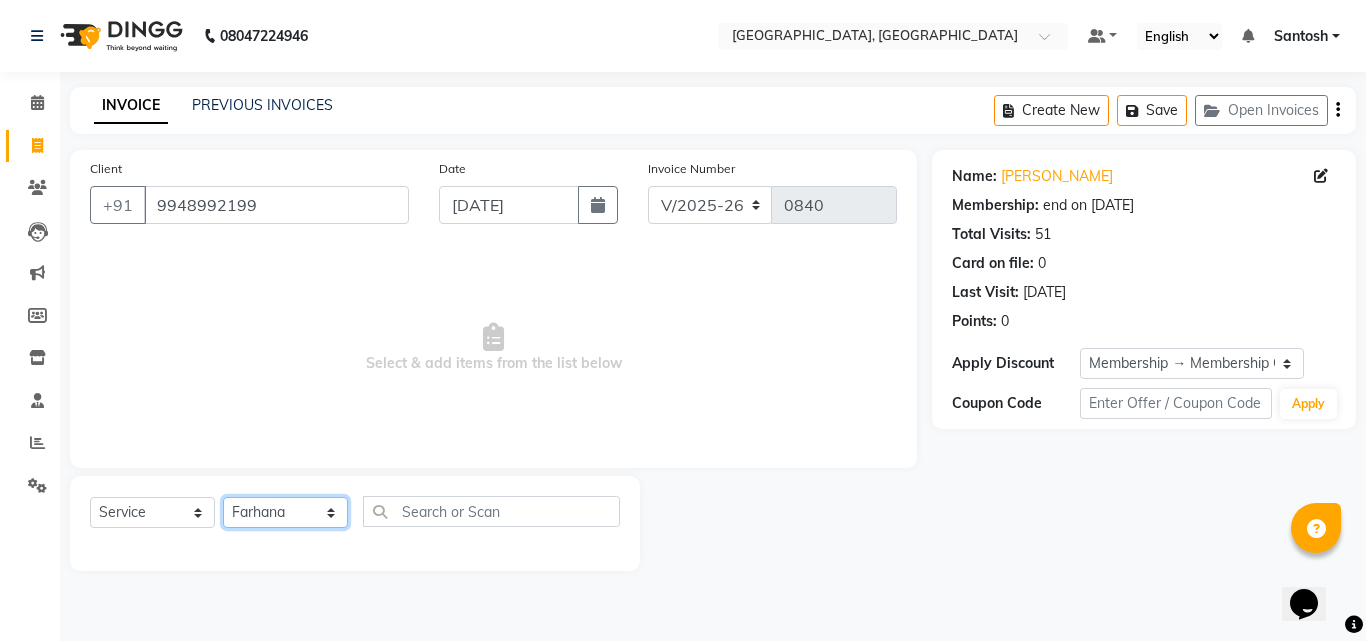 click on "Select Stylist Ashif Ashwini Farhana Manager  Nirutha Prashanth Rohtash Sirisha  Uday Zoya" 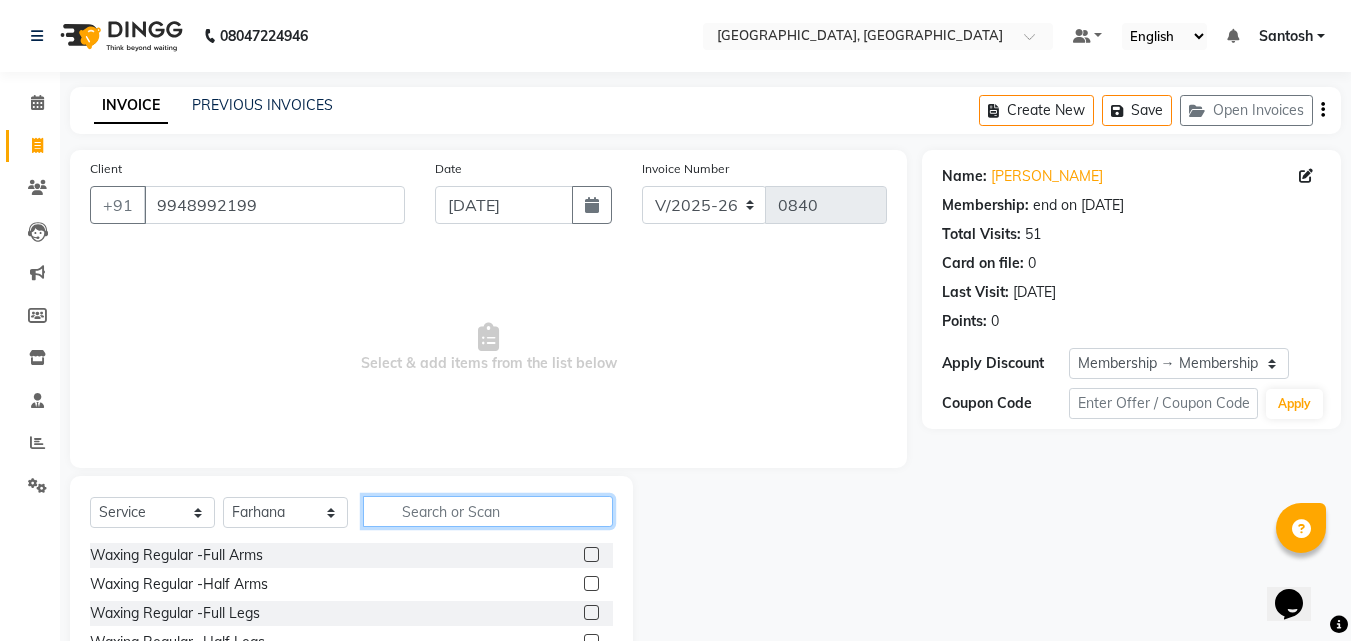 click 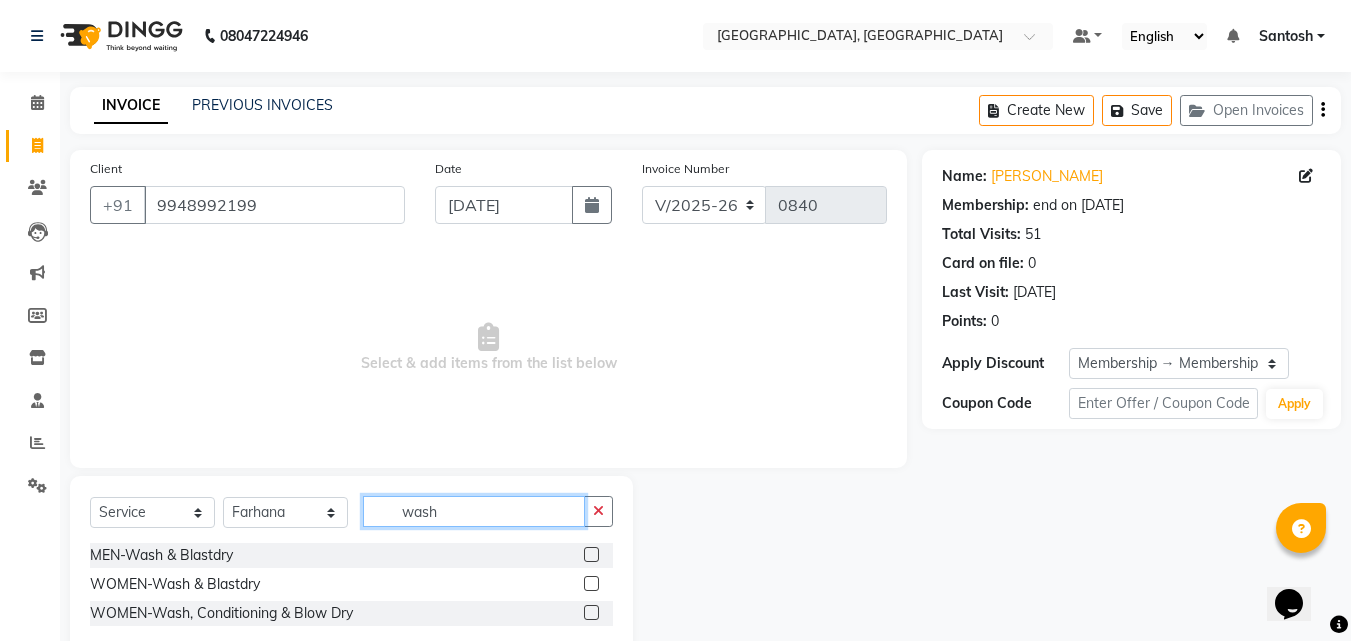 type on "wash" 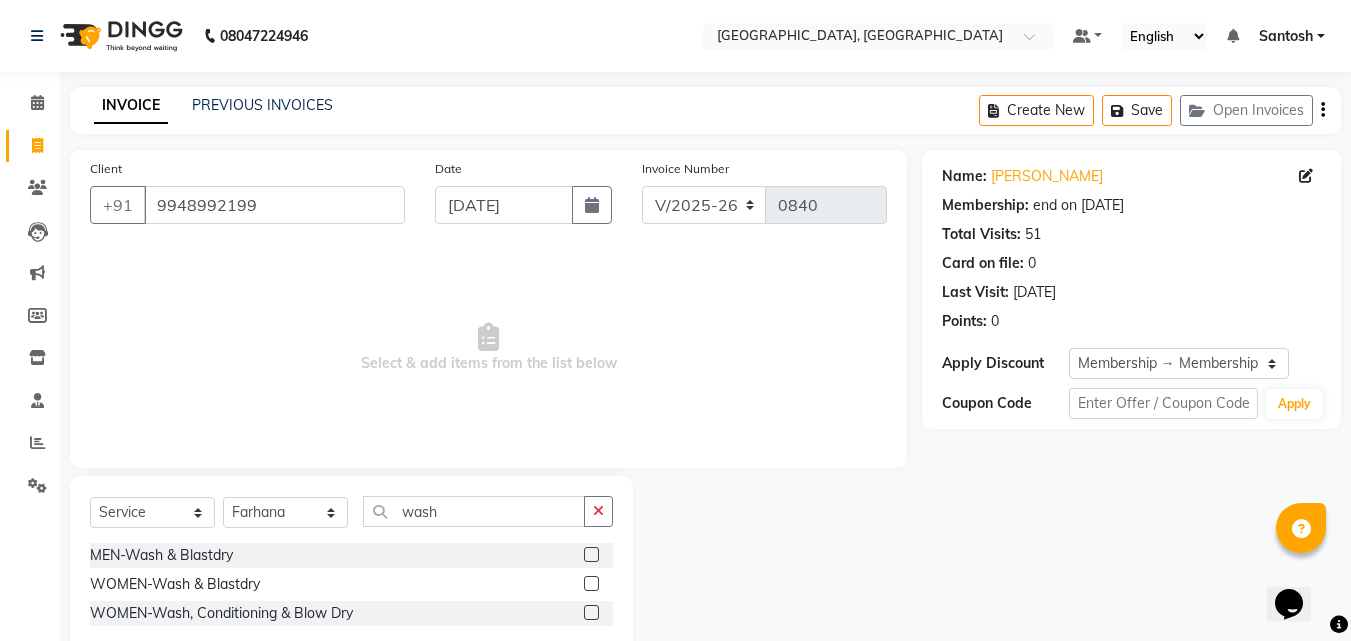 click 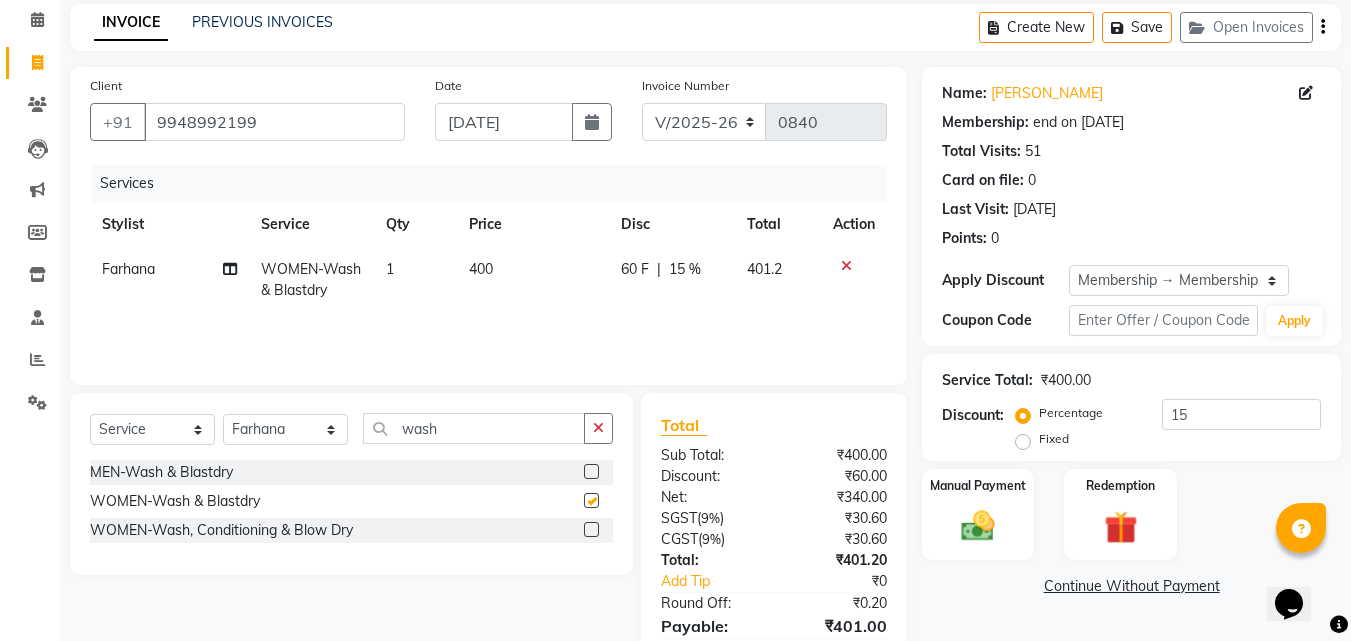 checkbox on "false" 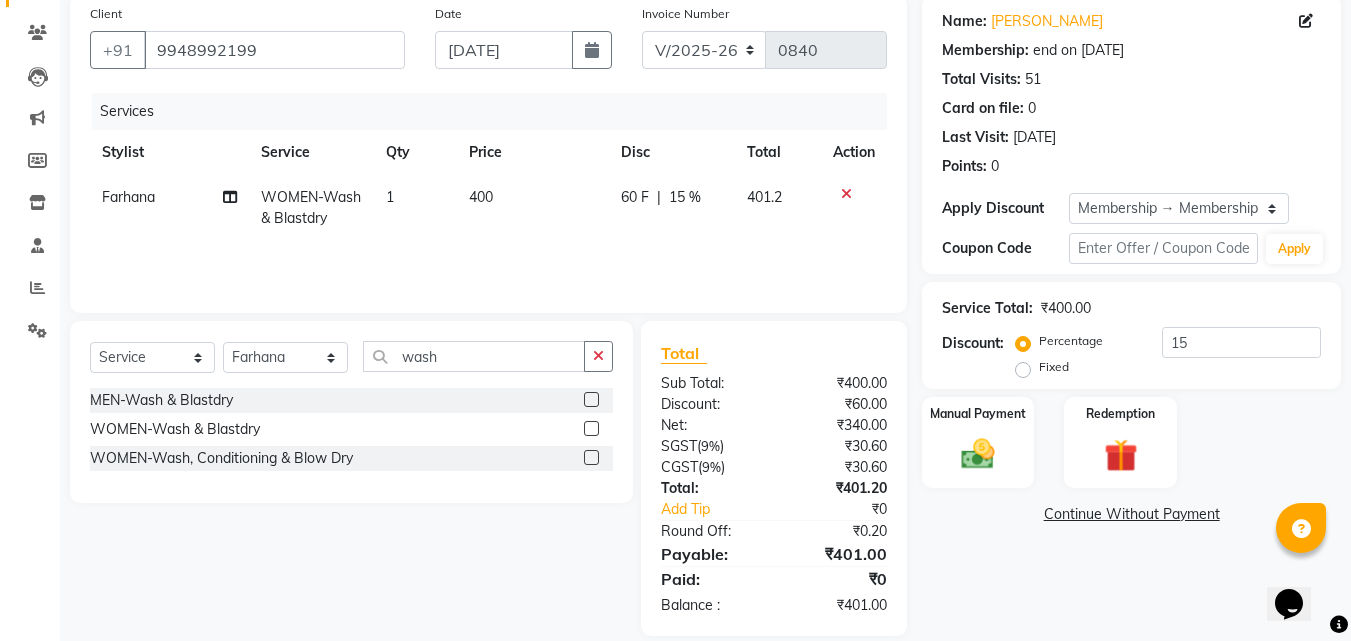 scroll, scrollTop: 180, scrollLeft: 0, axis: vertical 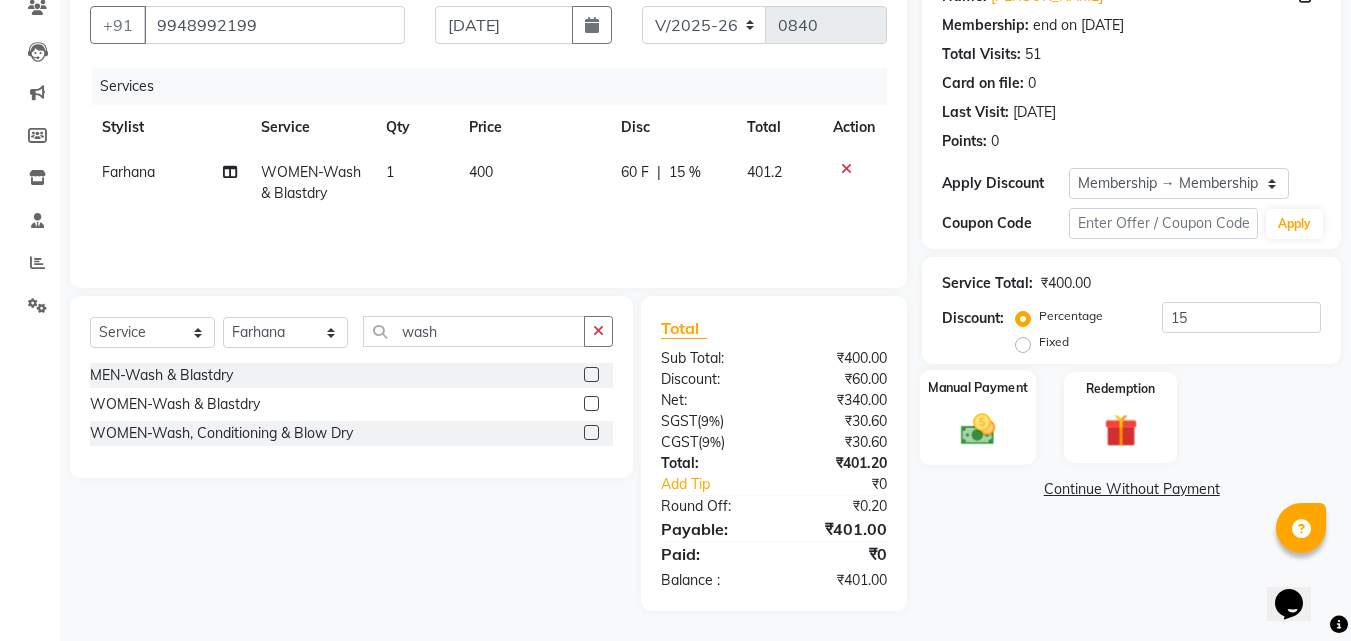 click 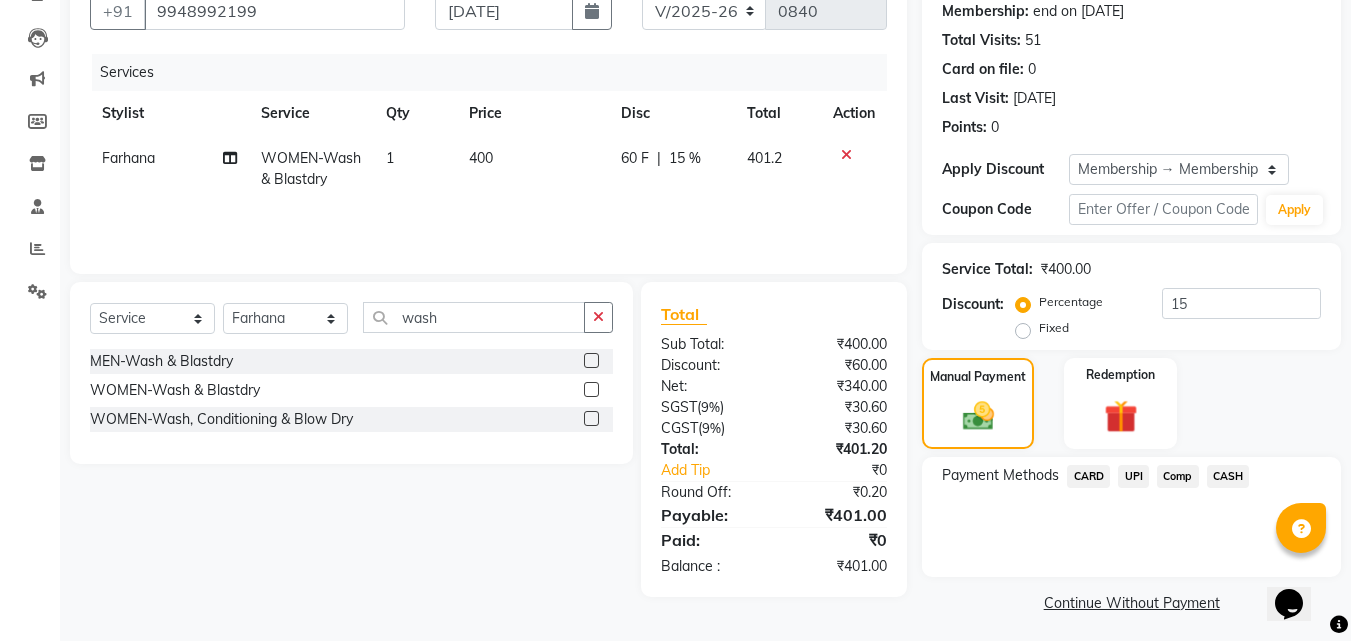scroll, scrollTop: 201, scrollLeft: 0, axis: vertical 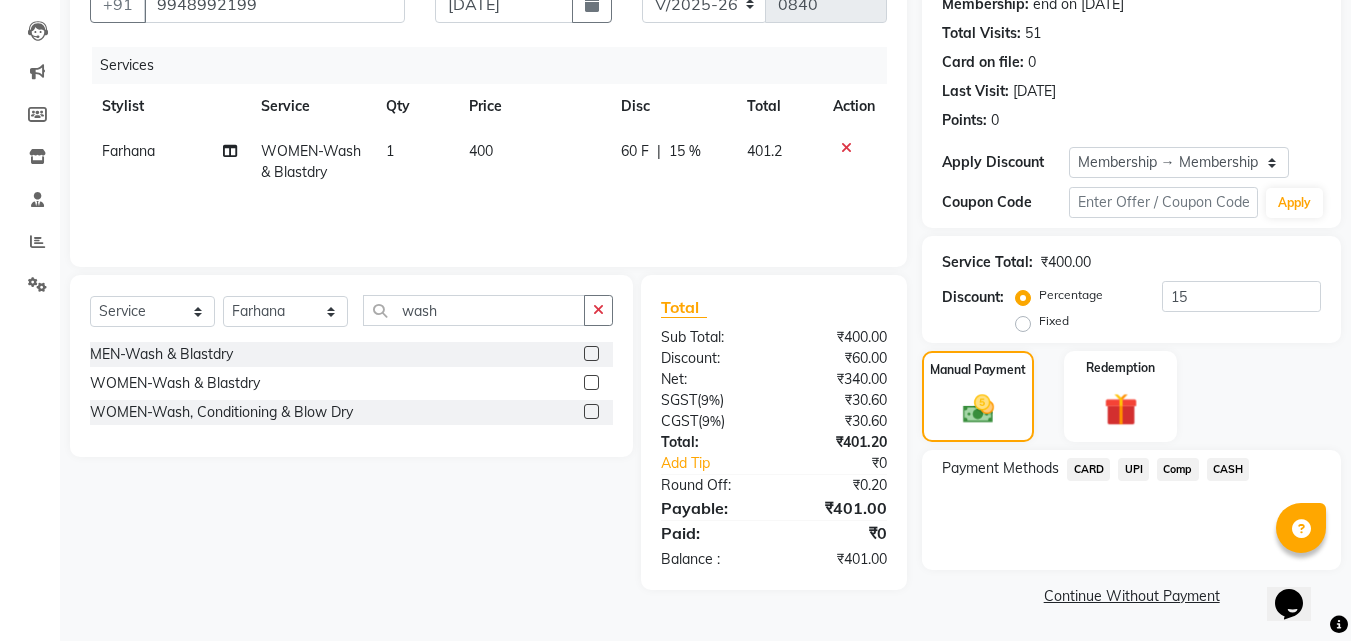 click on "UPI" 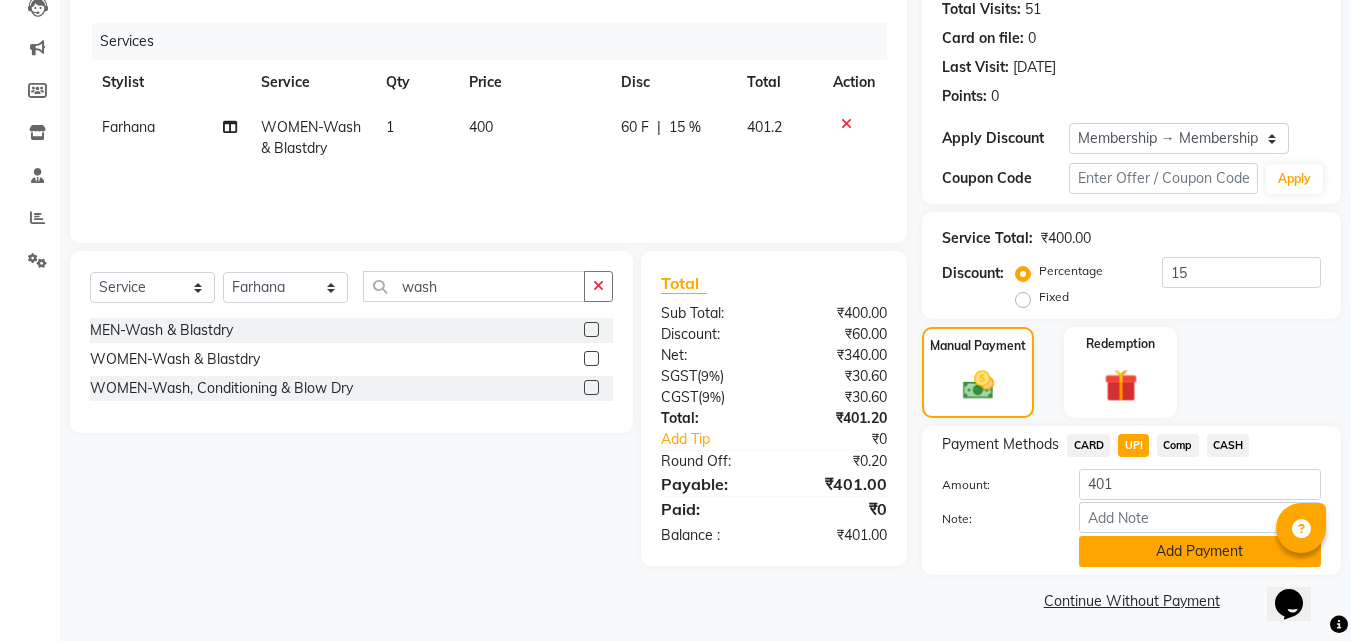 scroll, scrollTop: 230, scrollLeft: 0, axis: vertical 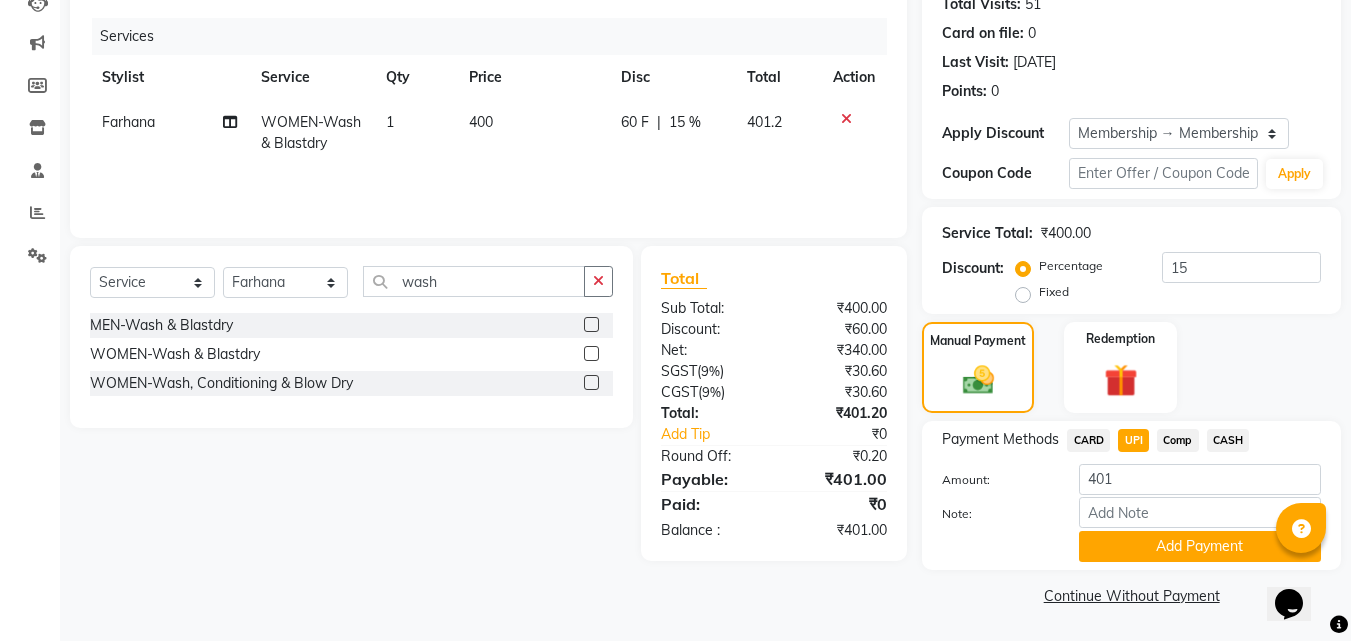 drag, startPoint x: 1083, startPoint y: 443, endPoint x: 1131, endPoint y: 442, distance: 48.010414 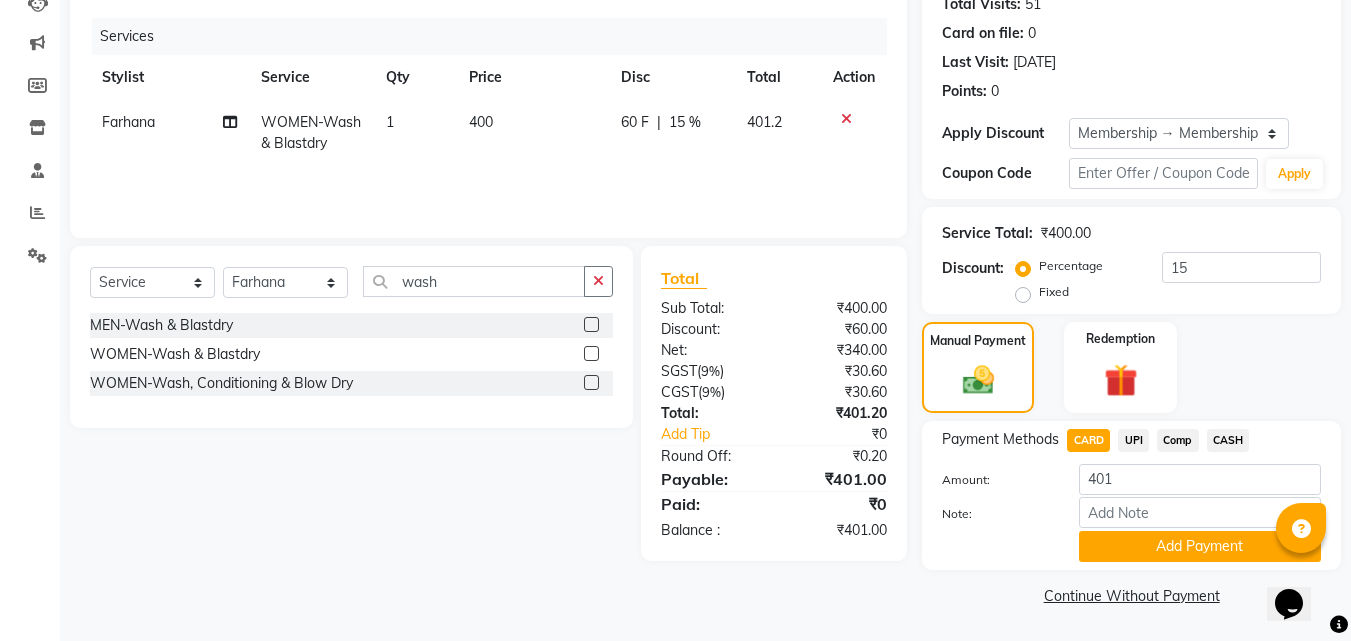 click on "UPI" 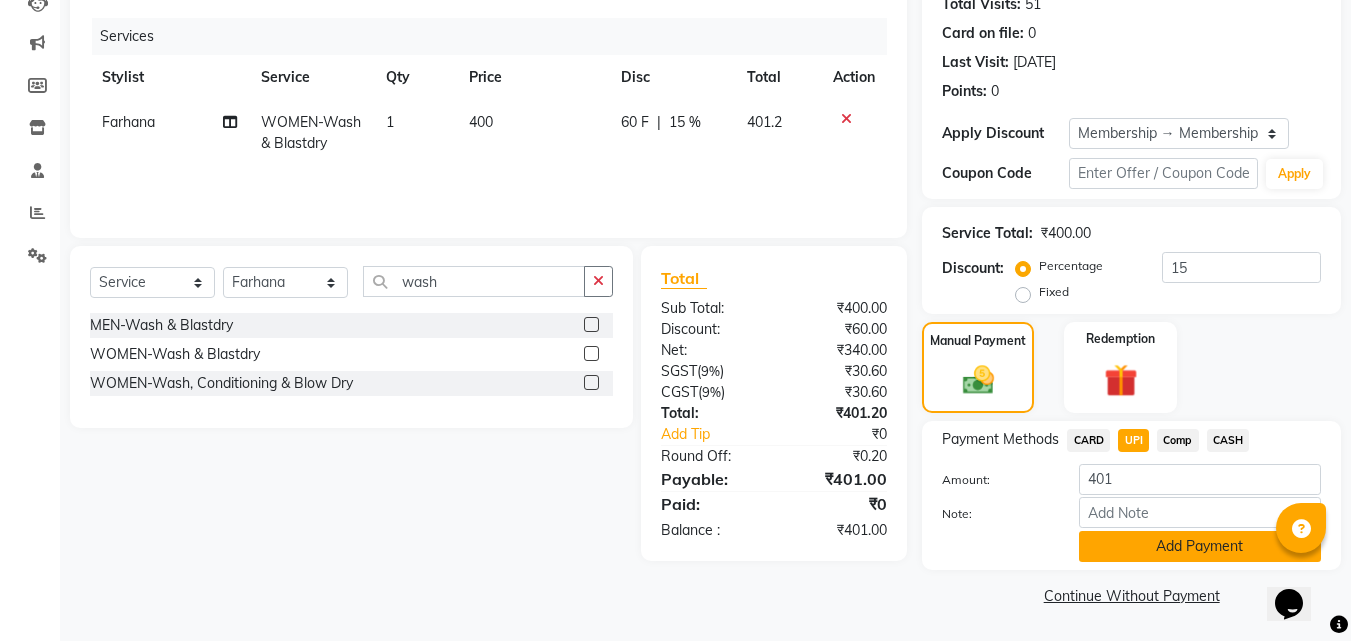 click on "Add Payment" 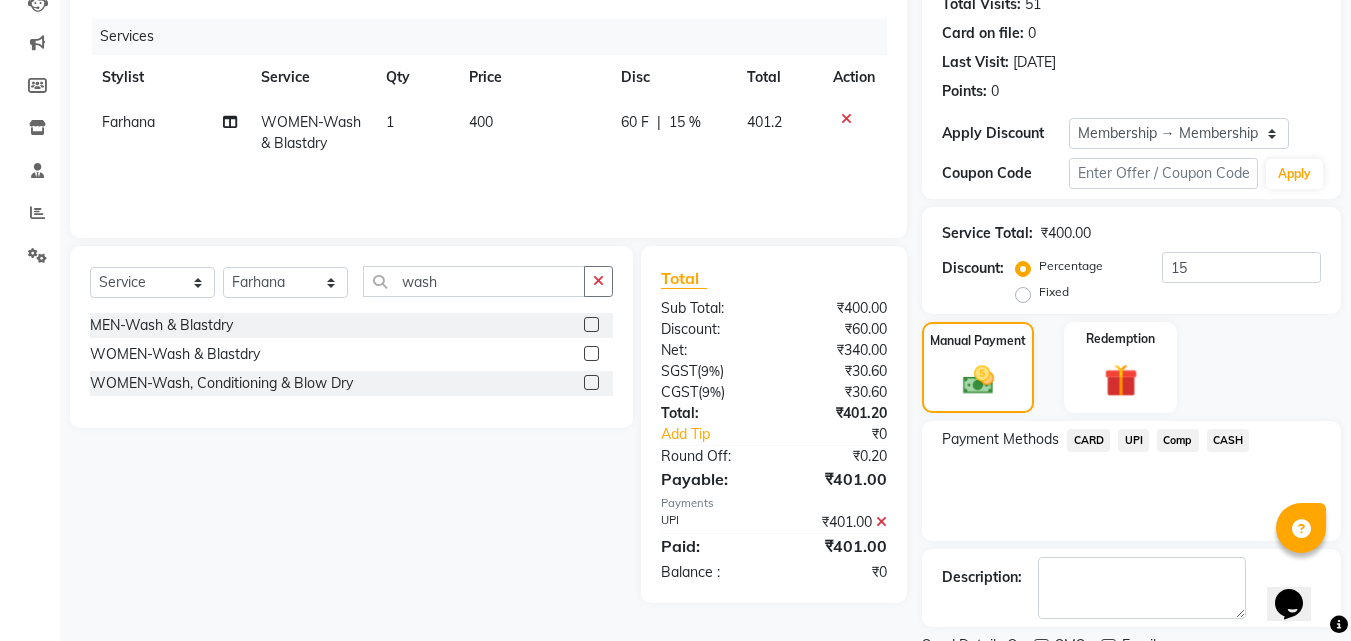scroll, scrollTop: 314, scrollLeft: 0, axis: vertical 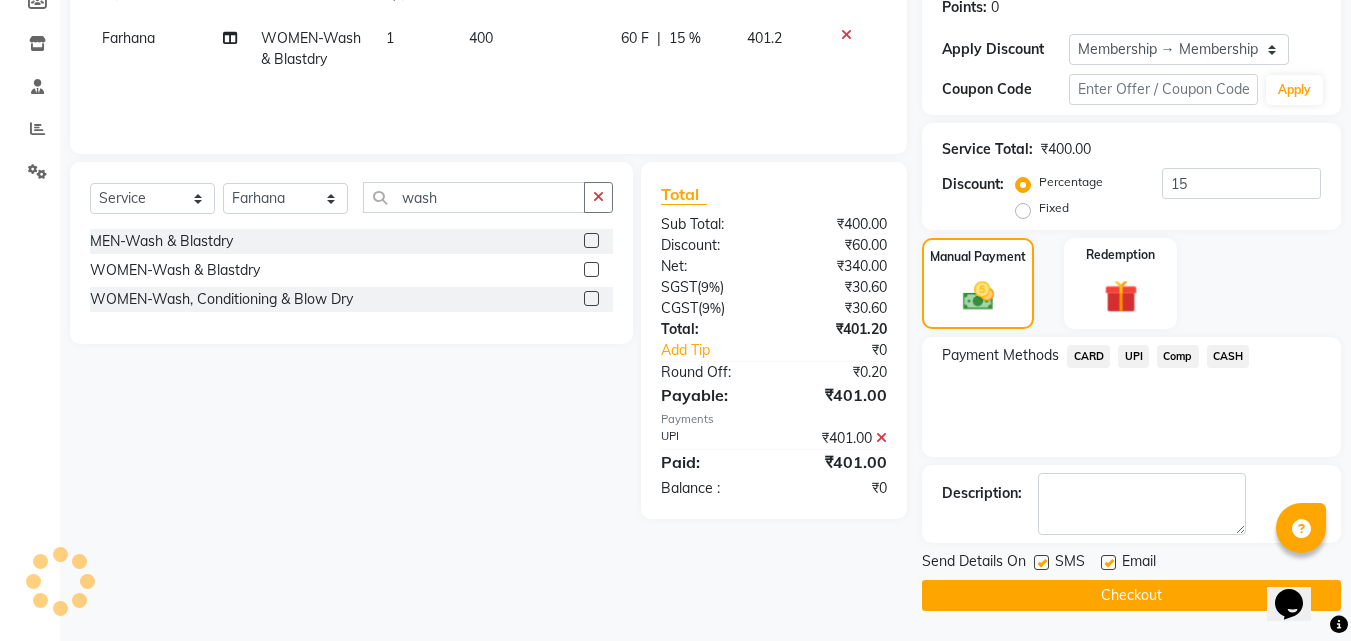 click on "Checkout" 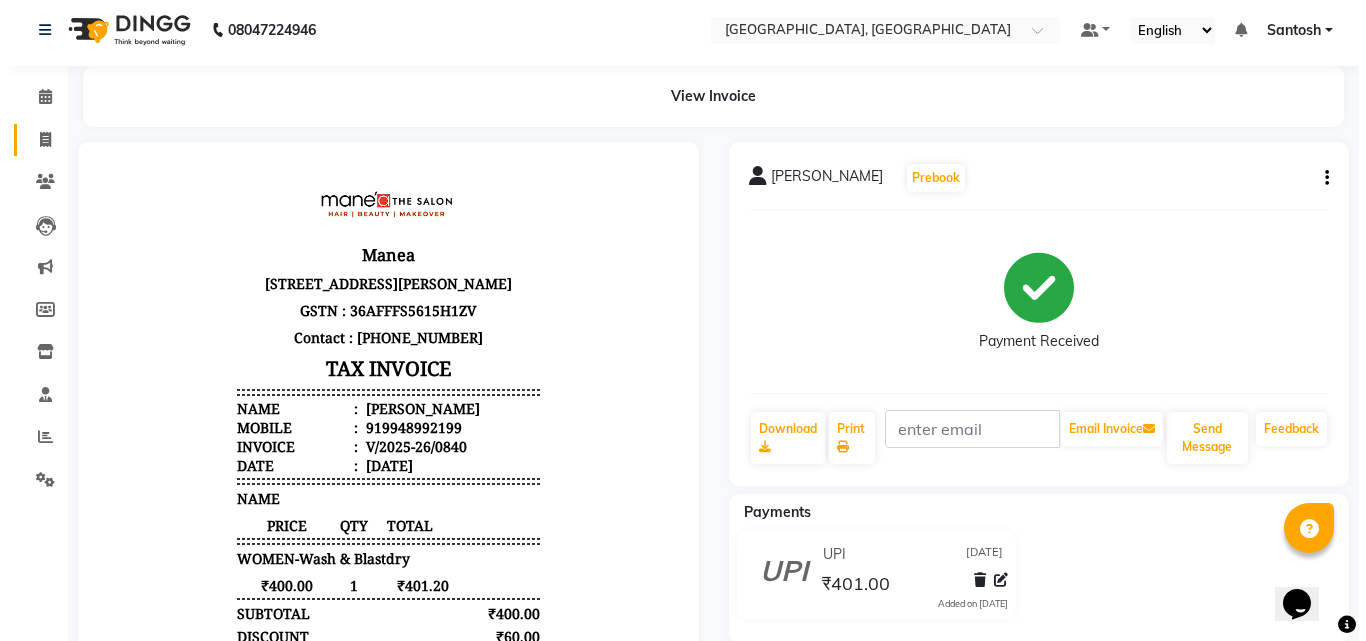 scroll, scrollTop: 0, scrollLeft: 0, axis: both 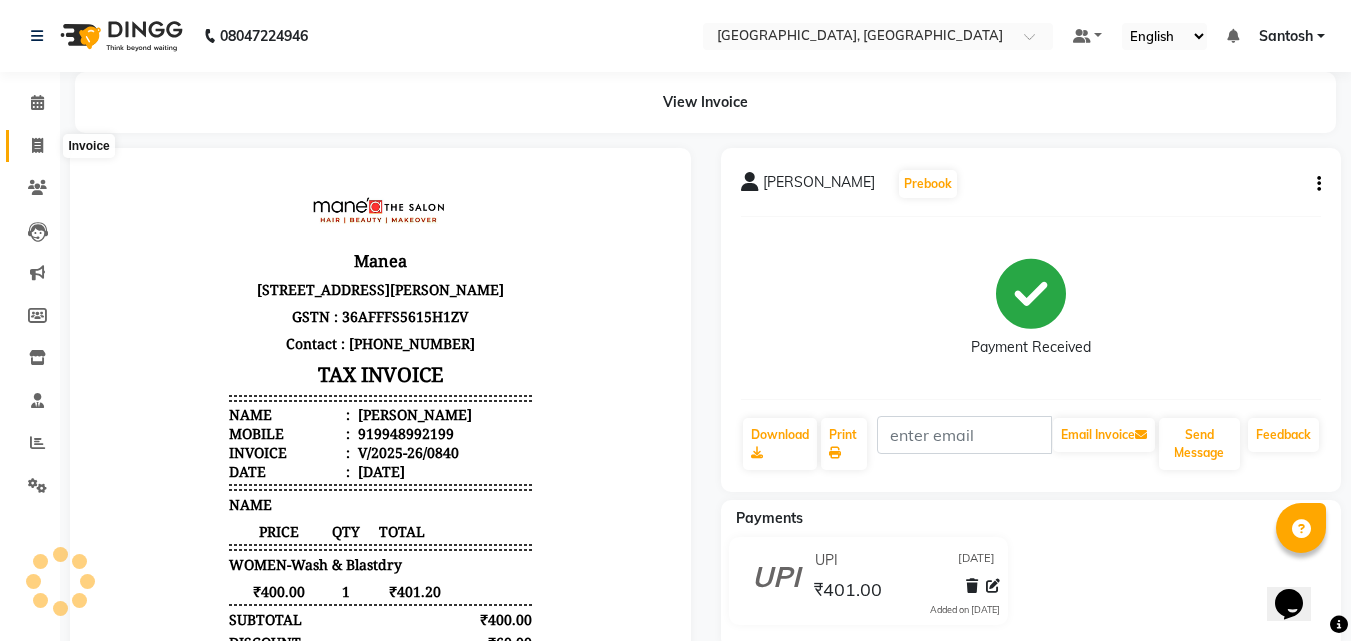 click 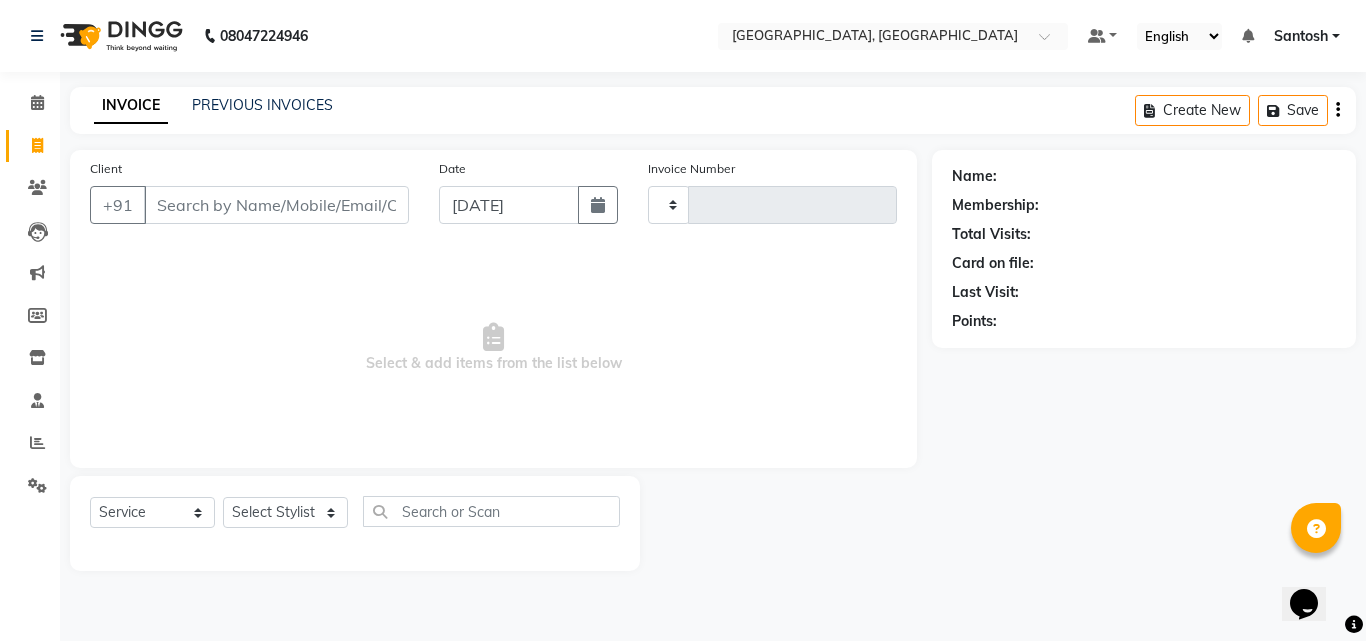 type on "0841" 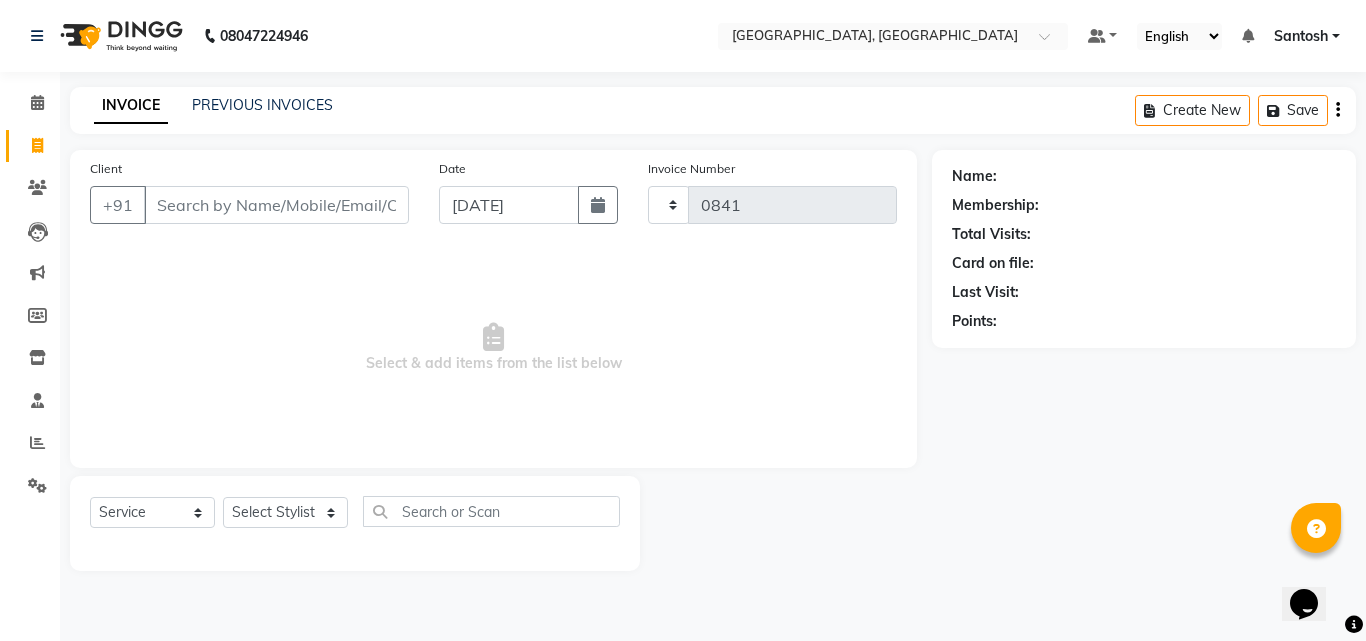 select on "5506" 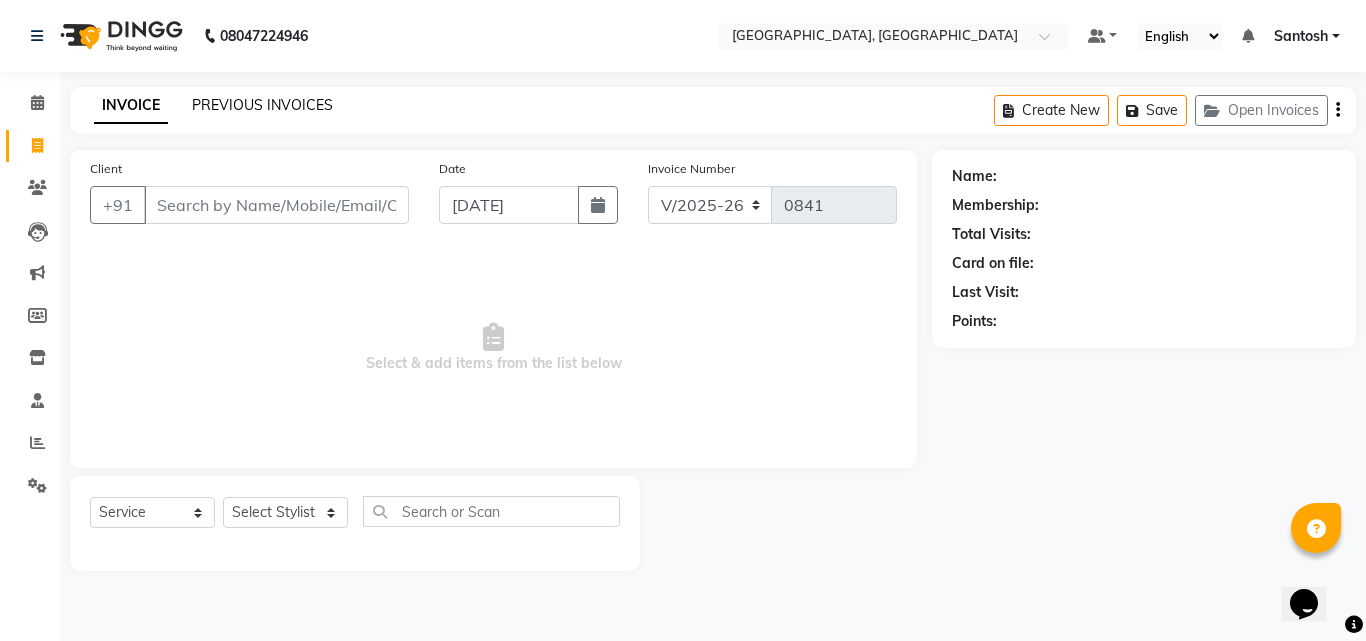 click on "PREVIOUS INVOICES" 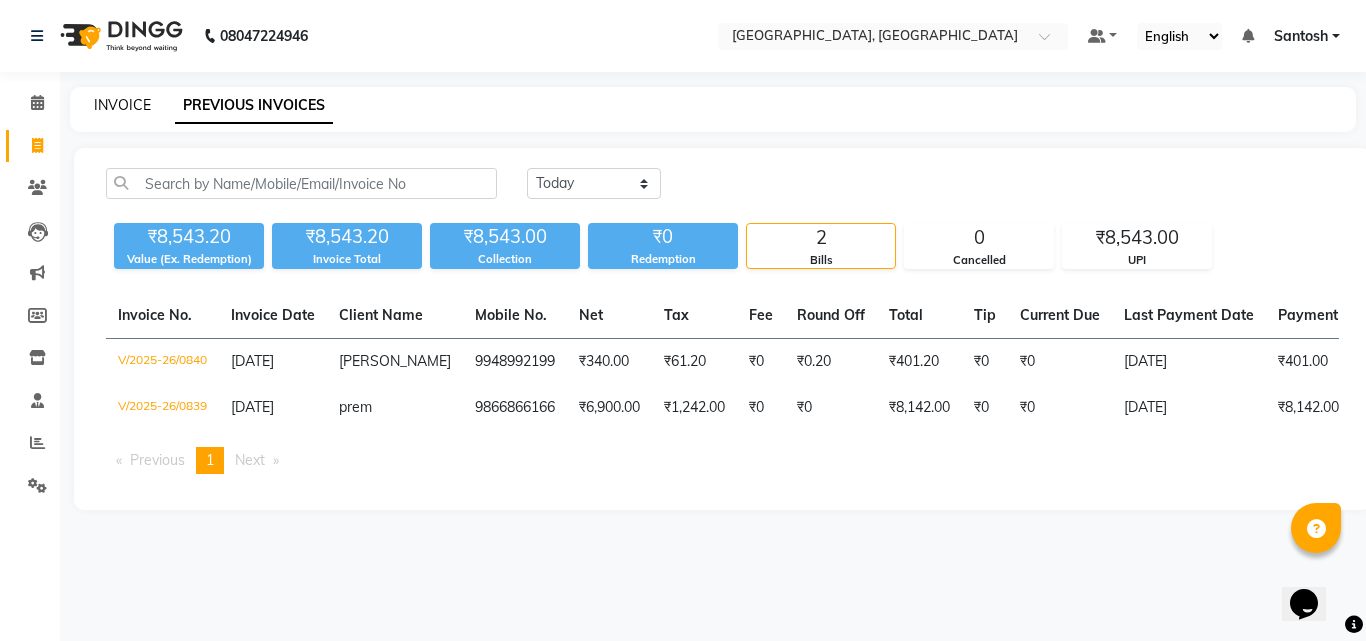 click on "INVOICE" 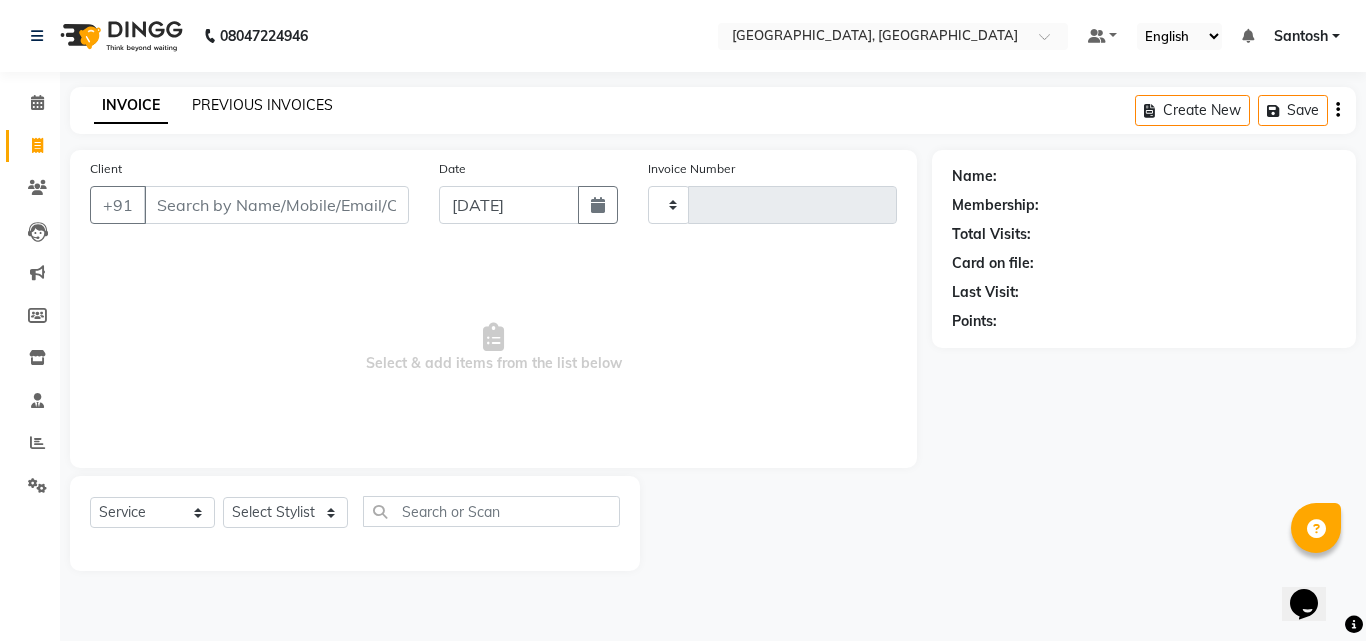 type on "0841" 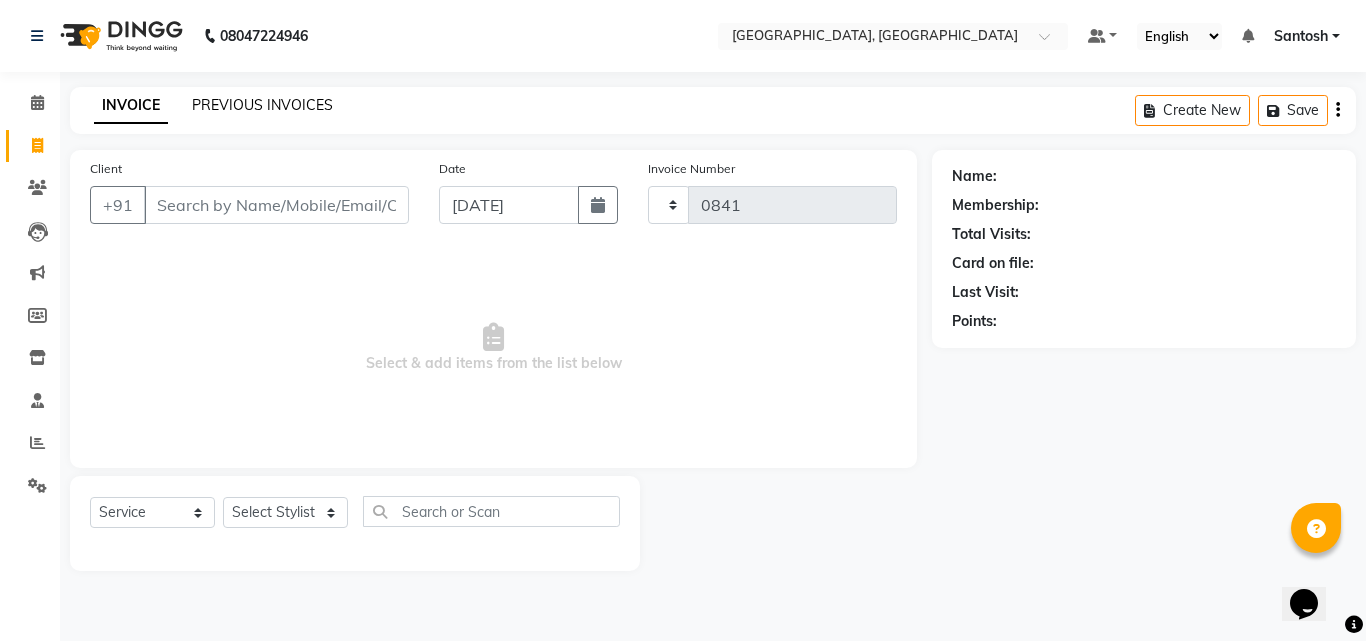 click on "PREVIOUS INVOICES" 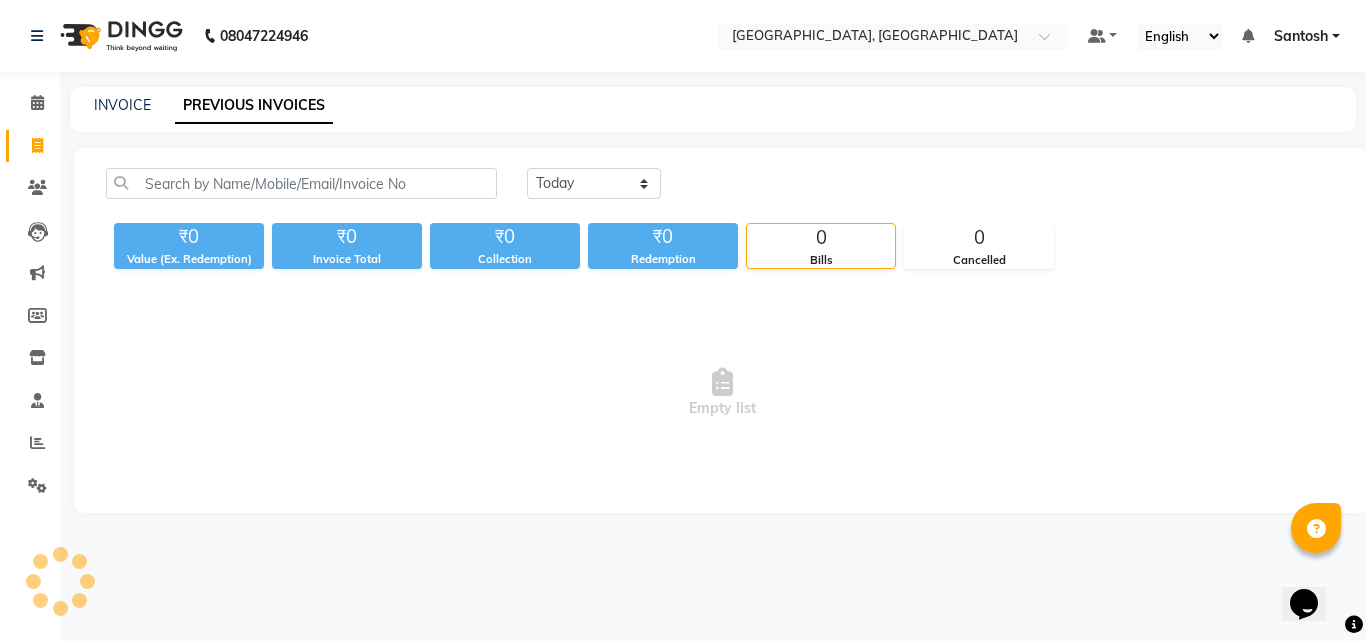 click on "INVOICE PREVIOUS INVOICES" 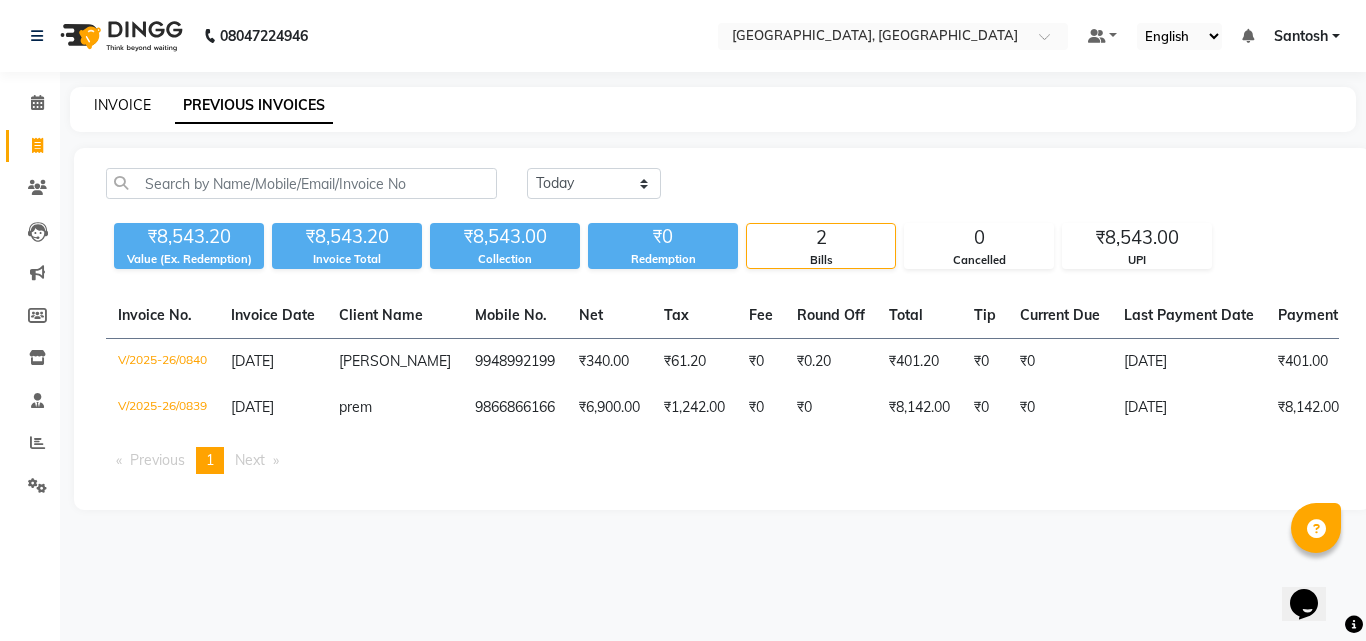 click on "INVOICE" 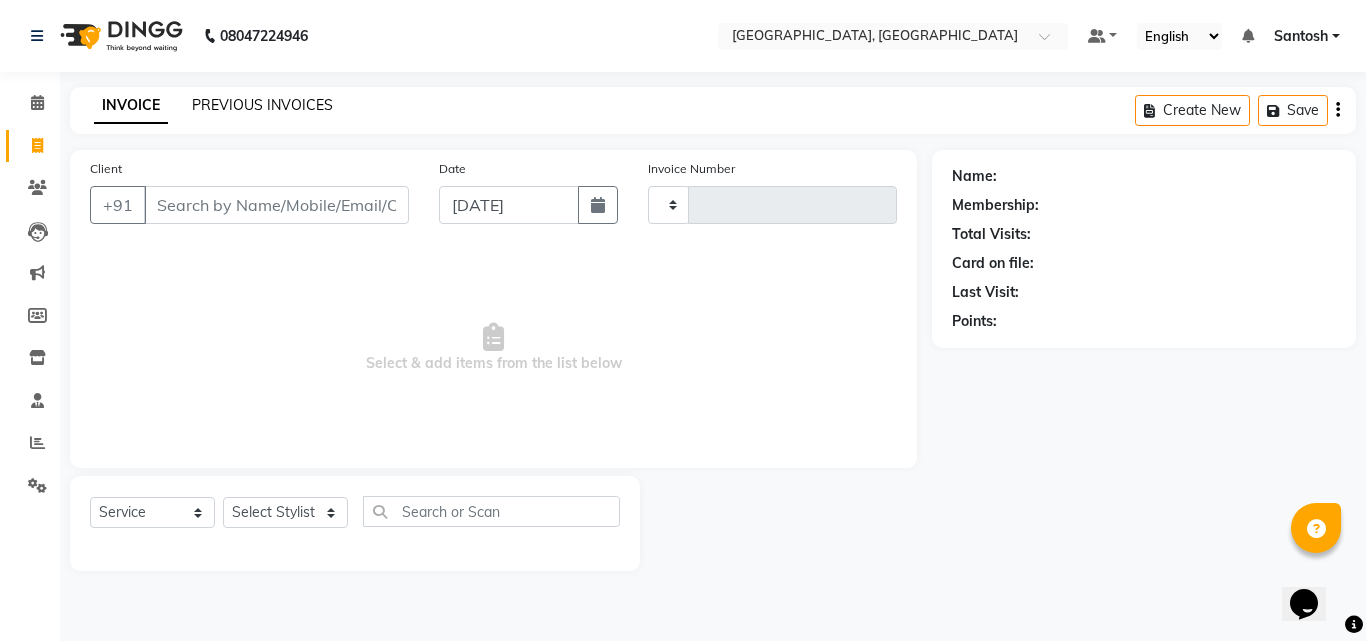 type on "0841" 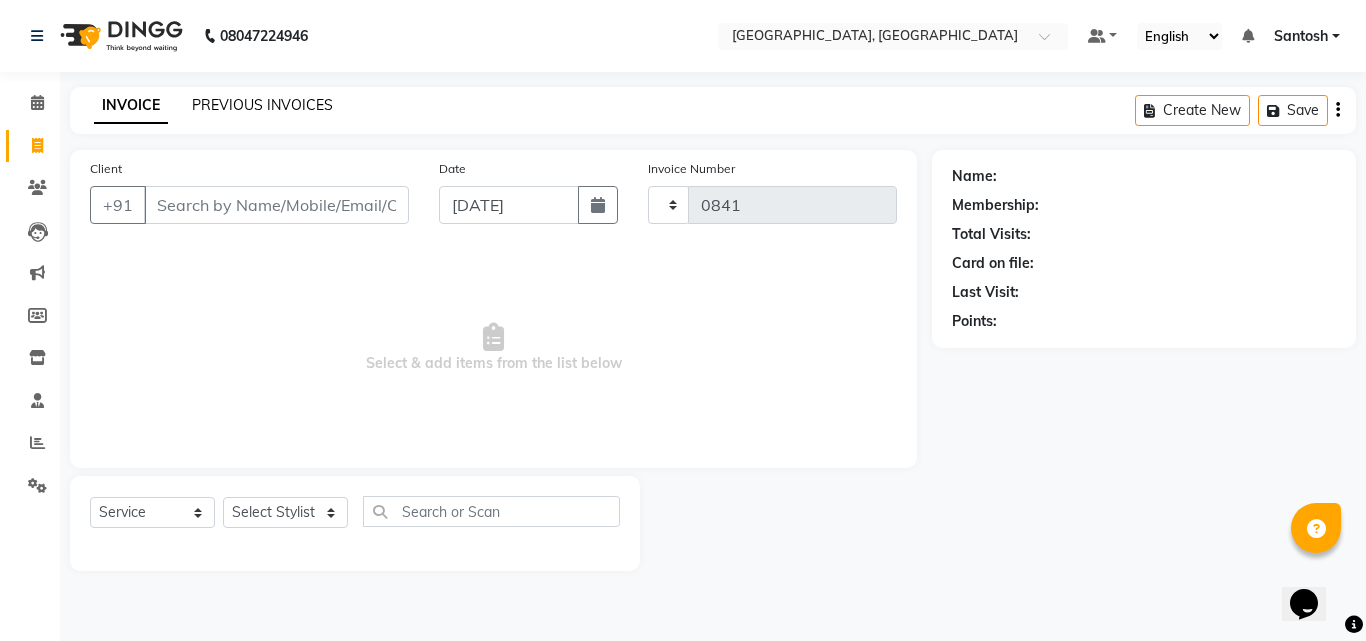 select on "5506" 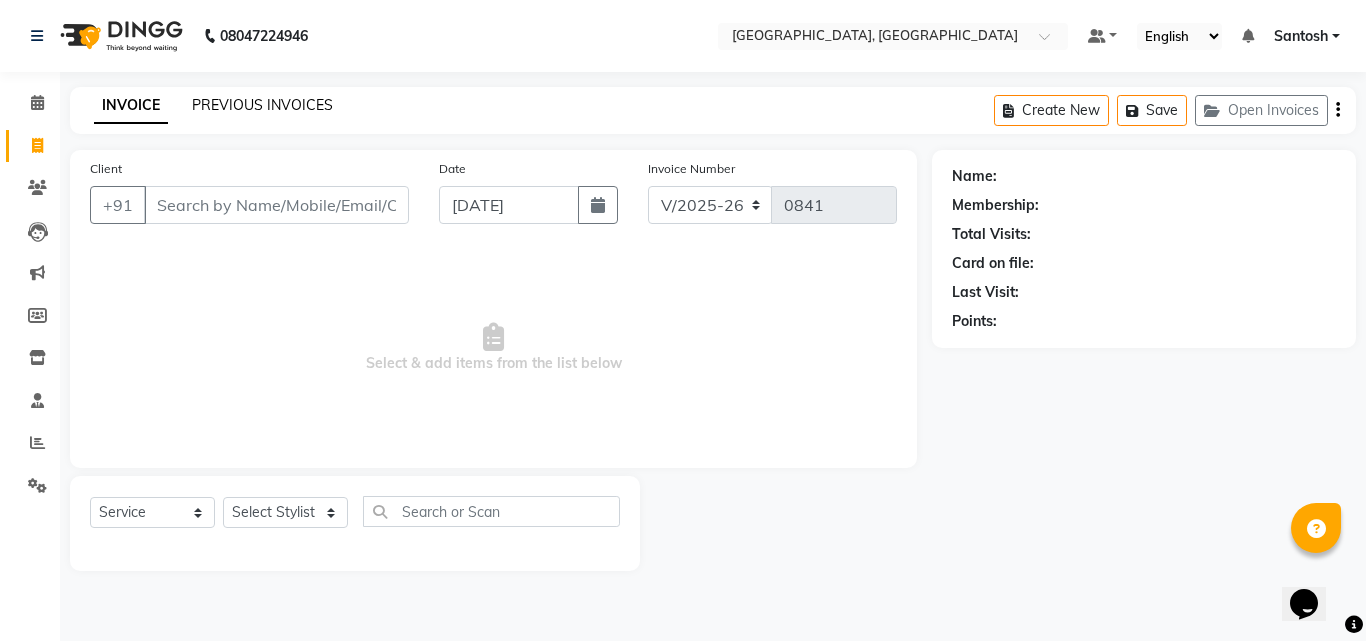 click on "PREVIOUS INVOICES" 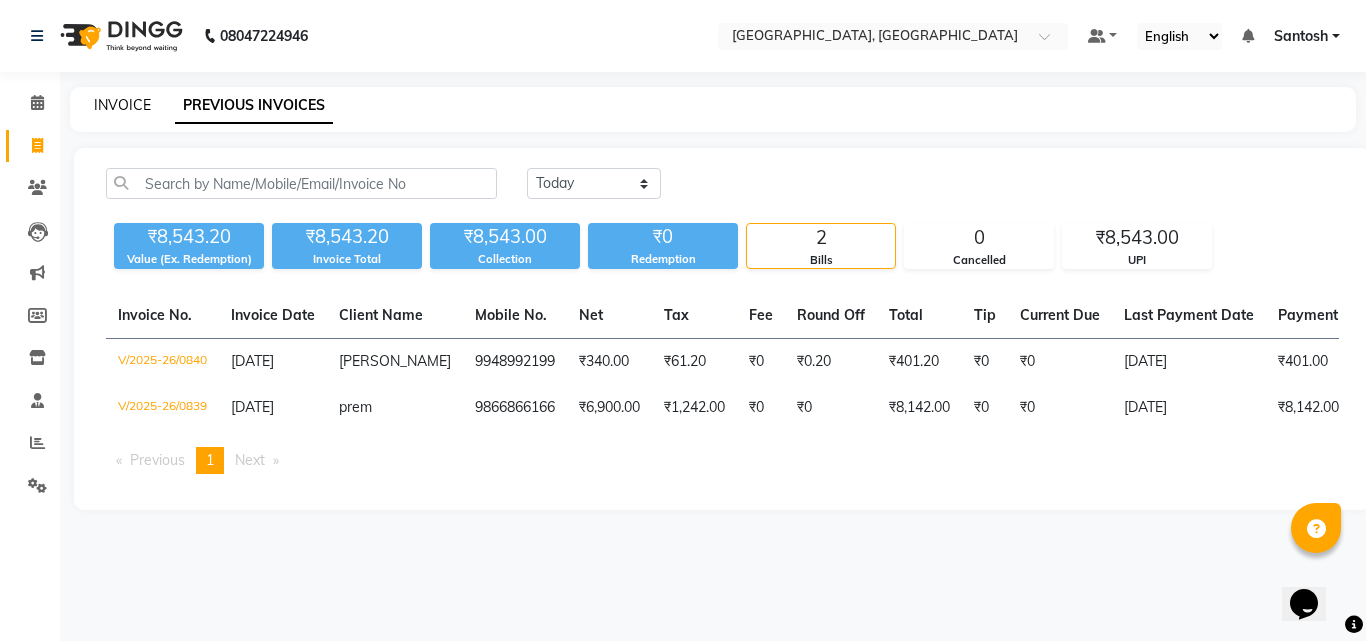 click on "INVOICE" 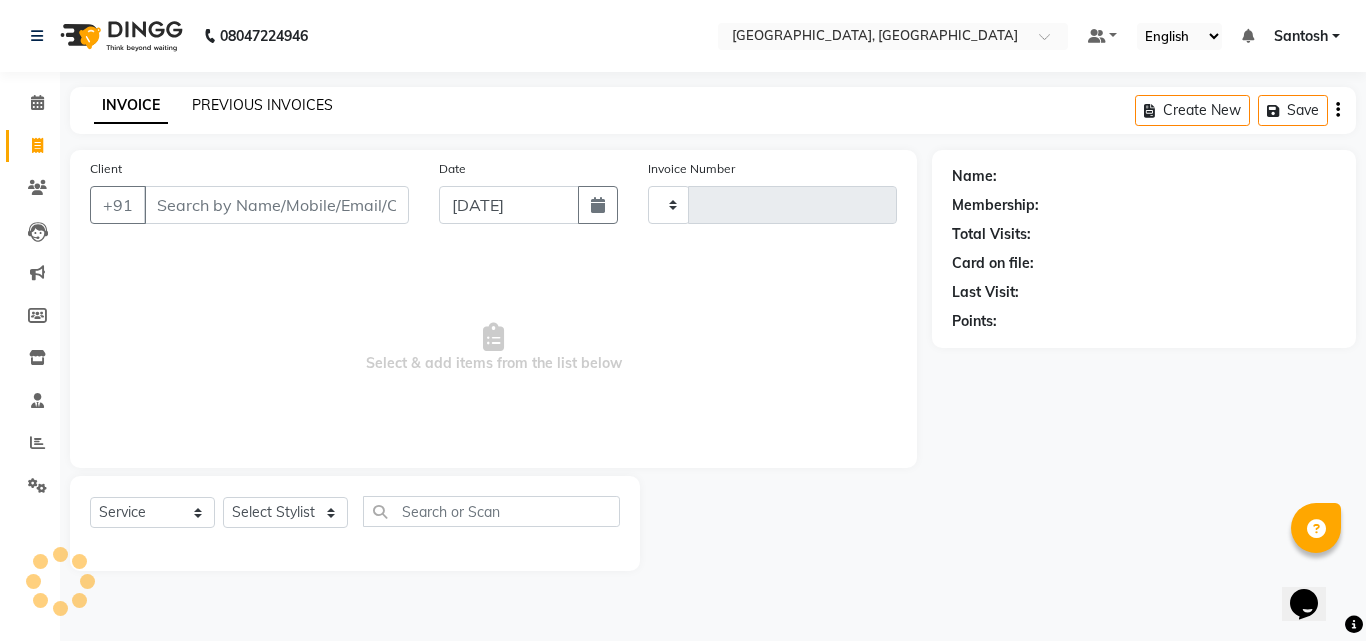 type on "0841" 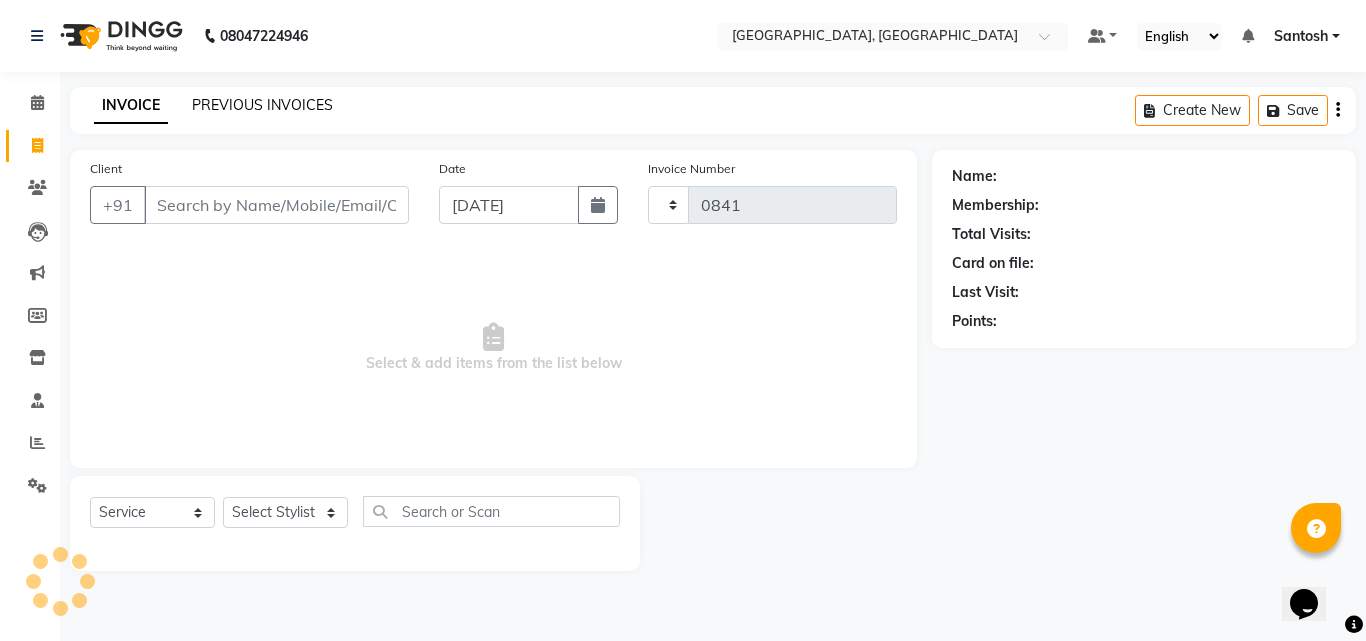 select on "5506" 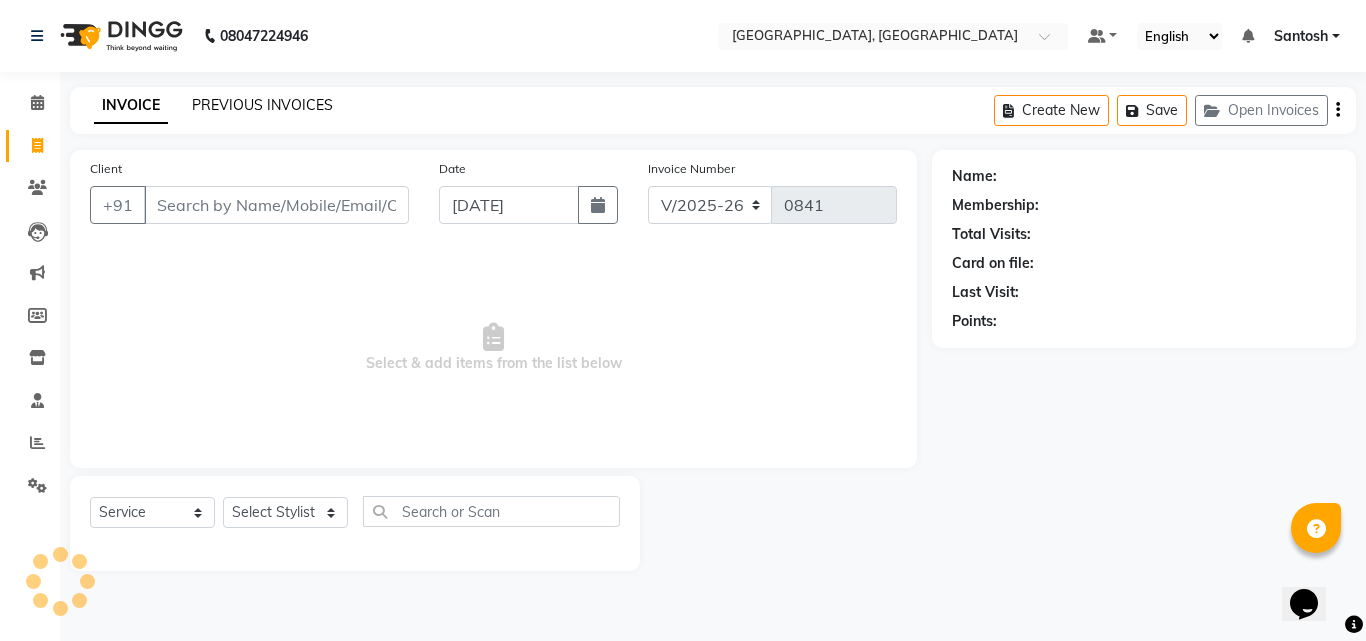 click on "PREVIOUS INVOICES" 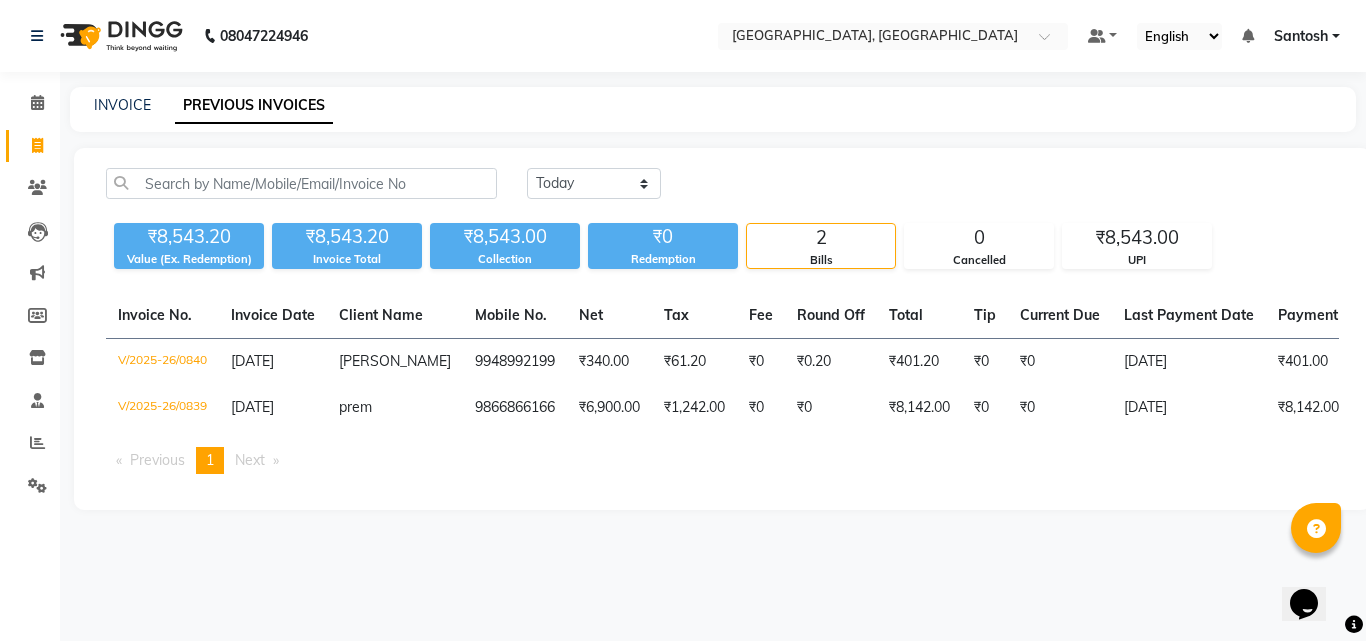 click on "INVOICE PREVIOUS INVOICES Today Yesterday Custom Range ₹8,543.20 Value (Ex. Redemption) ₹8,543.20 Invoice Total  ₹8,543.00 Collection ₹0 Redemption 2 Bills 0 Cancelled ₹8,543.00 UPI  Invoice No.   Invoice Date   Client Name   Mobile No.   Net   Tax   Fee   Round Off   Total   Tip   Current Due   Last Payment Date   Payment Amount   Payment Methods   Cancel Reason   Status   V/2025-26/0840  11-07-2025 Brindha   9948992199 ₹340.00 ₹61.20  ₹0  ₹0.20 ₹401.20 ₹0 ₹0 11-07-2025 ₹401.00  UPI - PAID  V/2025-26/0839  11-07-2025 prem   9866866166 ₹6,900.00 ₹1,242.00  ₹0  ₹0 ₹8,142.00 ₹0 ₹0 11-07-2025 ₹8,142.00  UPI - PAID  Previous  page  1 / 1  You're on page  1  Next  page" 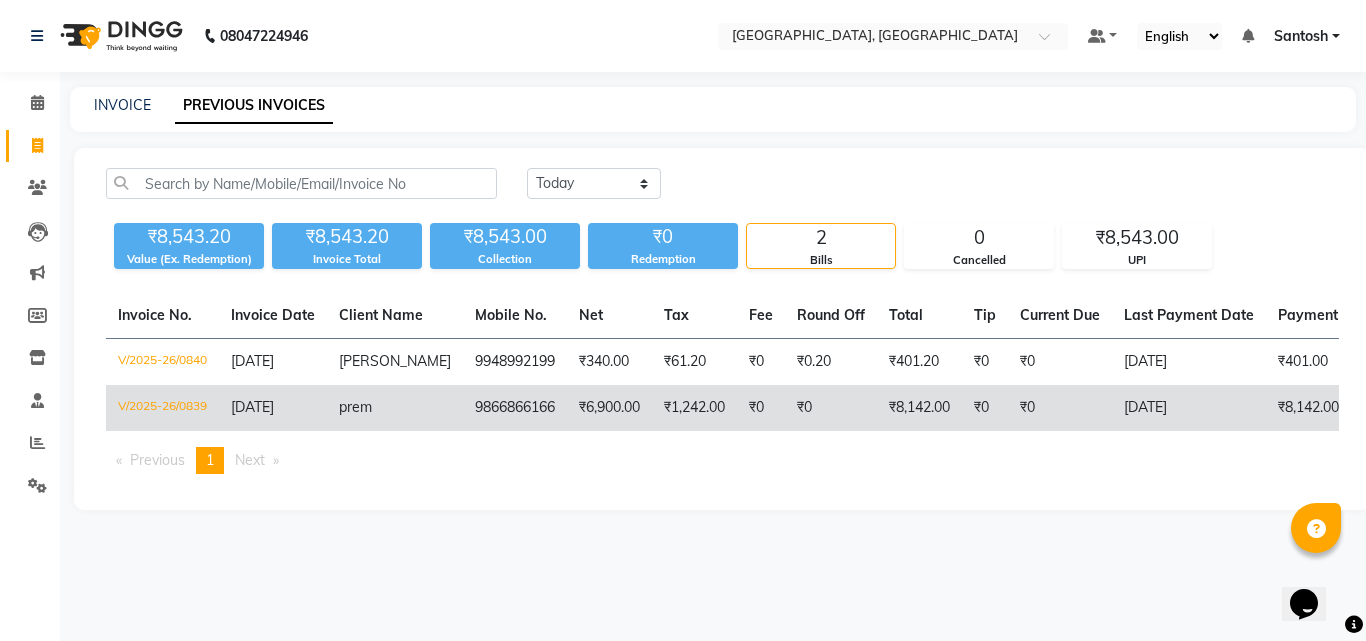 click on "₹6,900.00" 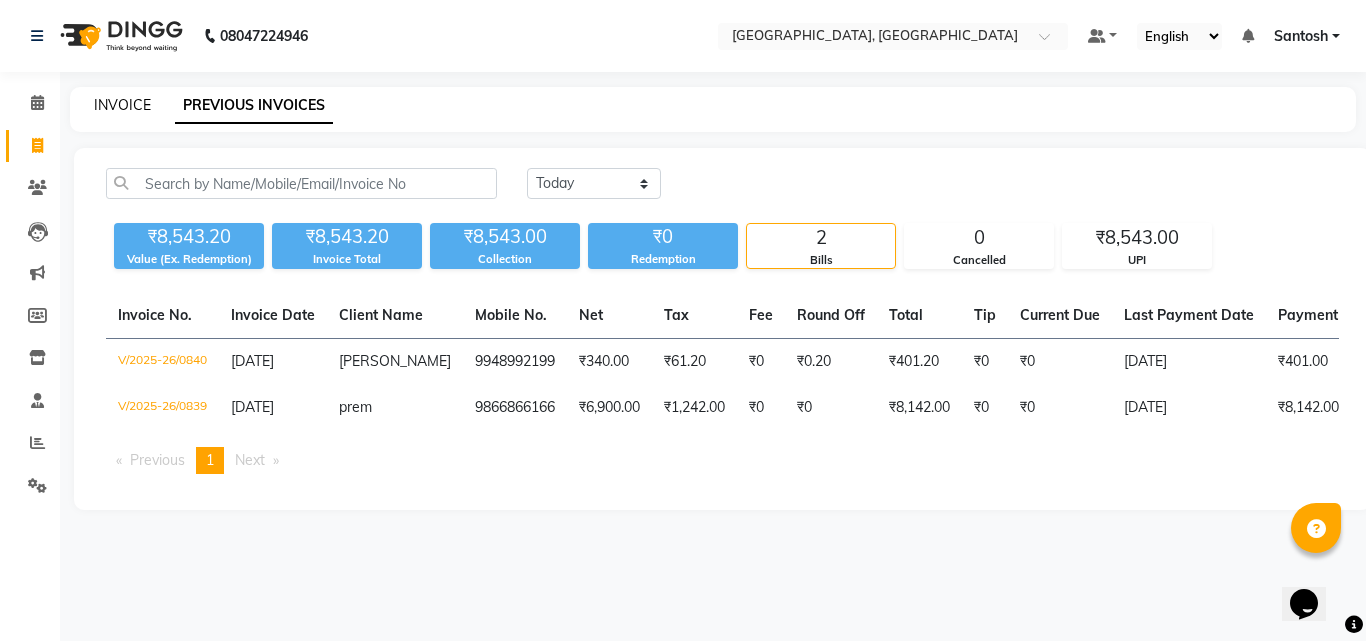 click on "INVOICE" 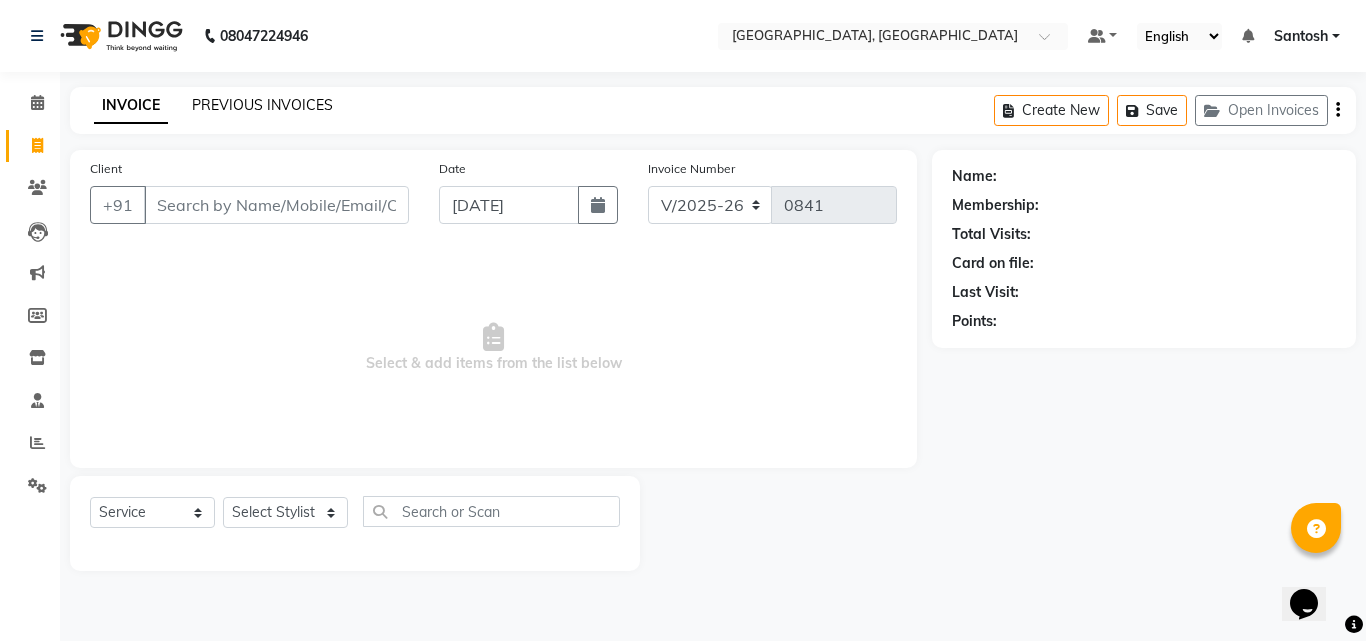 click on "PREVIOUS INVOICES" 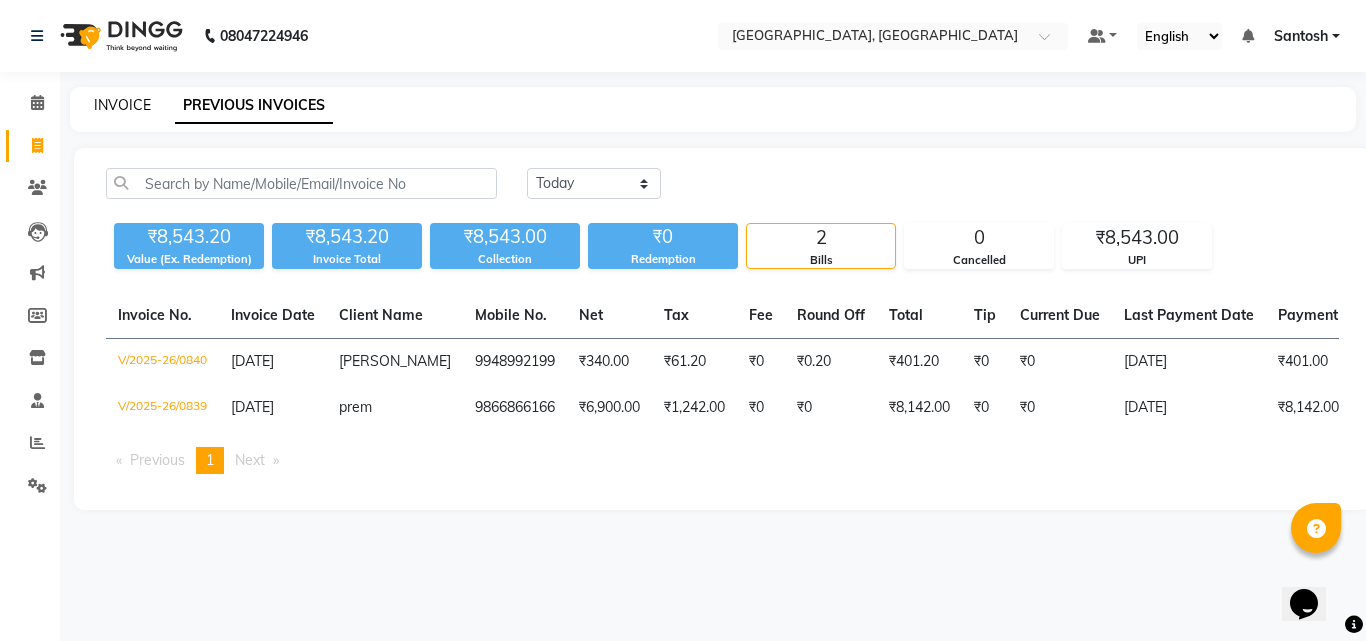 click on "INVOICE" 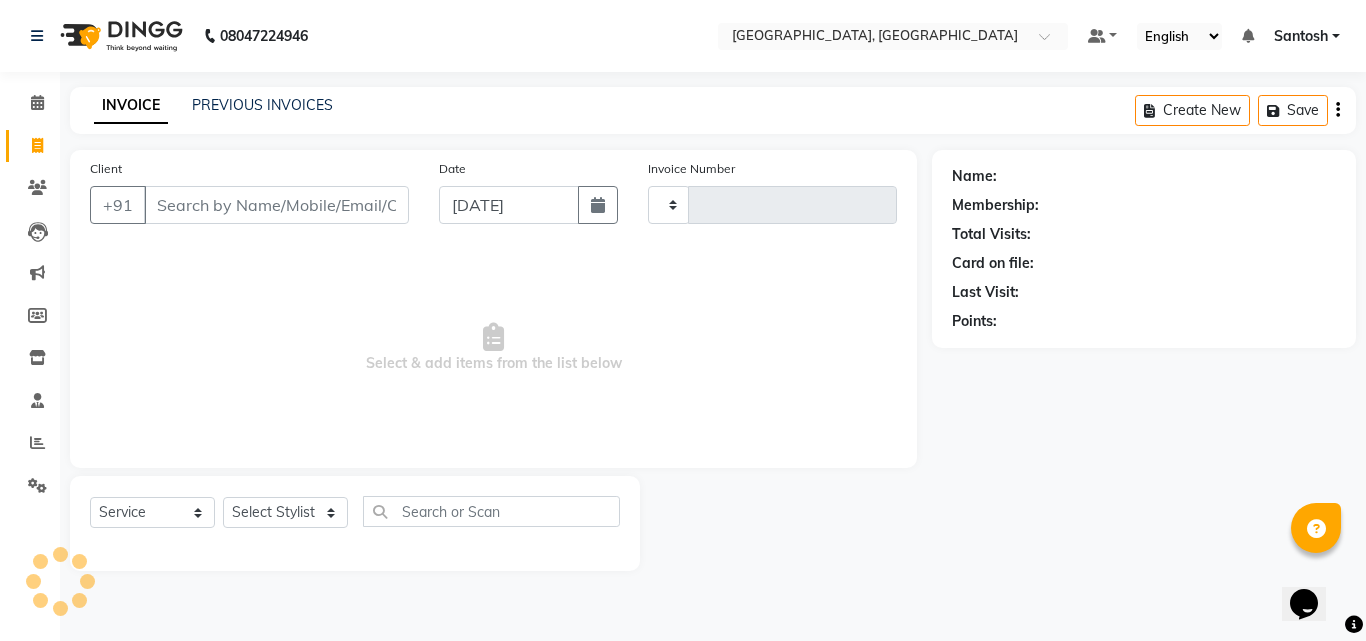 type on "0841" 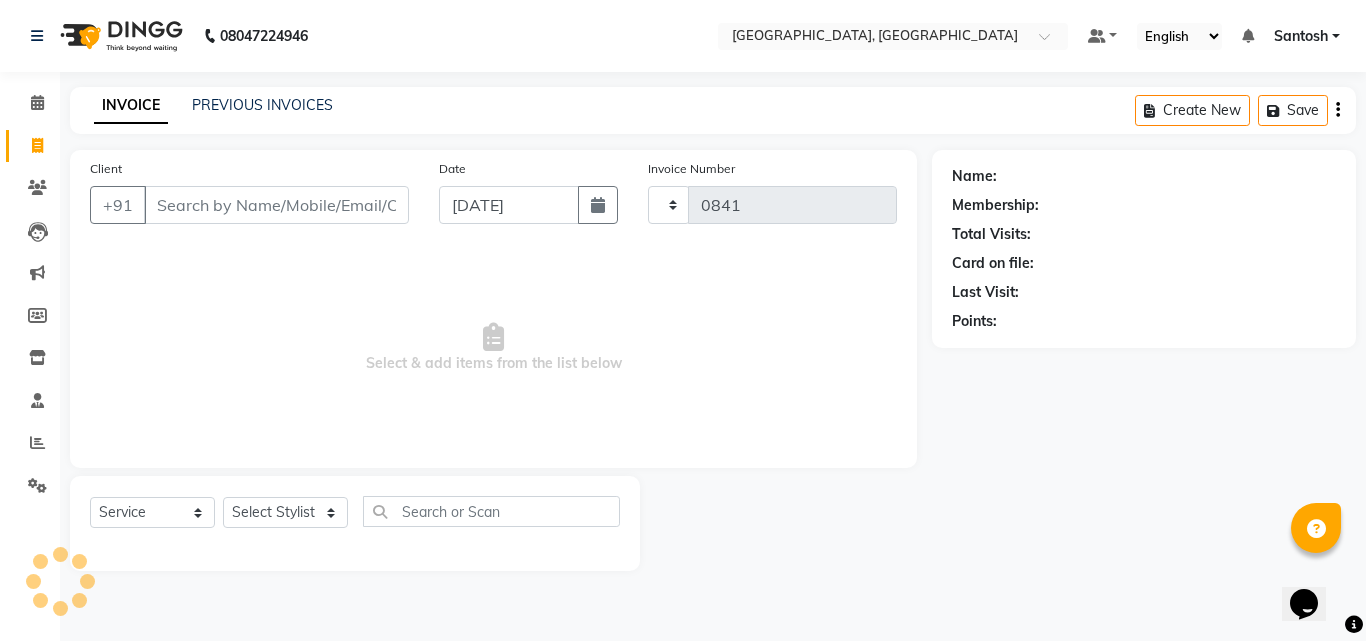 select on "5506" 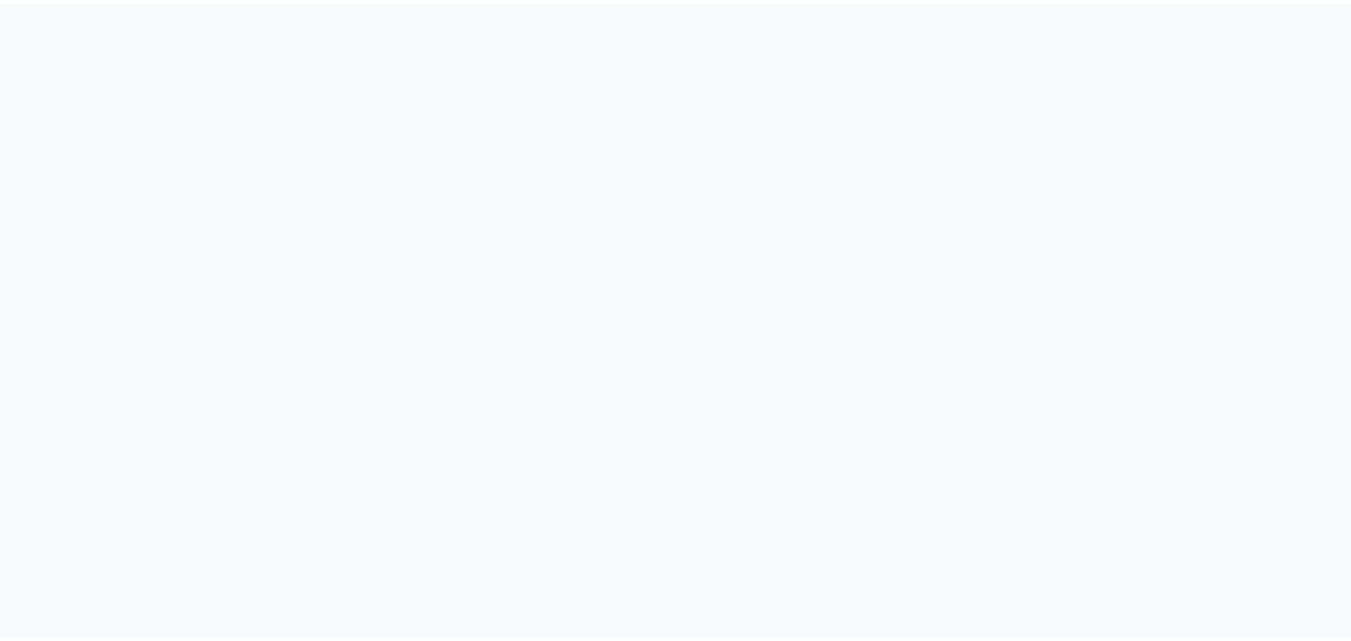 scroll, scrollTop: 0, scrollLeft: 0, axis: both 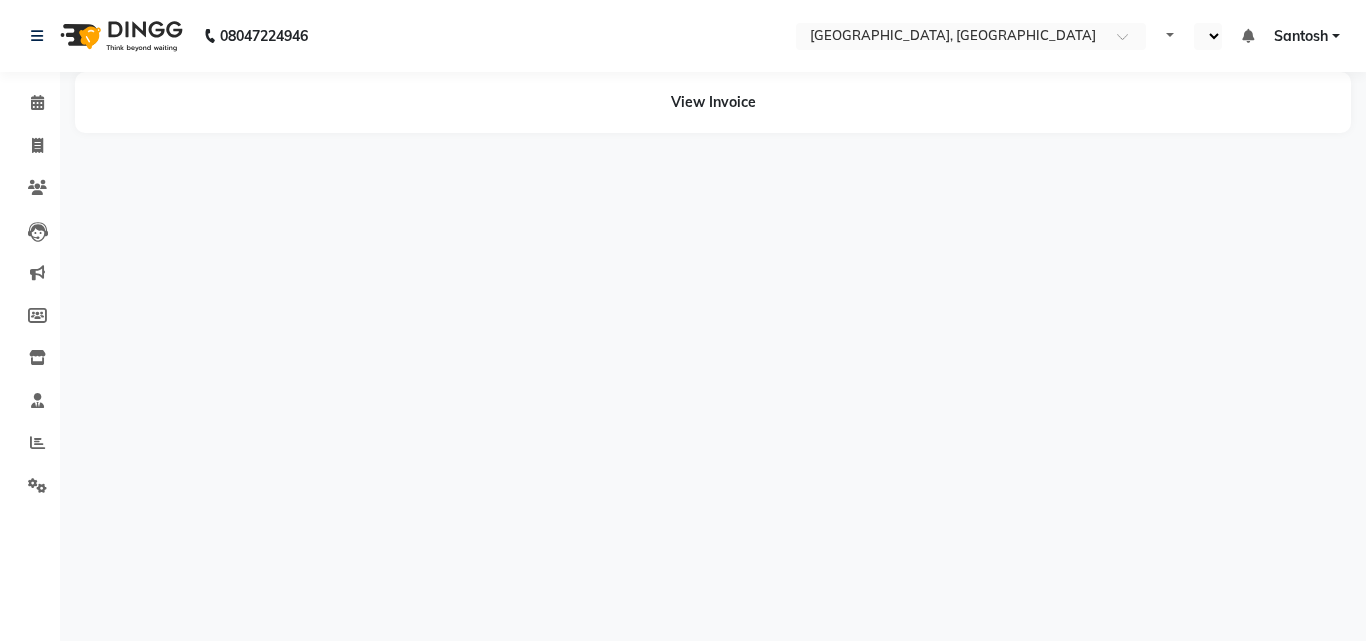select on "en" 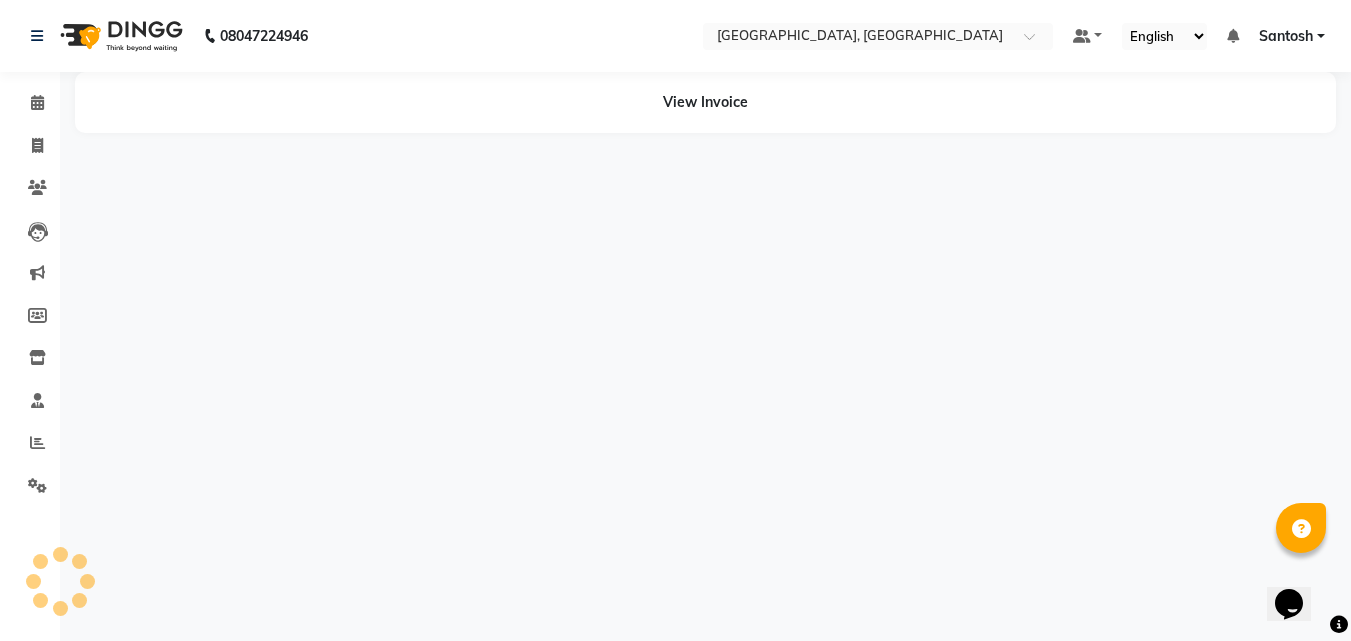 scroll, scrollTop: 0, scrollLeft: 0, axis: both 